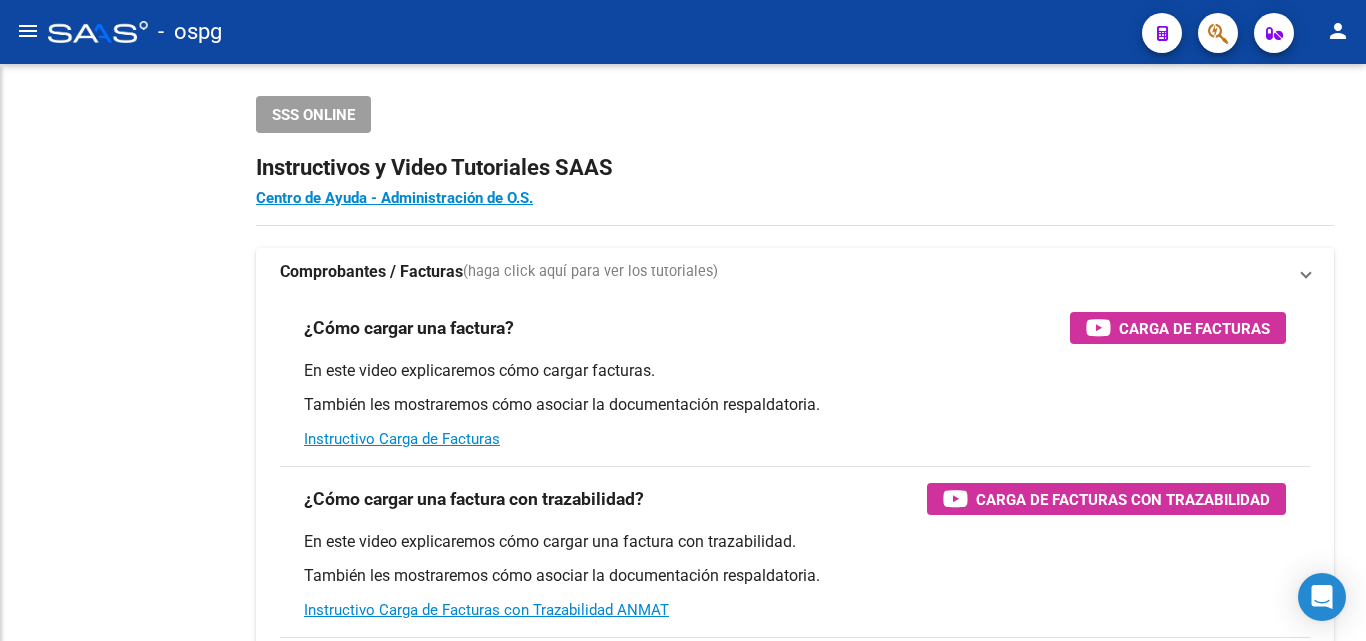 scroll, scrollTop: 0, scrollLeft: 0, axis: both 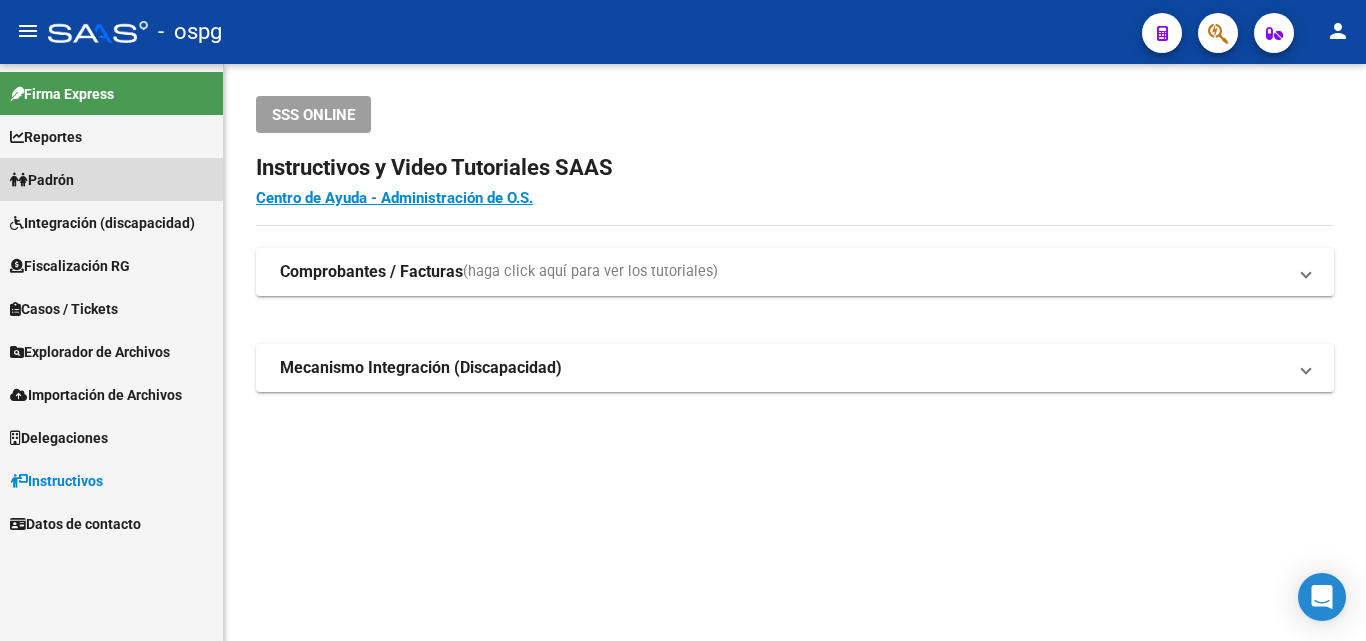 click on "Padrón" at bounding box center (111, 179) 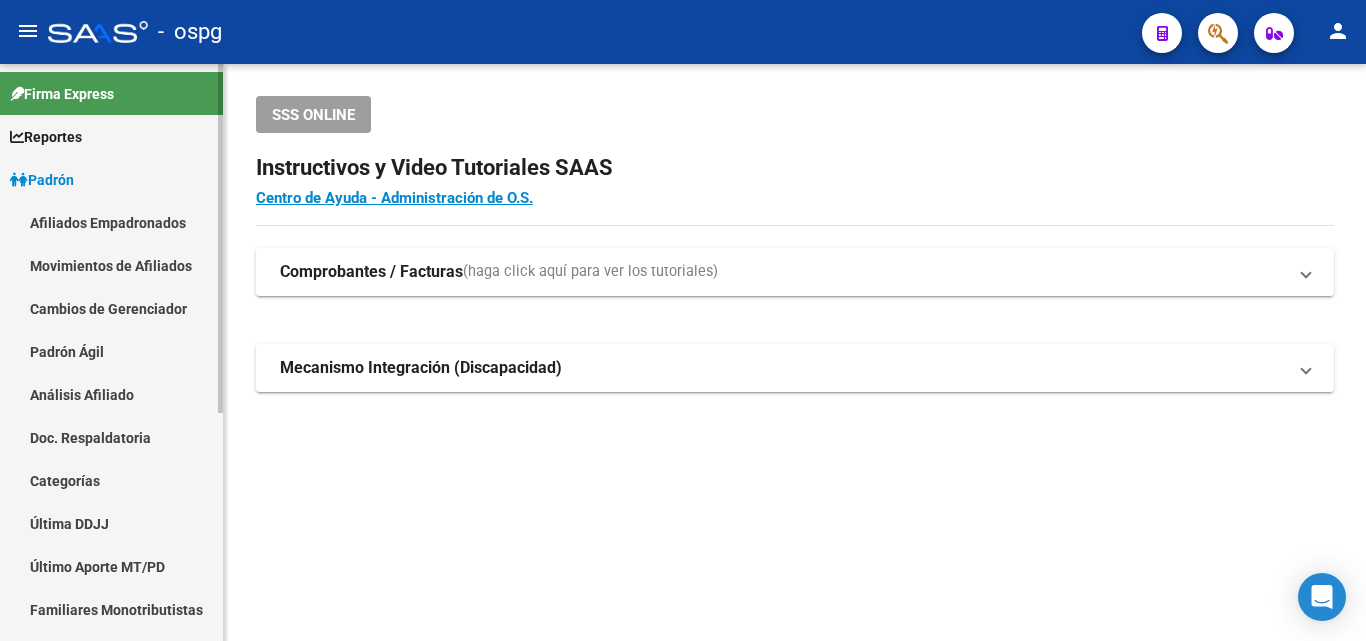 click on "Análisis Afiliado" at bounding box center (111, 394) 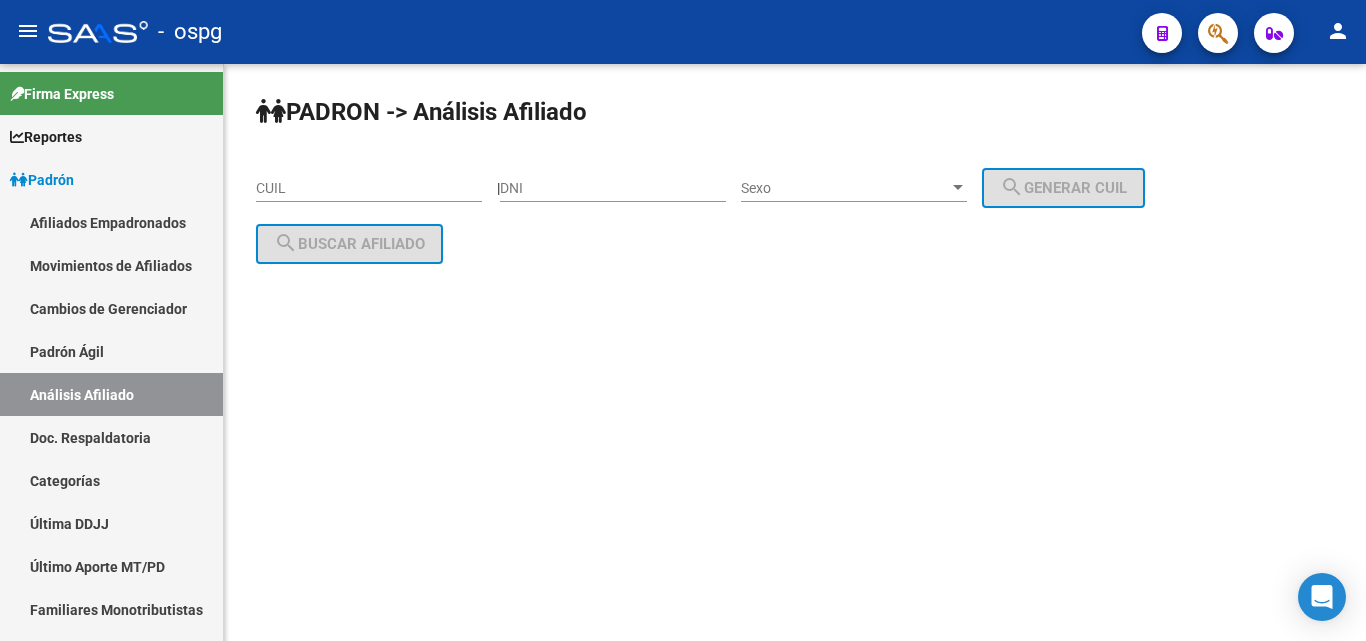 click on "CUIL" 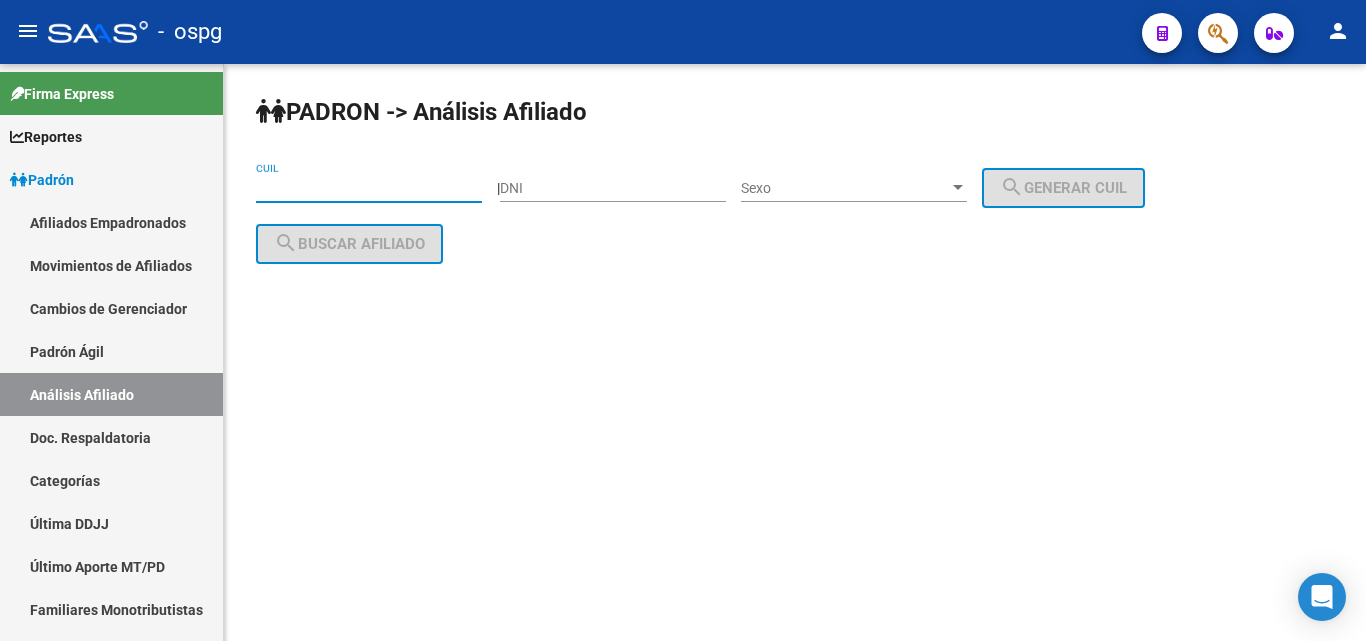 click on "CUIL" at bounding box center (369, 188) 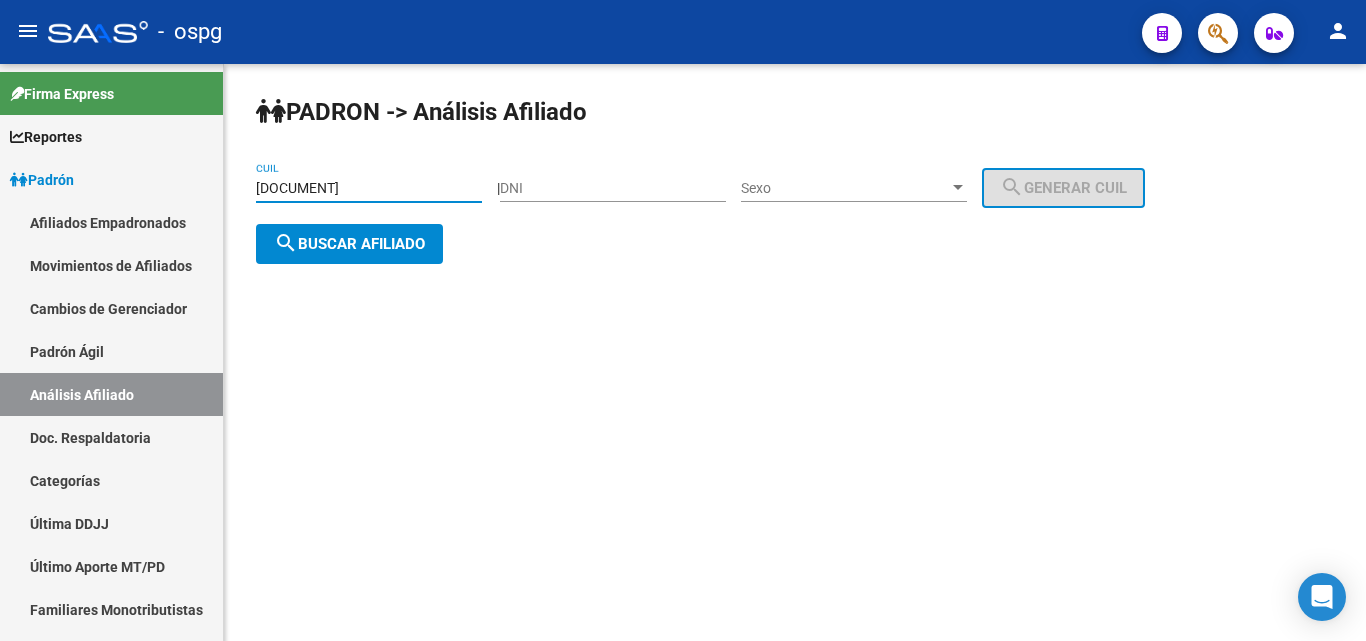 click on "search  Buscar afiliado" 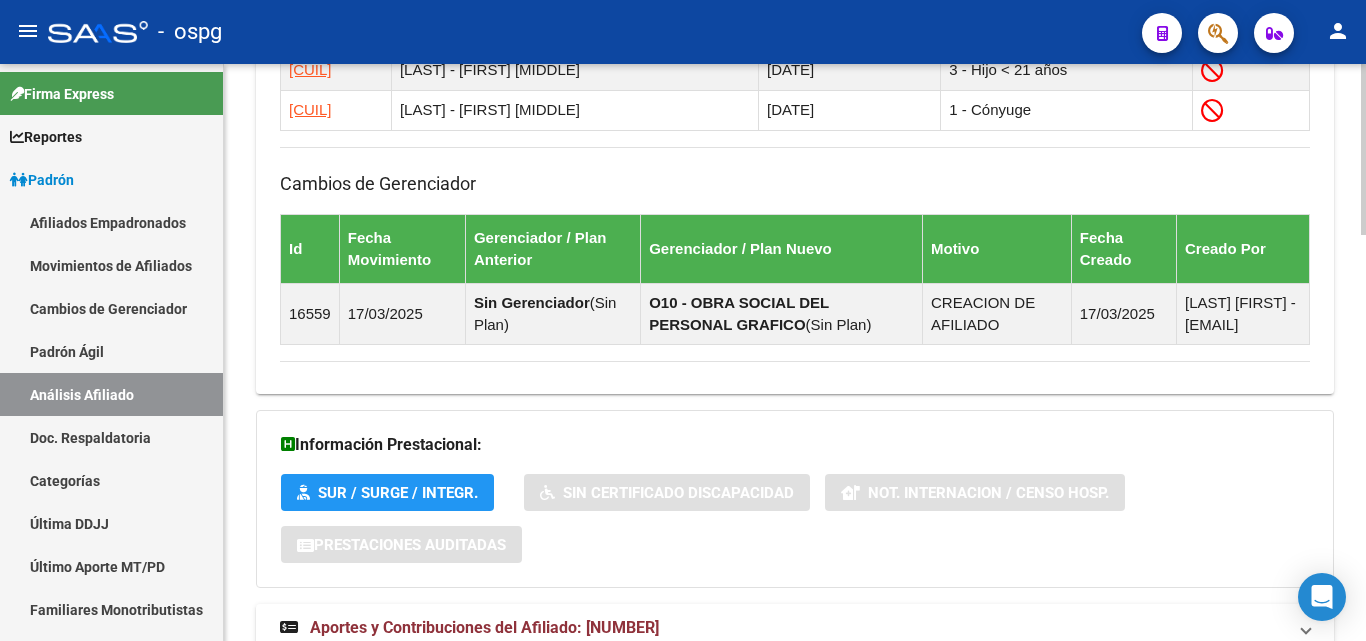 scroll, scrollTop: 1366, scrollLeft: 0, axis: vertical 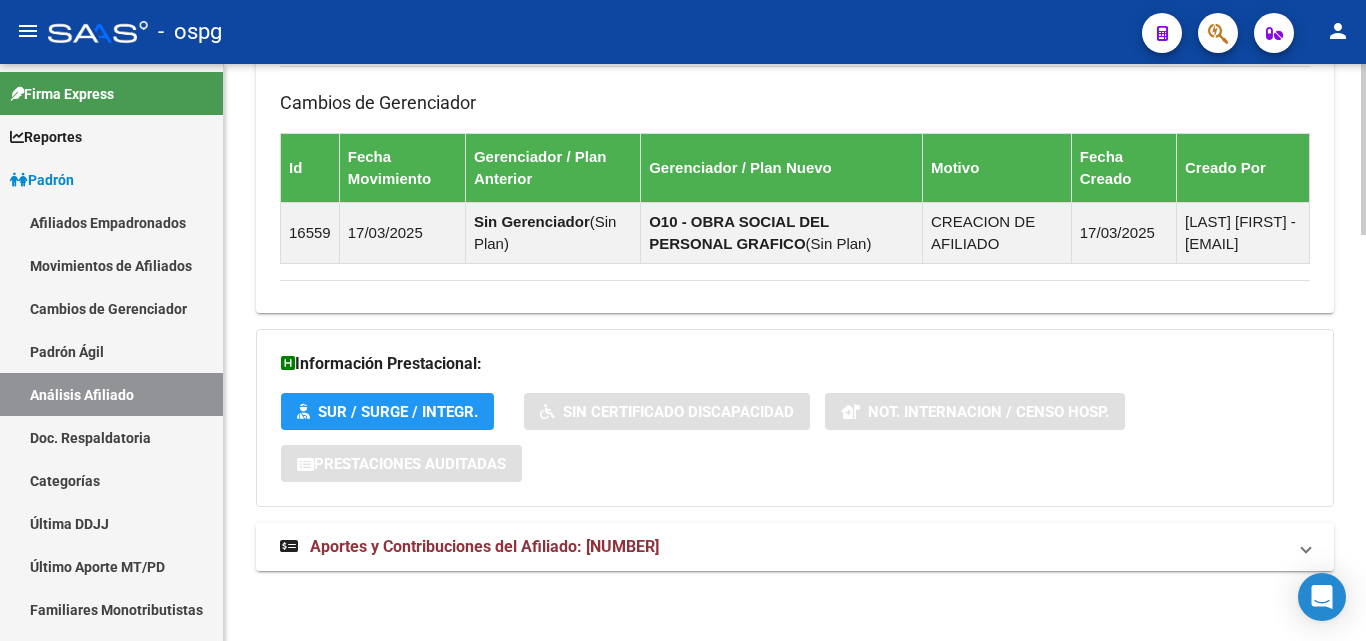click on "Aportes y Contribuciones del Afiliado: [NUMBER]" at bounding box center [484, 546] 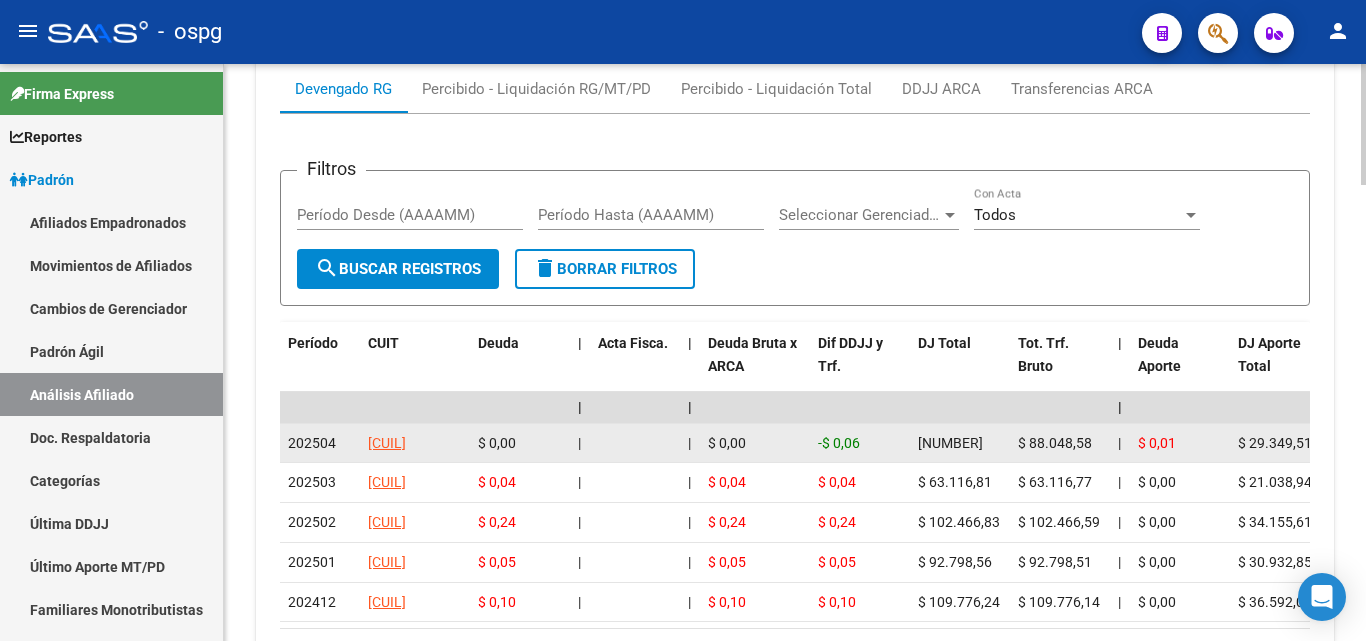 scroll, scrollTop: 2164, scrollLeft: 0, axis: vertical 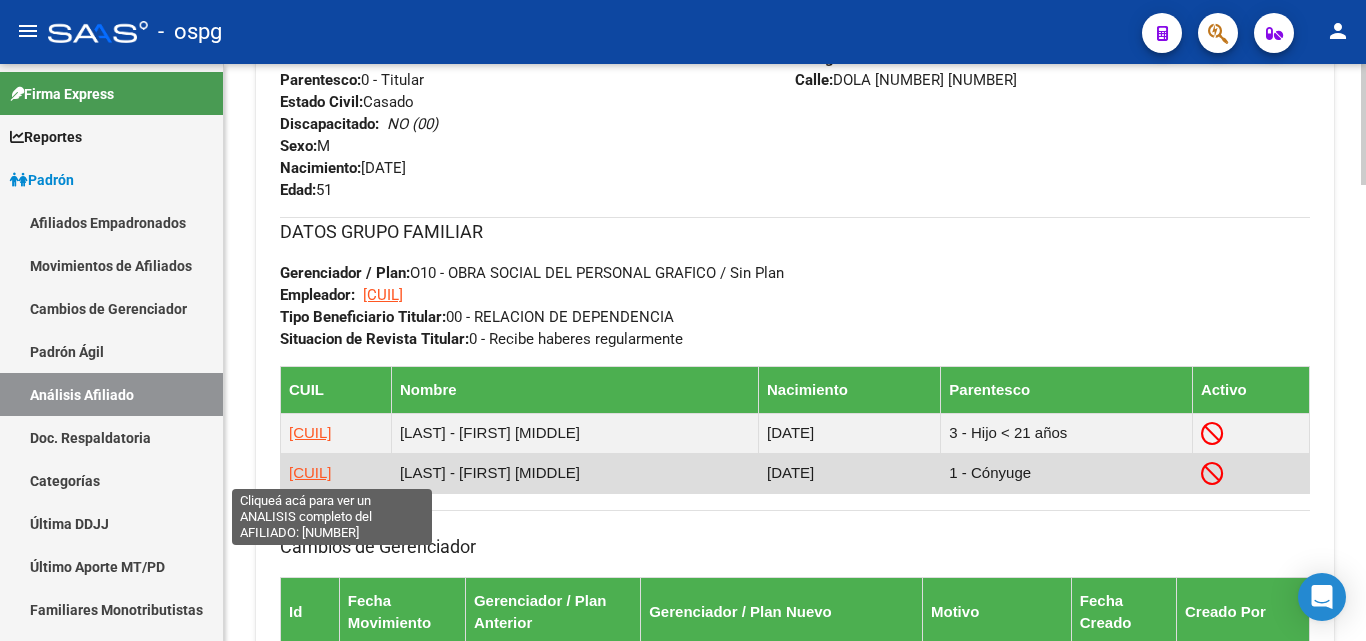 click on "[CUIL]" at bounding box center (310, 472) 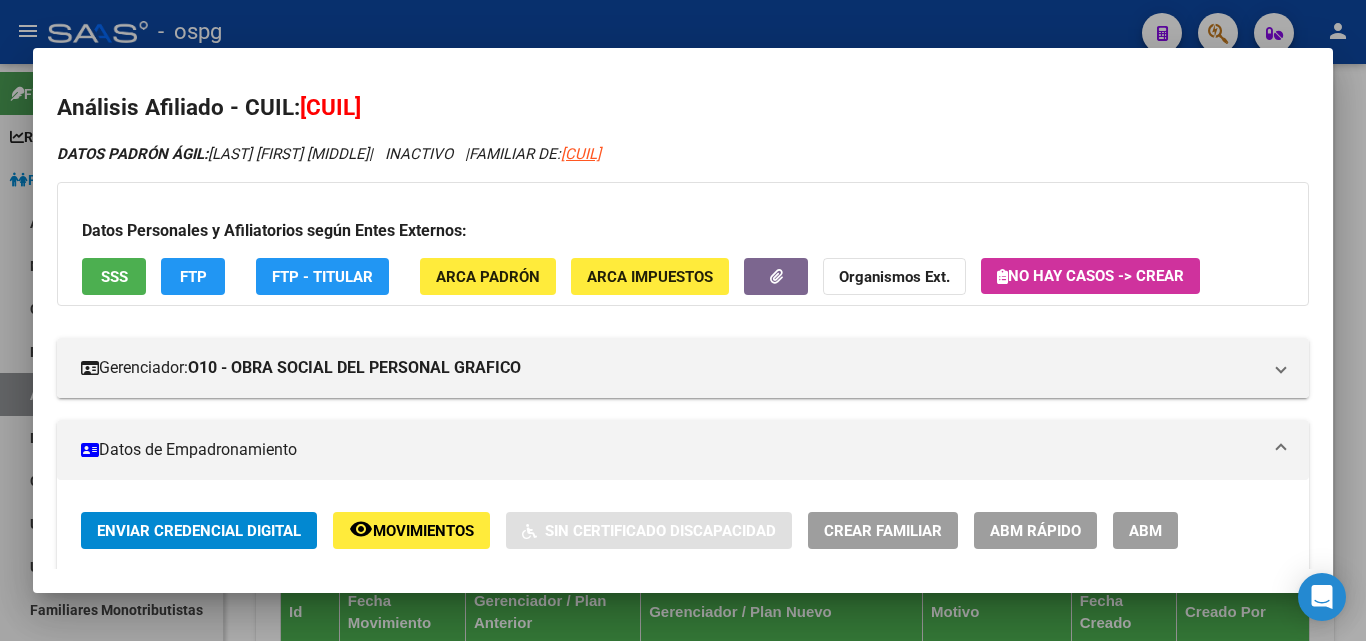 drag, startPoint x: 330, startPoint y: 99, endPoint x: 419, endPoint y: 106, distance: 89.27486 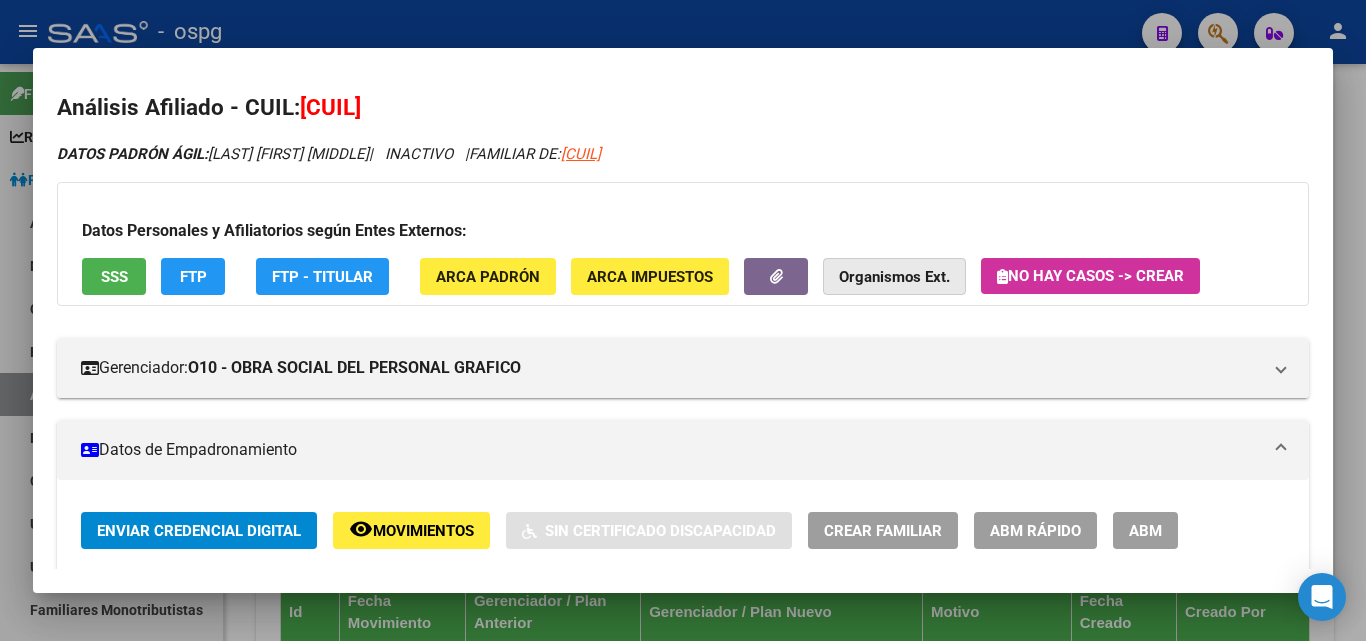 click on "Organismos Ext." 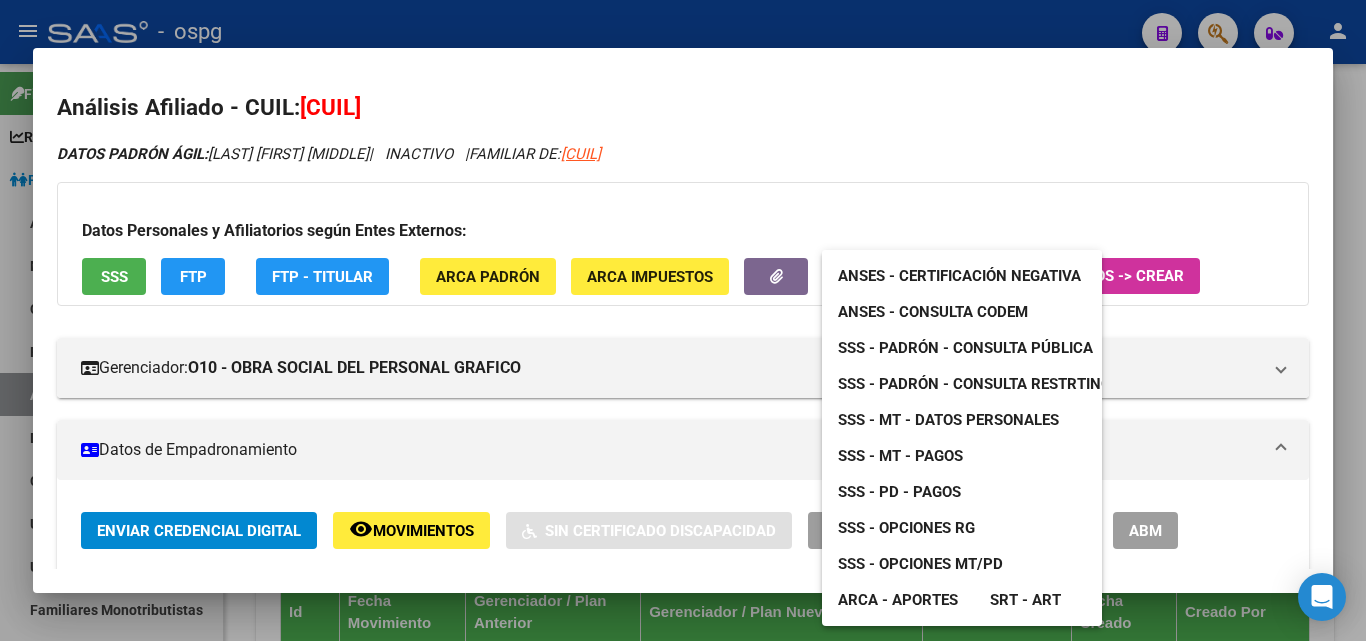click on "ANSES - Certificación Negativa" at bounding box center (959, 276) 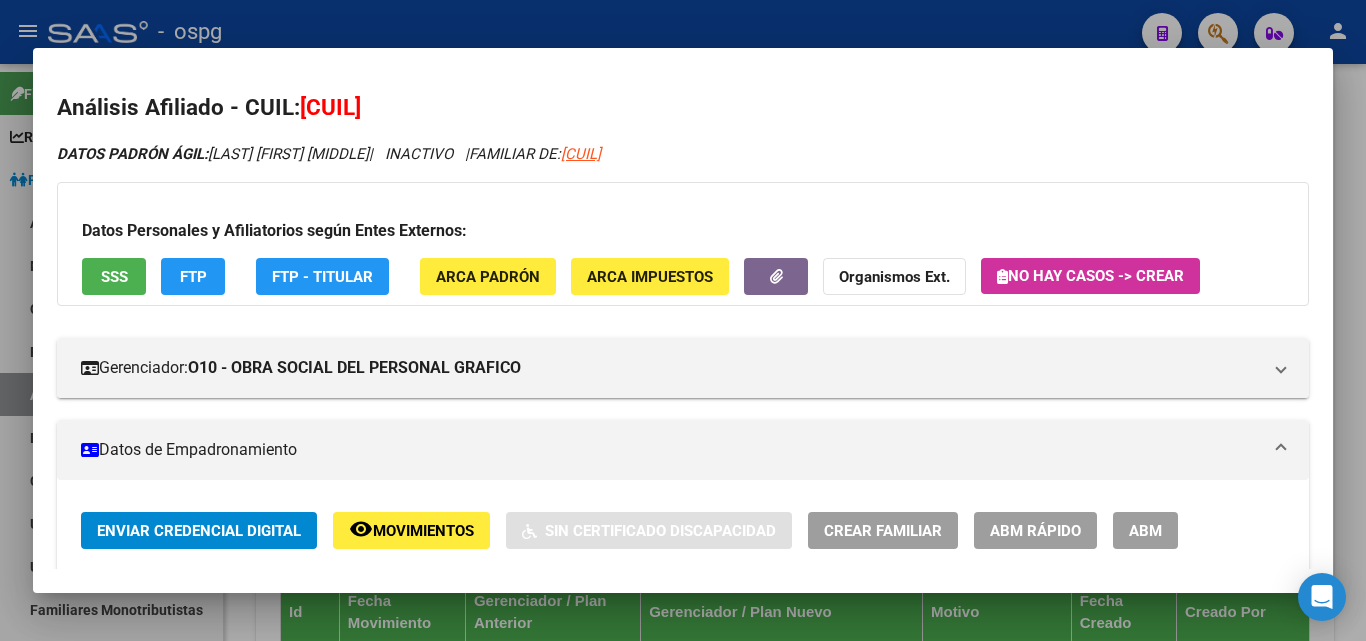 click at bounding box center (683, 320) 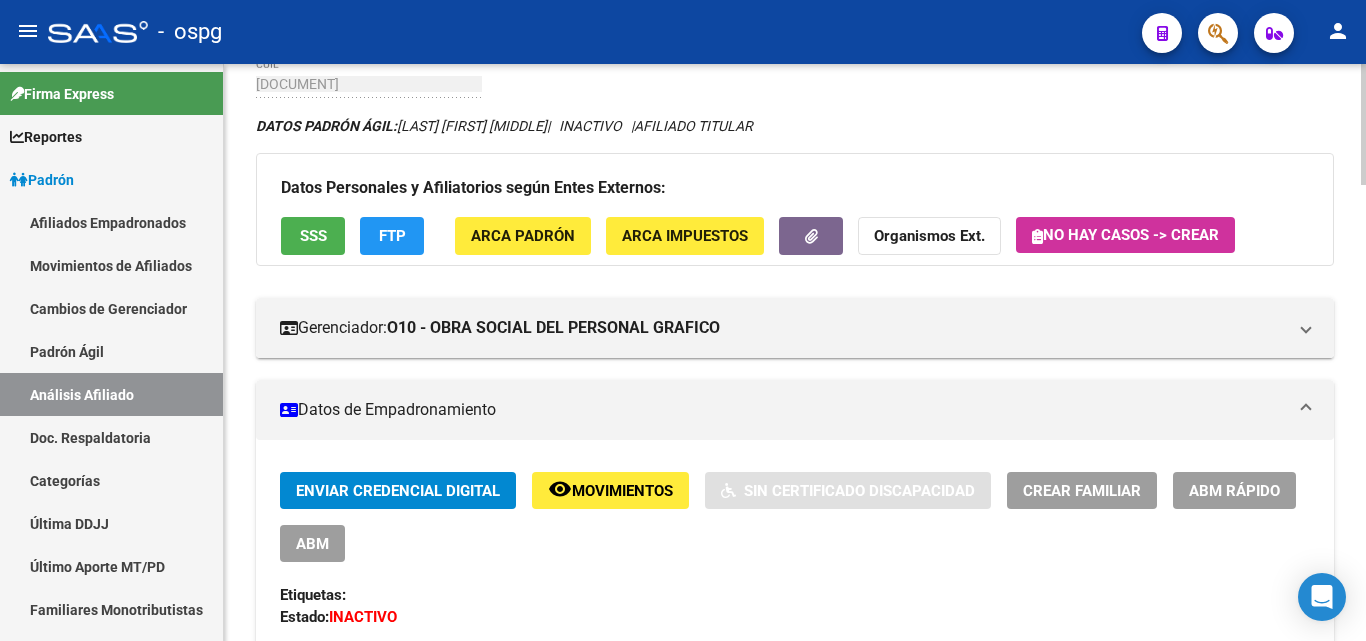 scroll, scrollTop: 100, scrollLeft: 0, axis: vertical 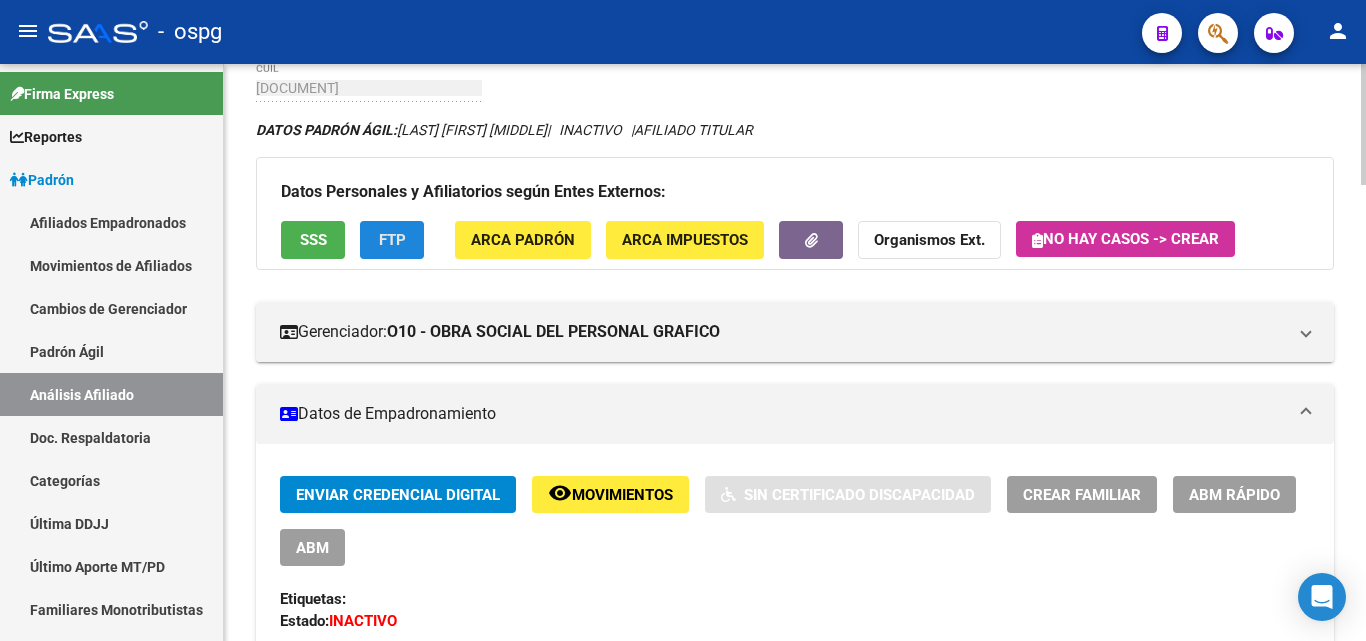 click on "FTP" 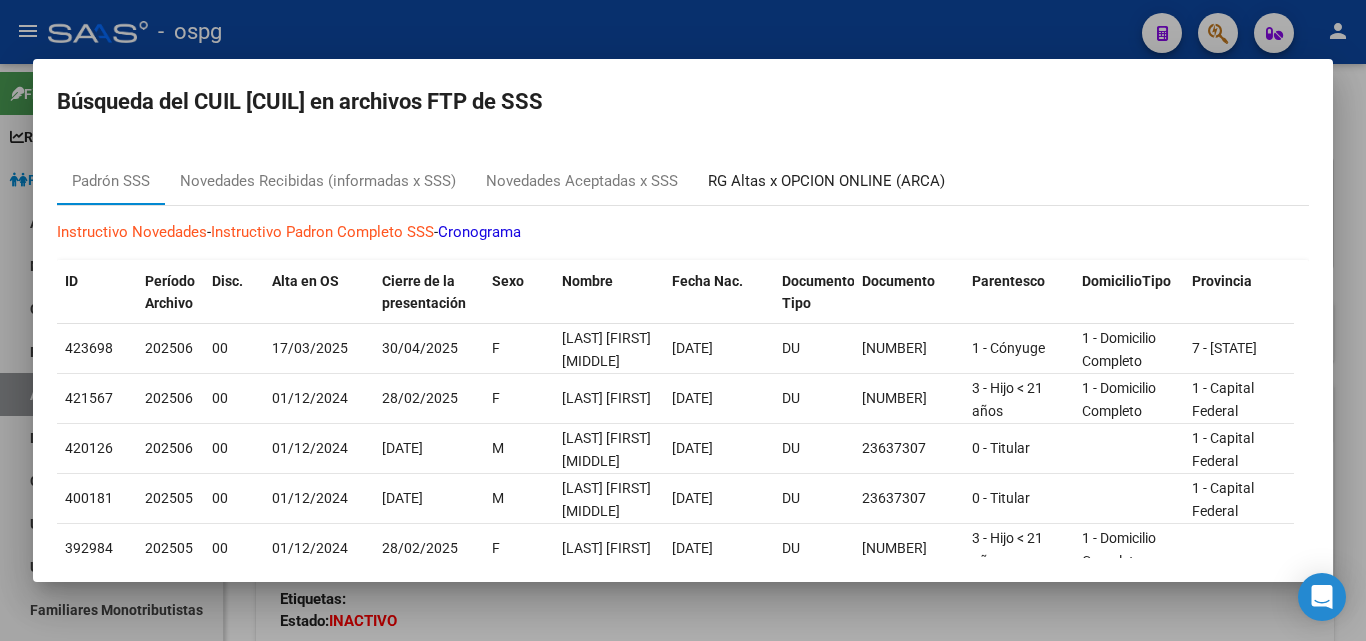 click on "RG Altas x OPCION ONLINE (ARCA)" at bounding box center [826, 181] 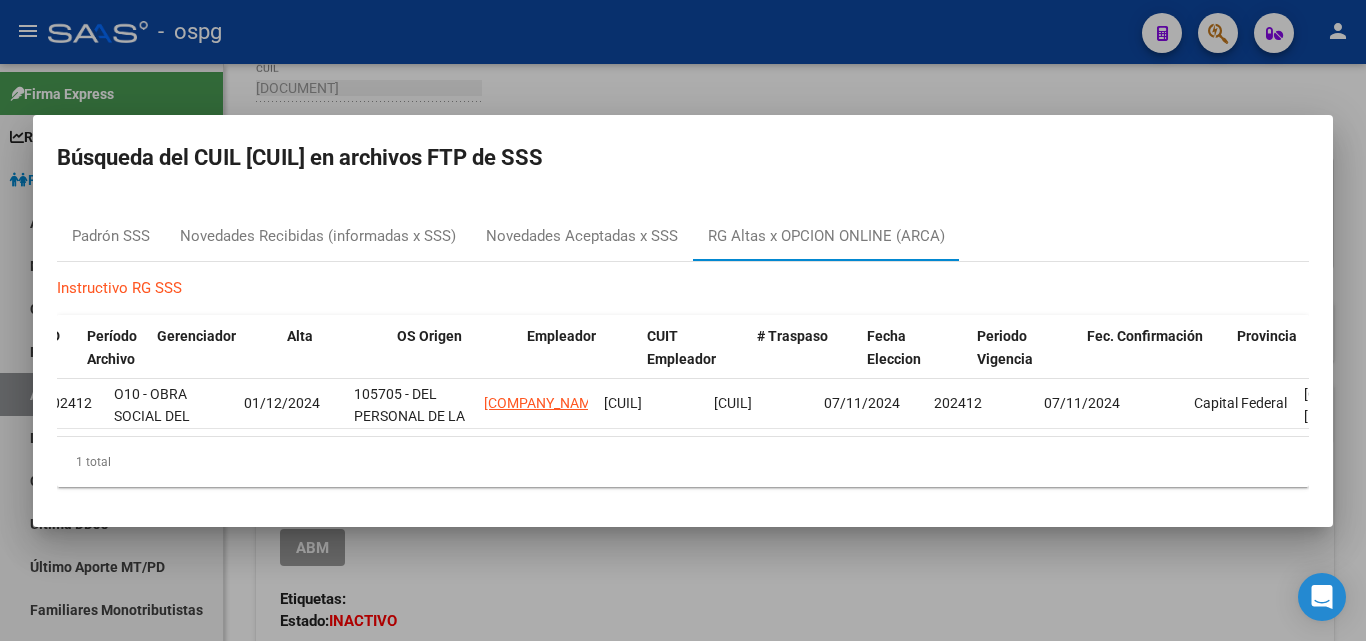 scroll, scrollTop: 0, scrollLeft: 0, axis: both 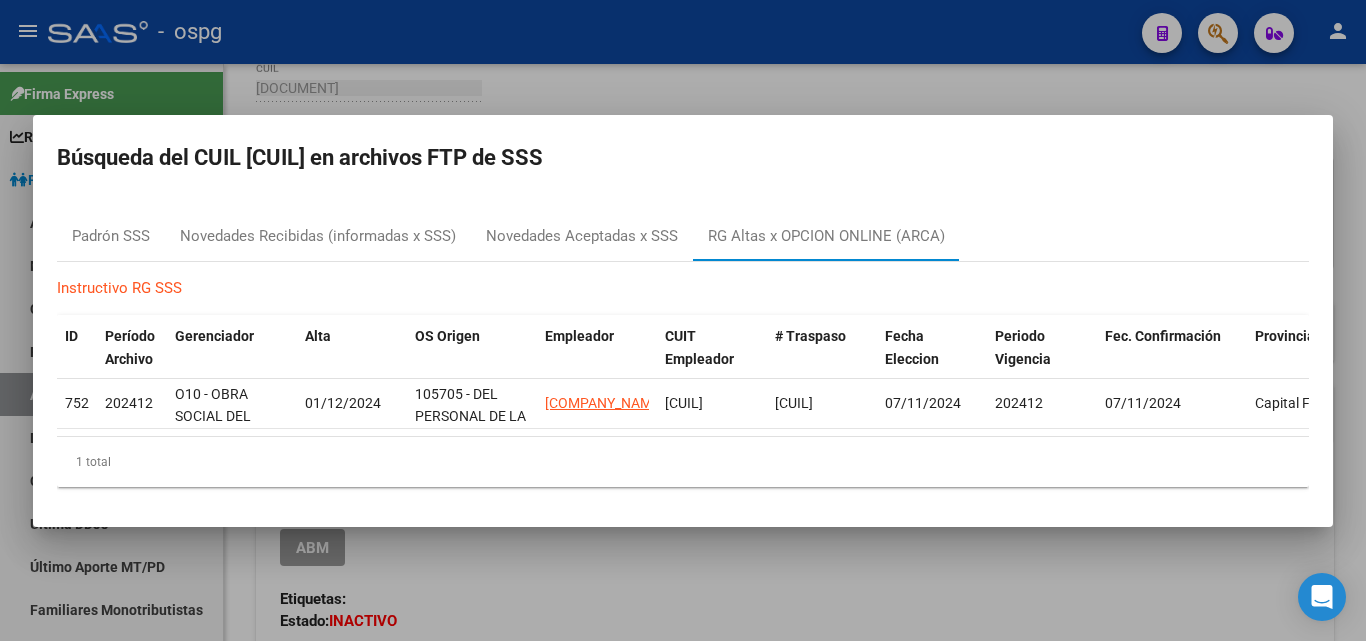 click at bounding box center (683, 320) 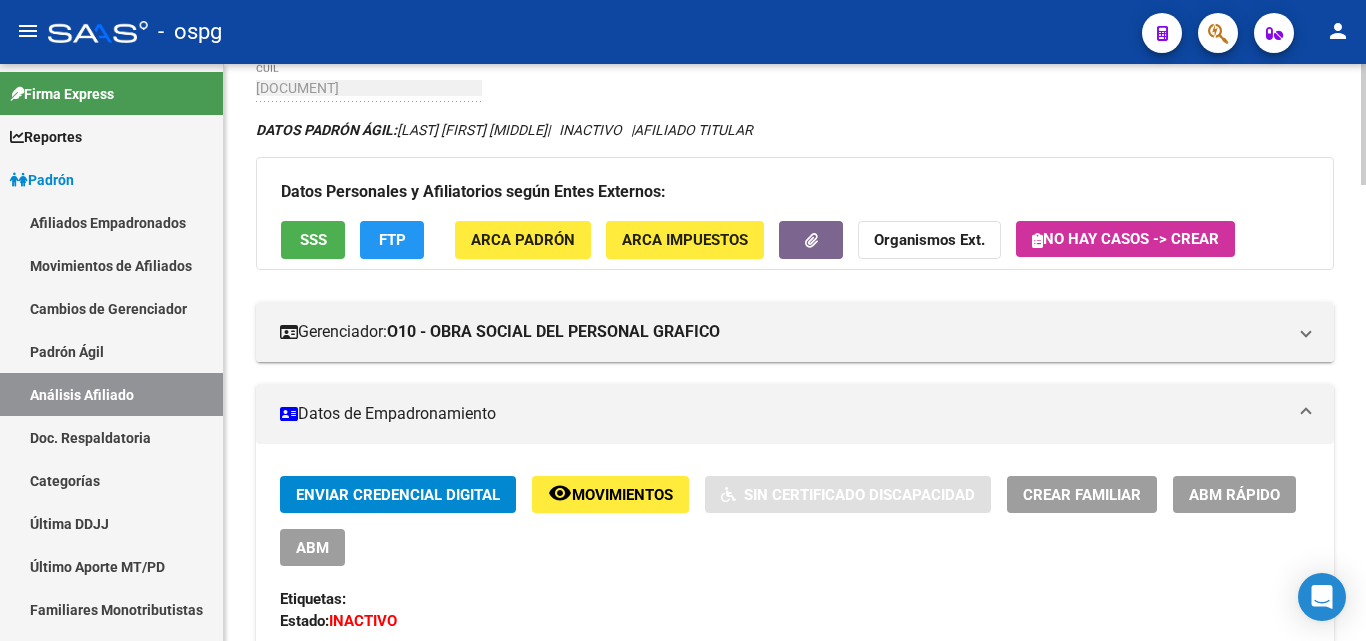 click on "SSS" 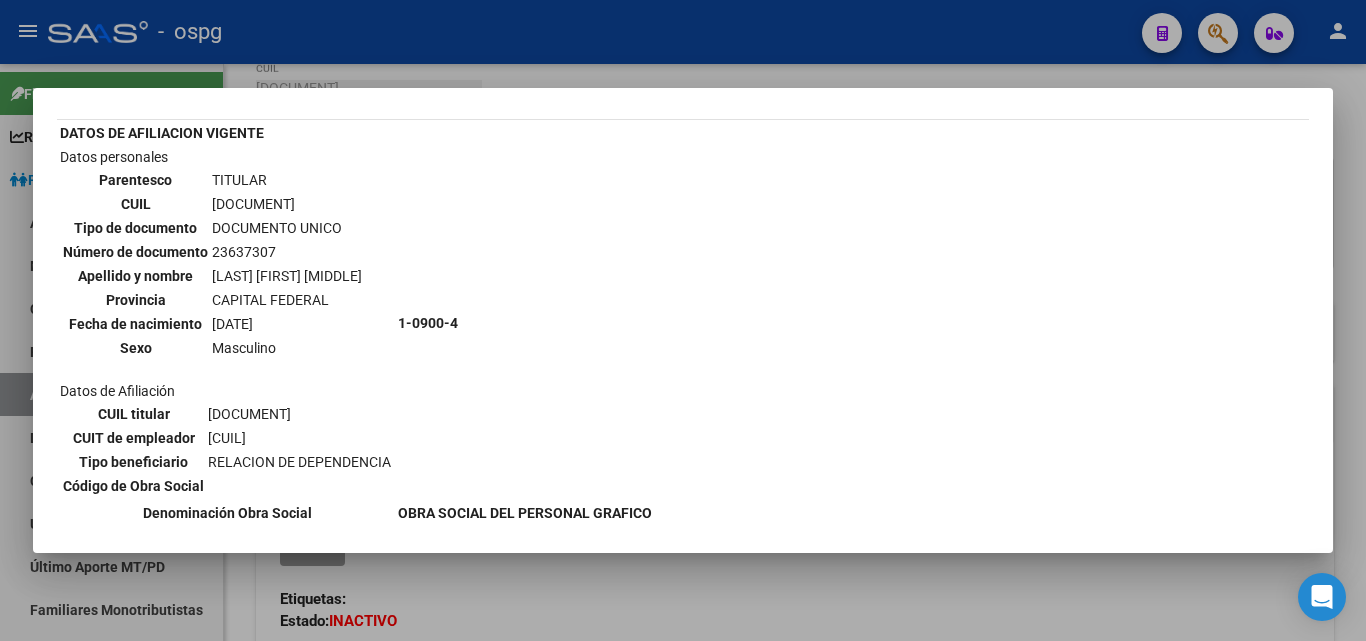 scroll, scrollTop: 0, scrollLeft: 0, axis: both 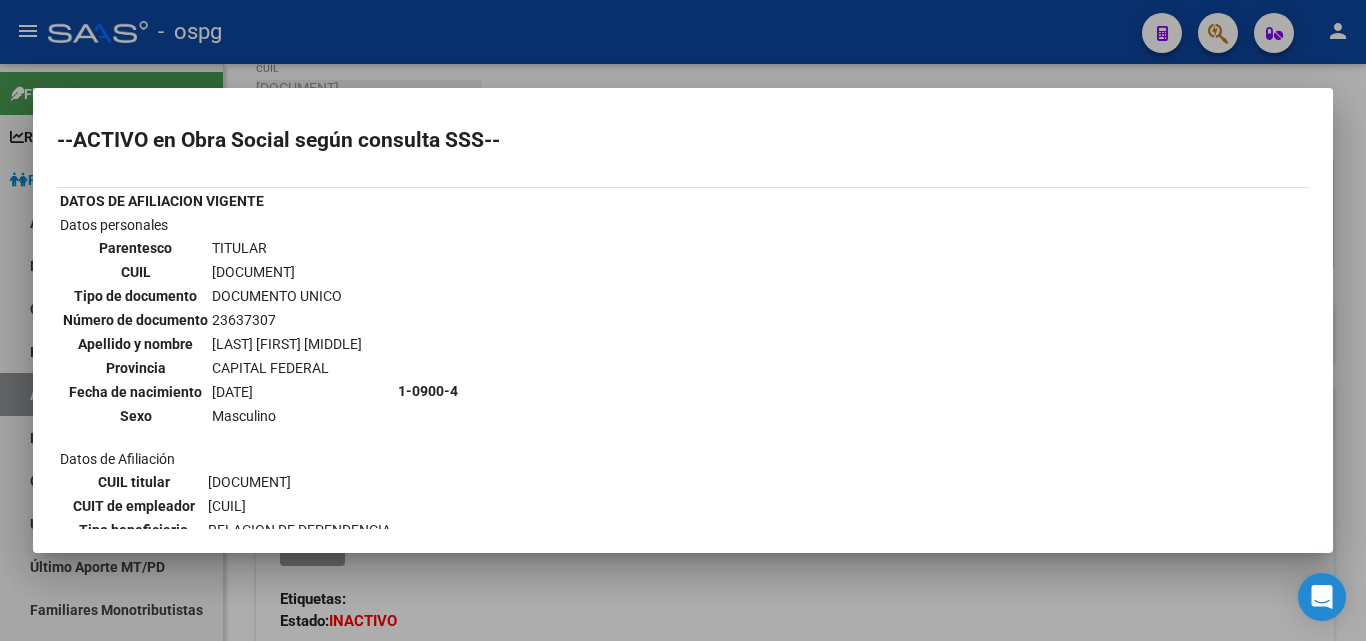 click at bounding box center [683, 320] 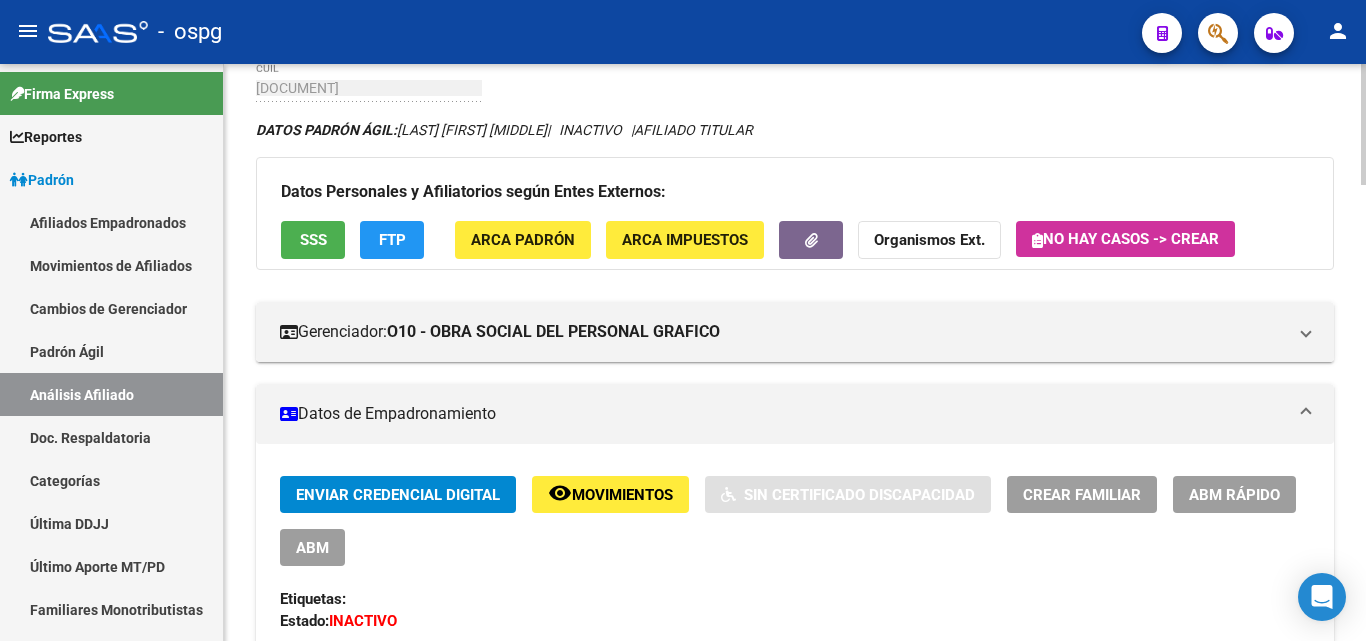 click on "SSS" 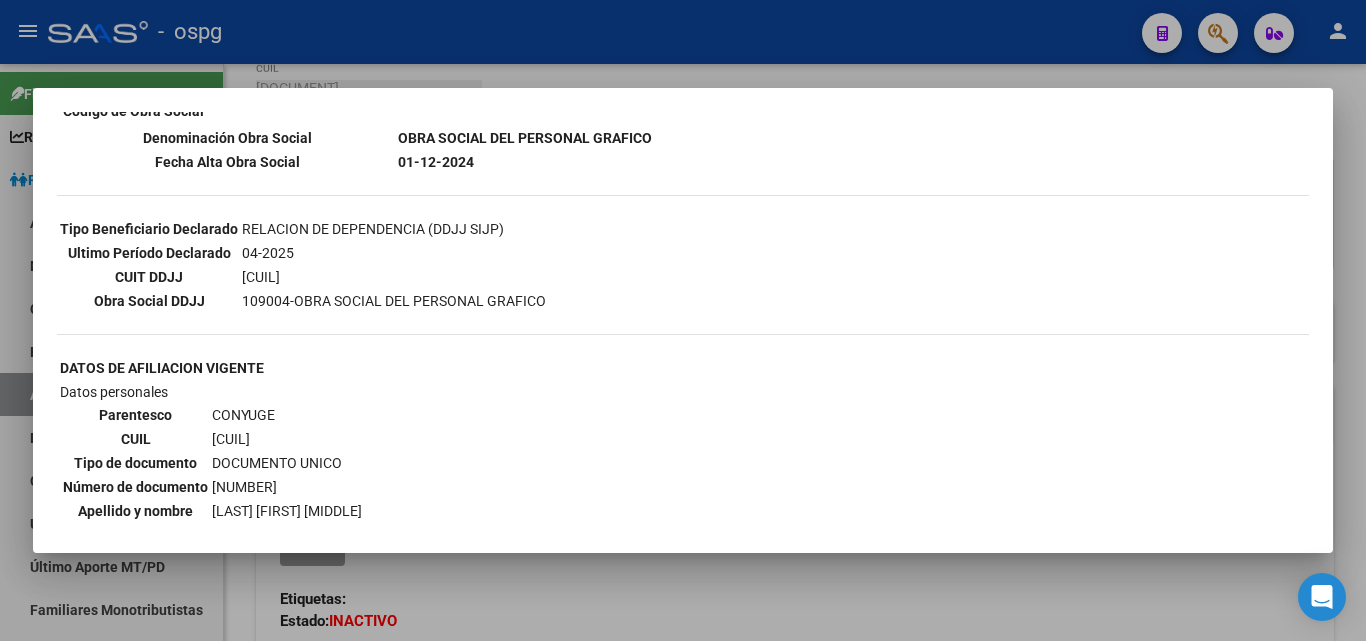 scroll, scrollTop: 100, scrollLeft: 0, axis: vertical 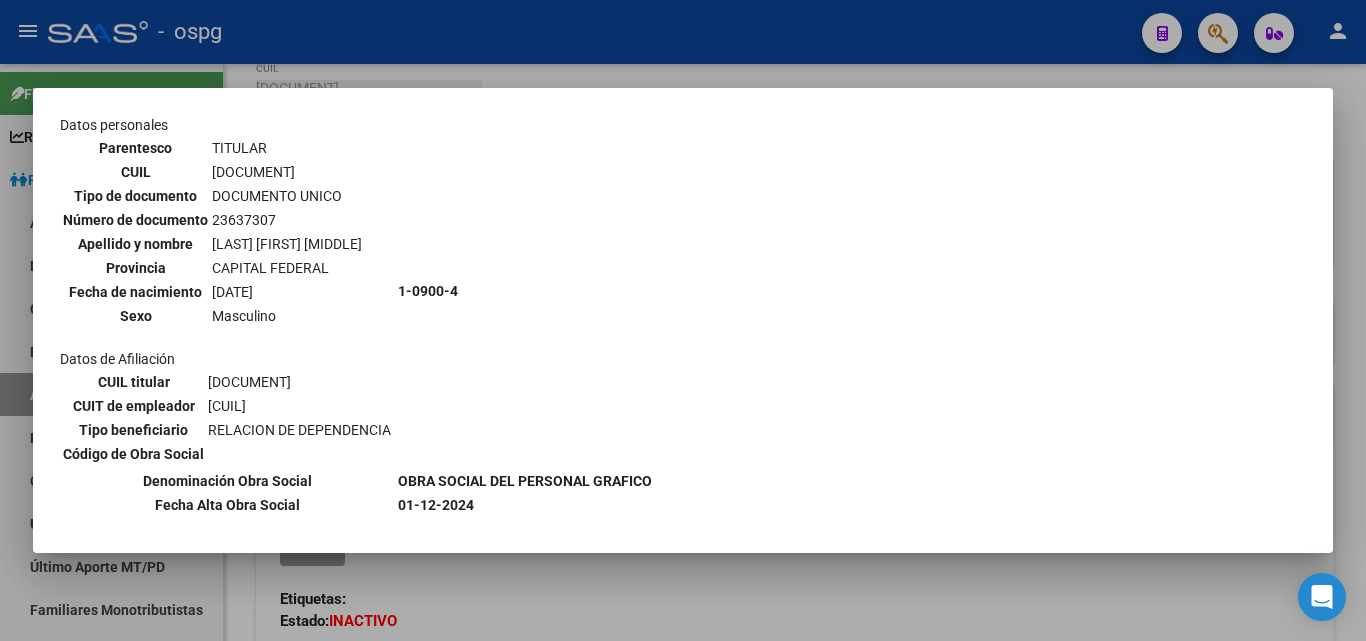 click at bounding box center [683, 320] 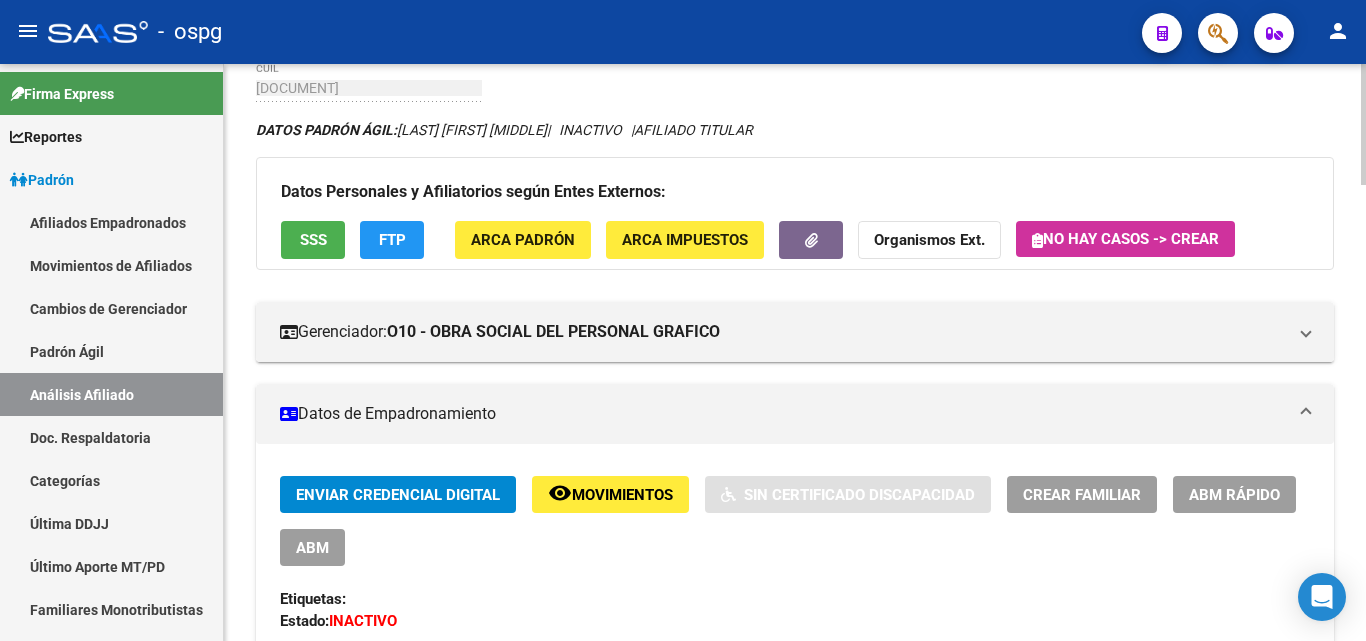 click on "FTP" 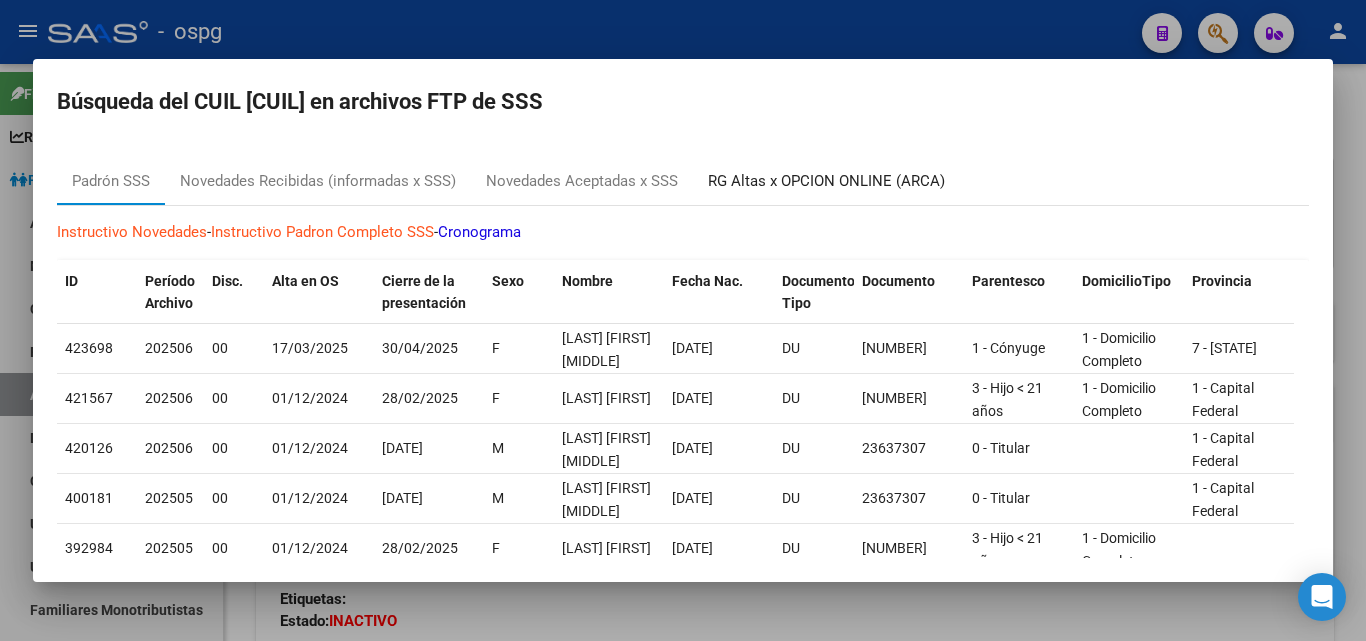 click on "RG Altas x OPCION ONLINE (ARCA)" at bounding box center (826, 181) 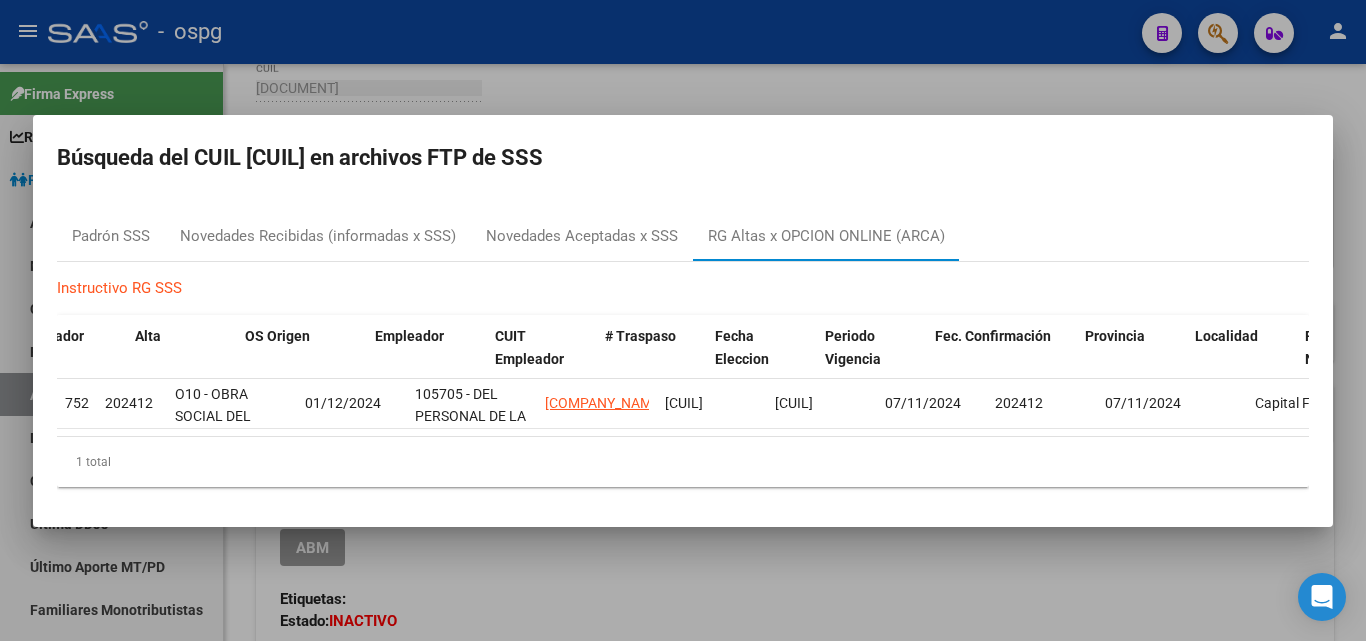 scroll, scrollTop: 0, scrollLeft: 268, axis: horizontal 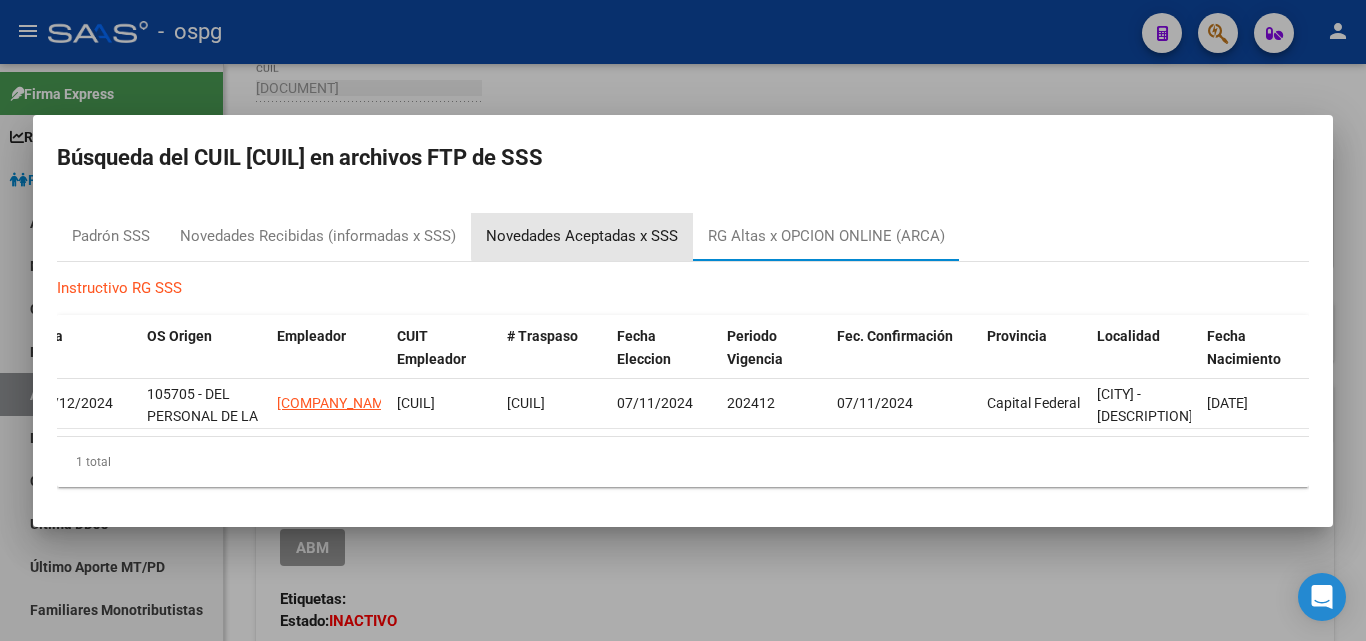 click on "Novedades Aceptadas x SSS" at bounding box center [582, 236] 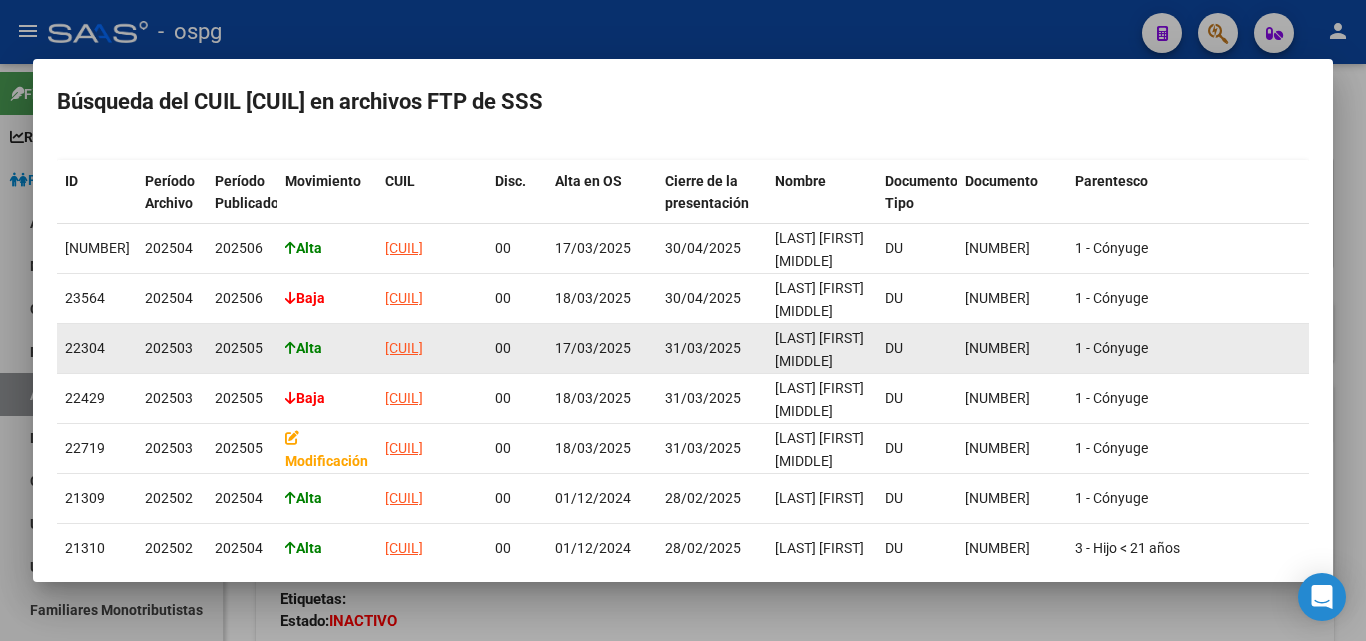 scroll, scrollTop: 0, scrollLeft: 0, axis: both 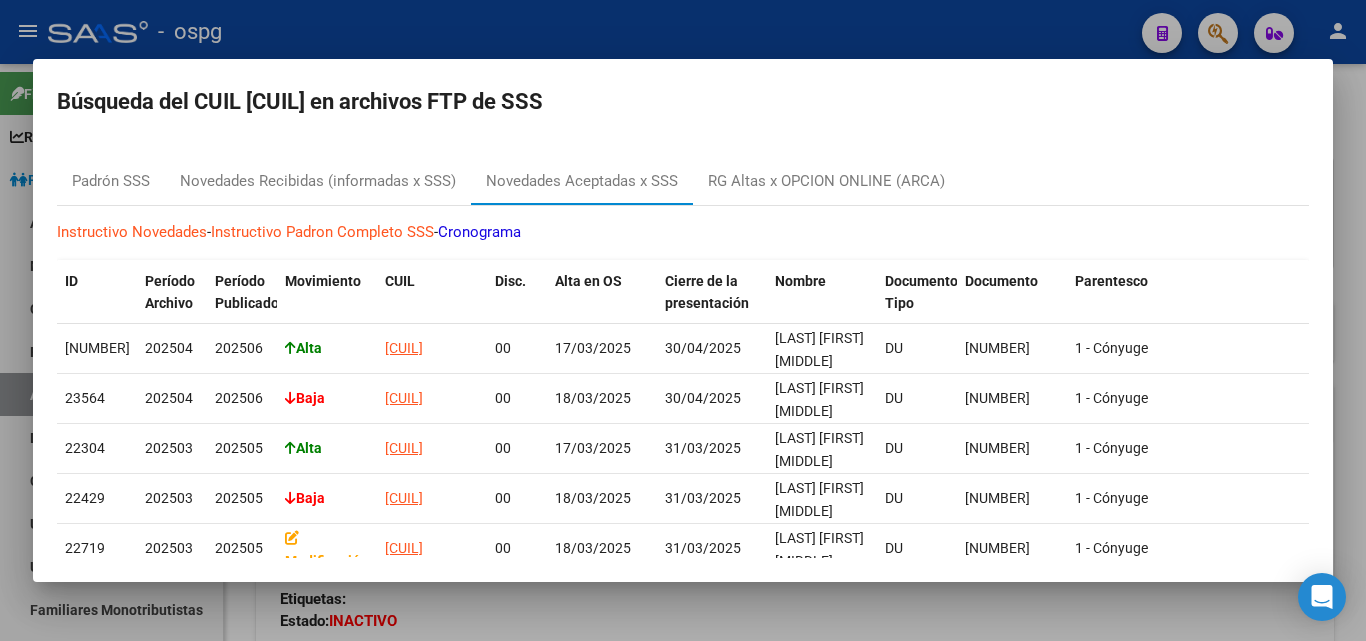 click at bounding box center [683, 320] 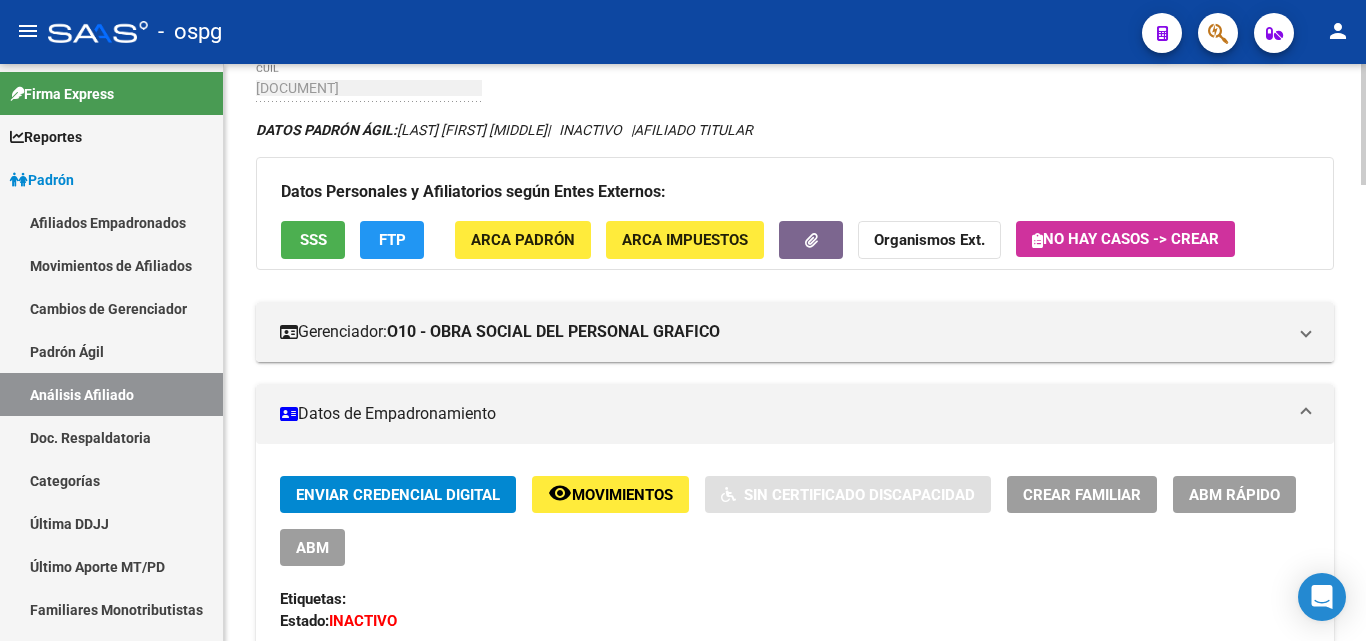 click on "FTP" 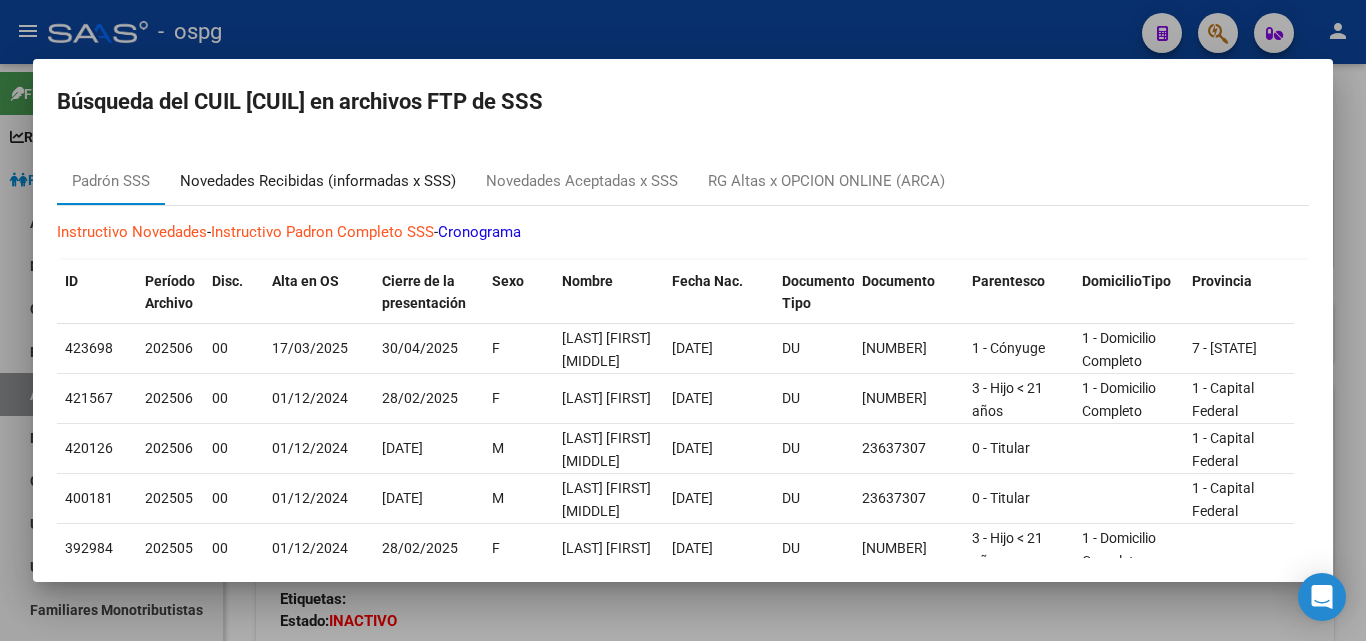 click on "Novedades Recibidas (informadas x SSS)" at bounding box center [318, 181] 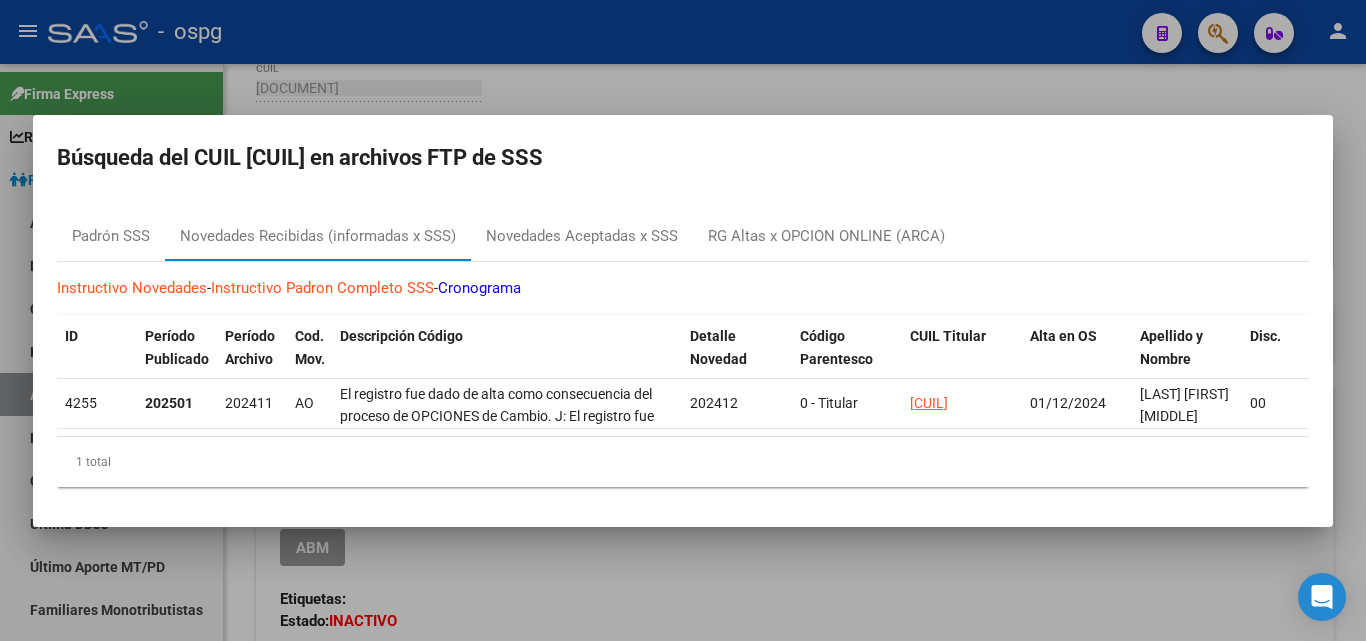 click at bounding box center [683, 320] 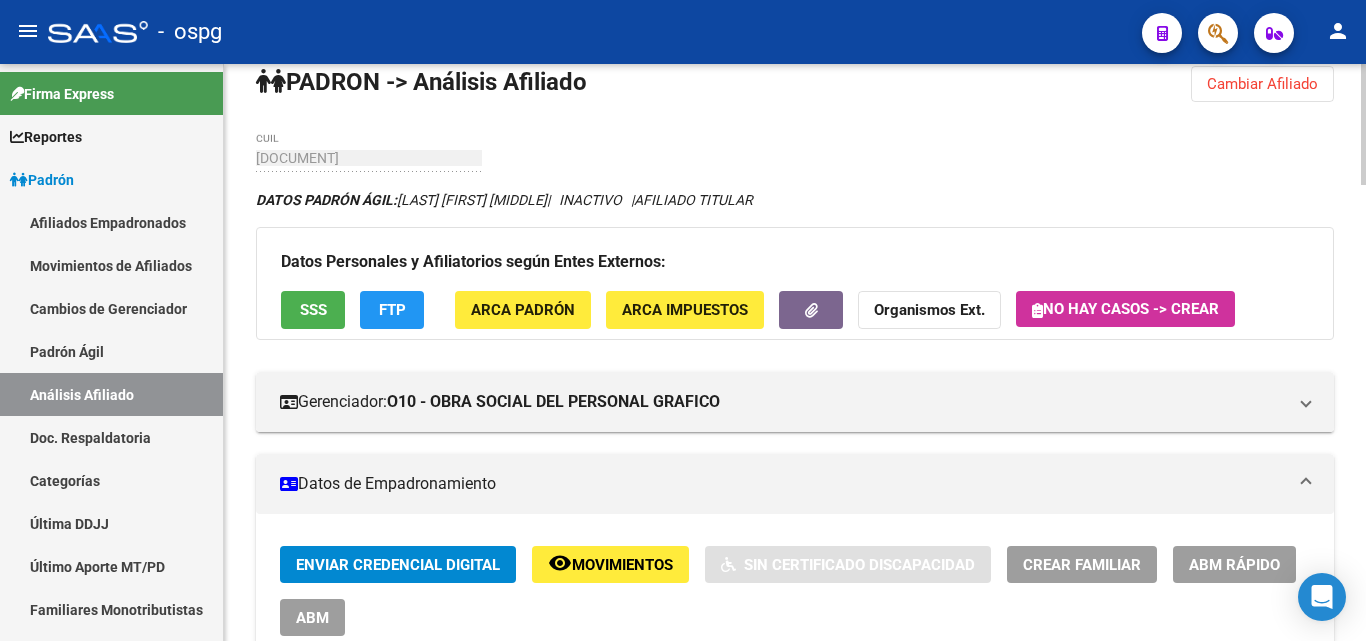scroll, scrollTop: 0, scrollLeft: 0, axis: both 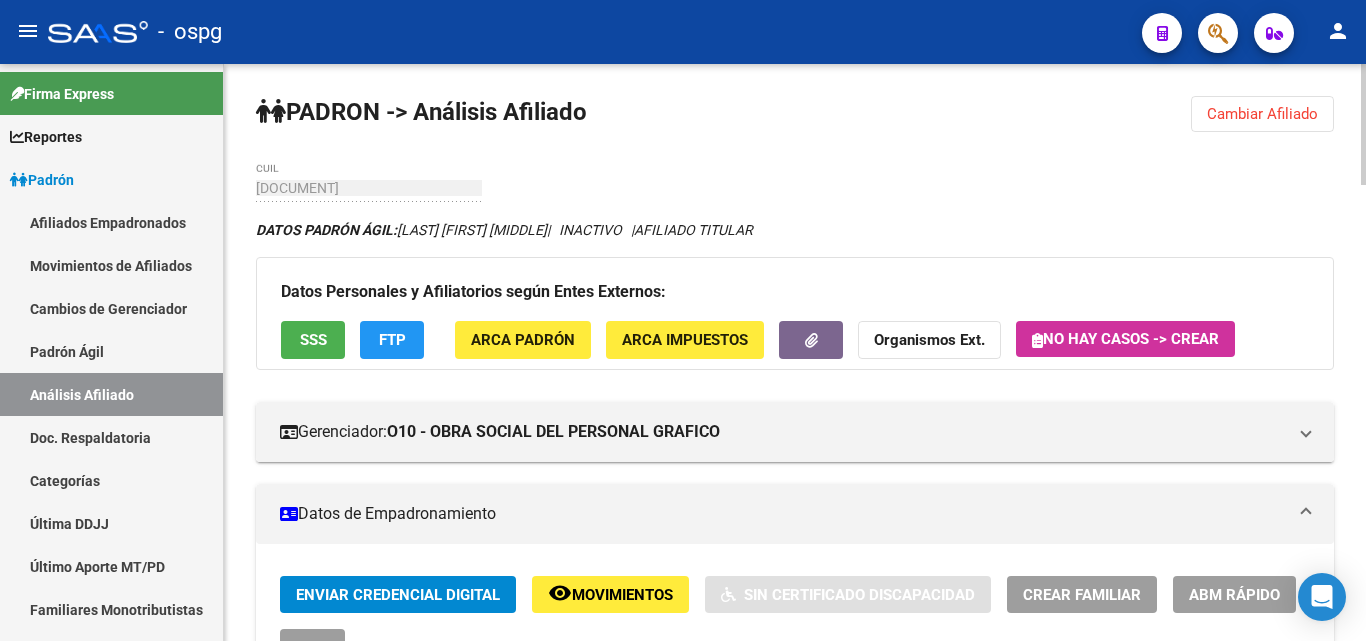 click on "Cambiar Afiliado" 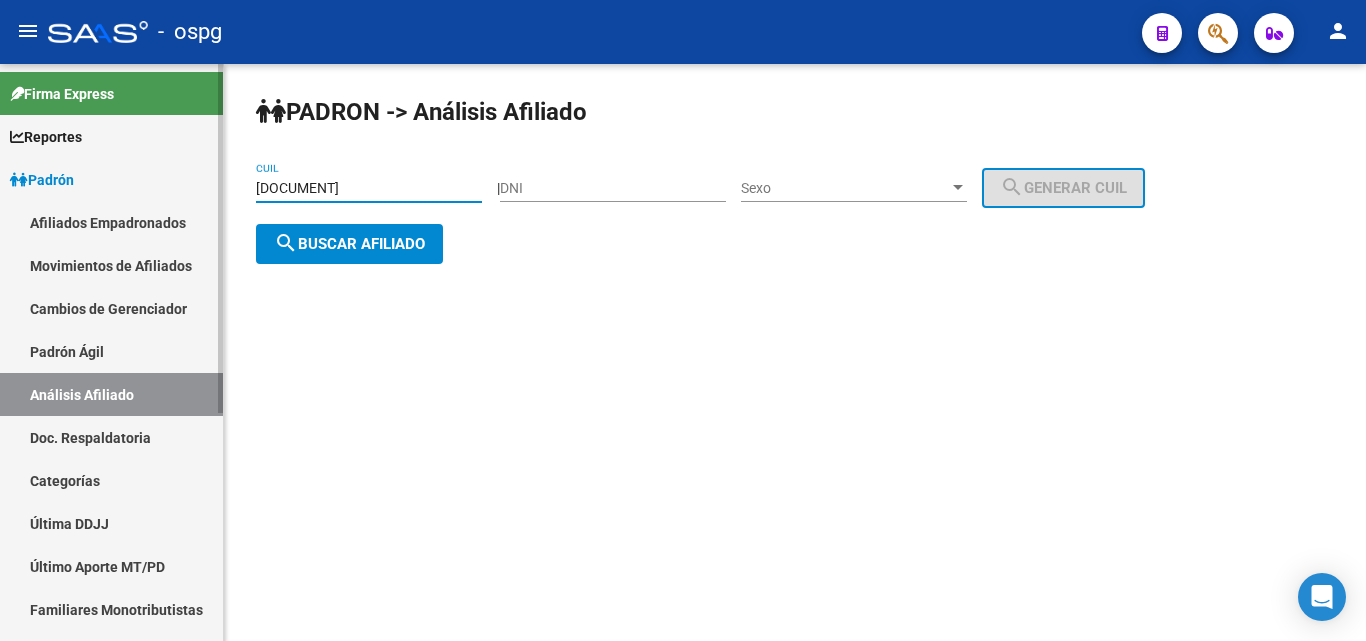 drag, startPoint x: 380, startPoint y: 183, endPoint x: 18, endPoint y: 161, distance: 362.66788 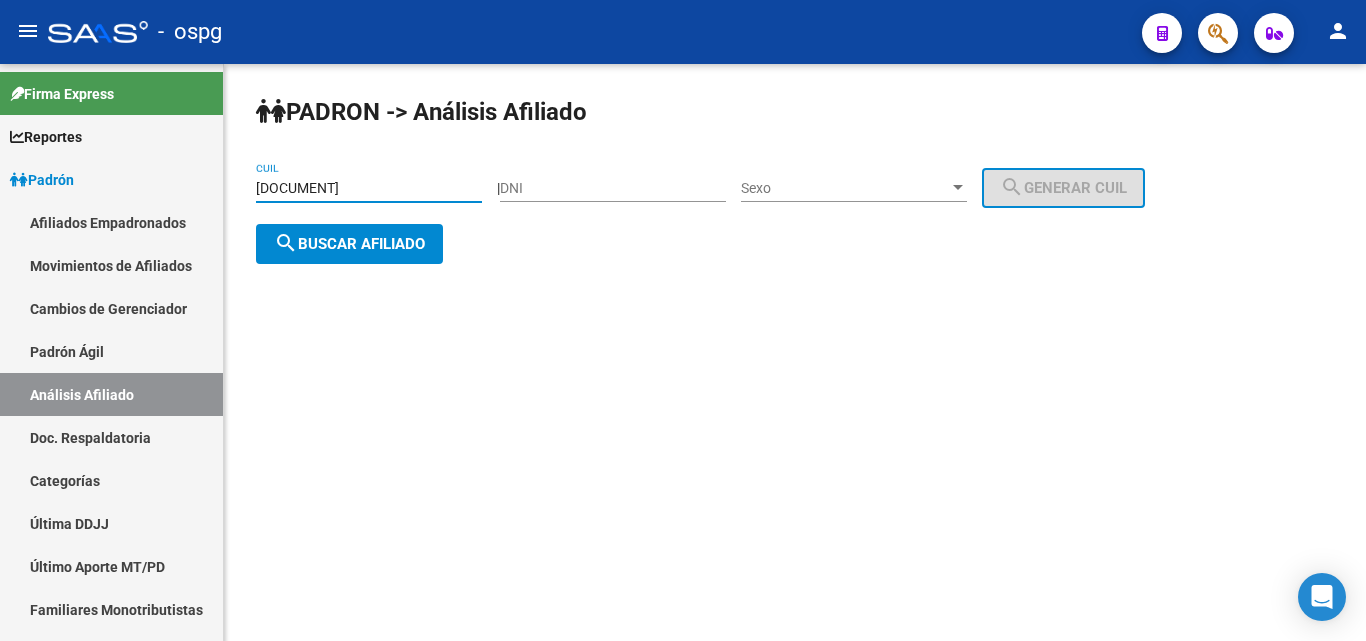 paste on "[NUMBER]" 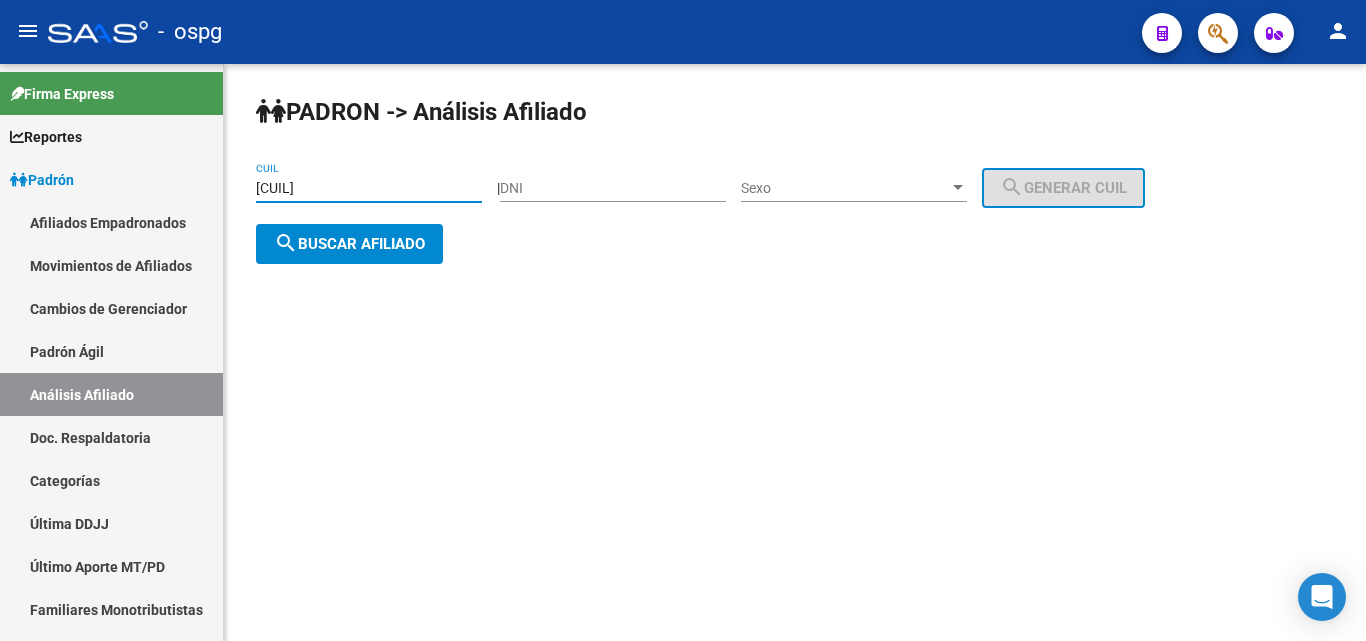 type on "[CUIL]" 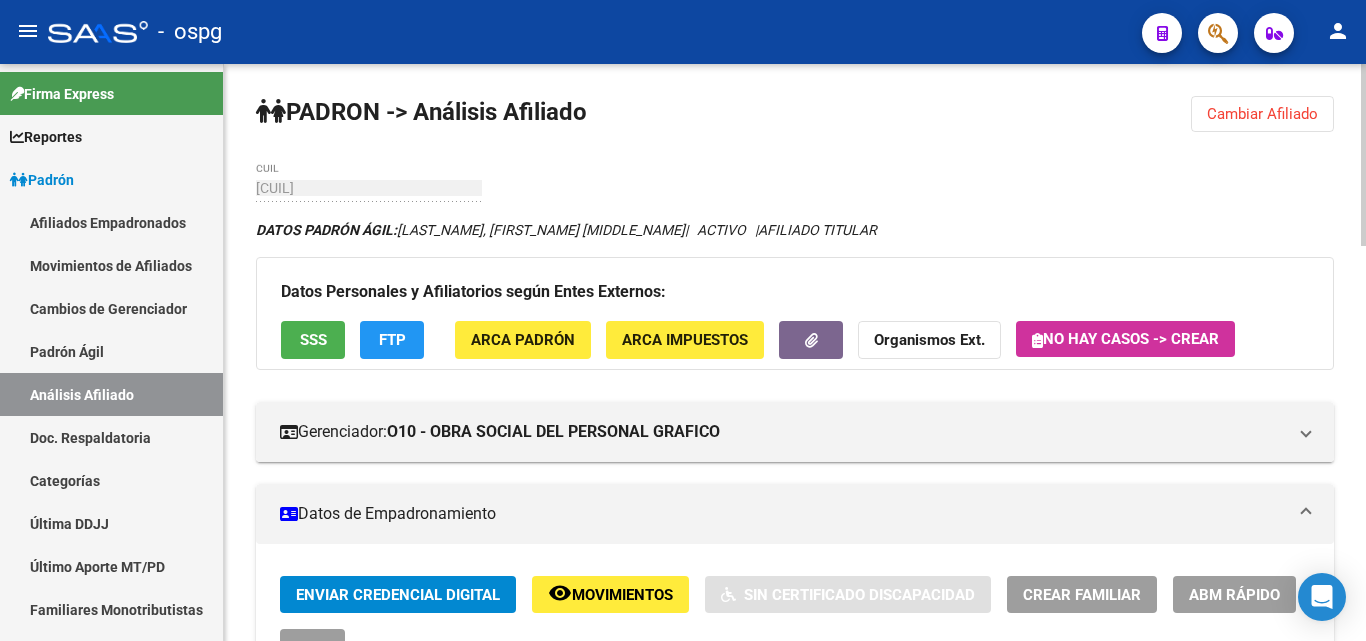 click on "SSS" 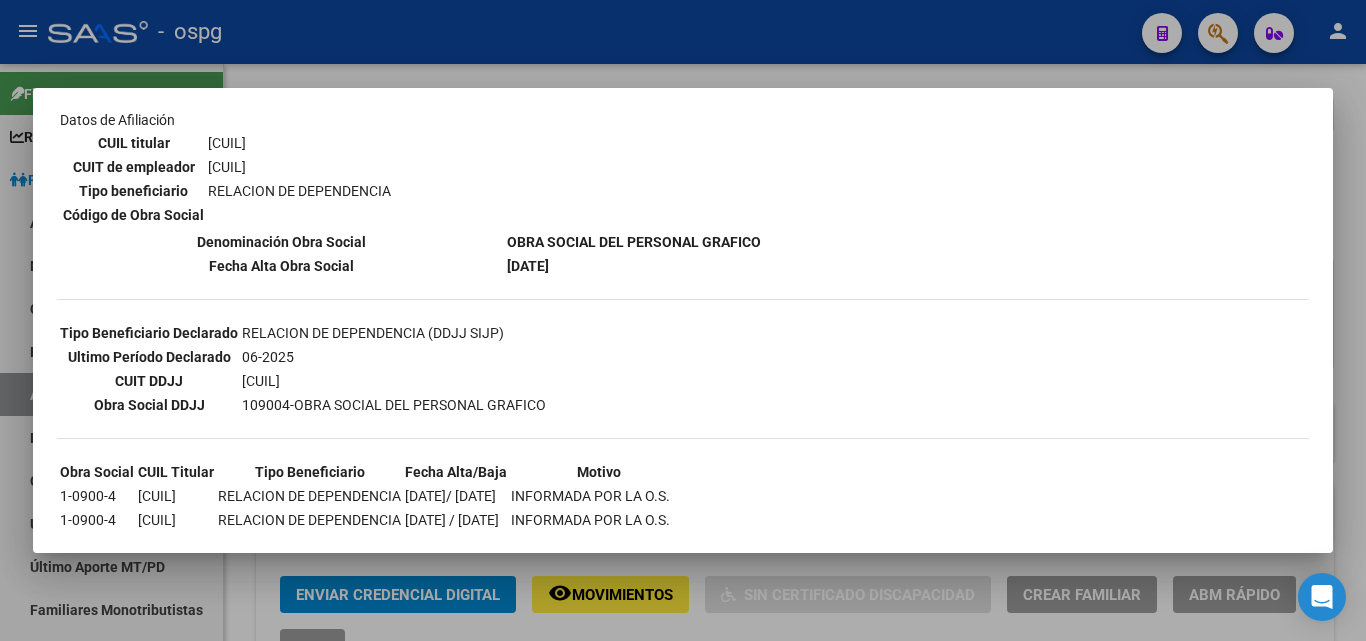 scroll, scrollTop: 456, scrollLeft: 0, axis: vertical 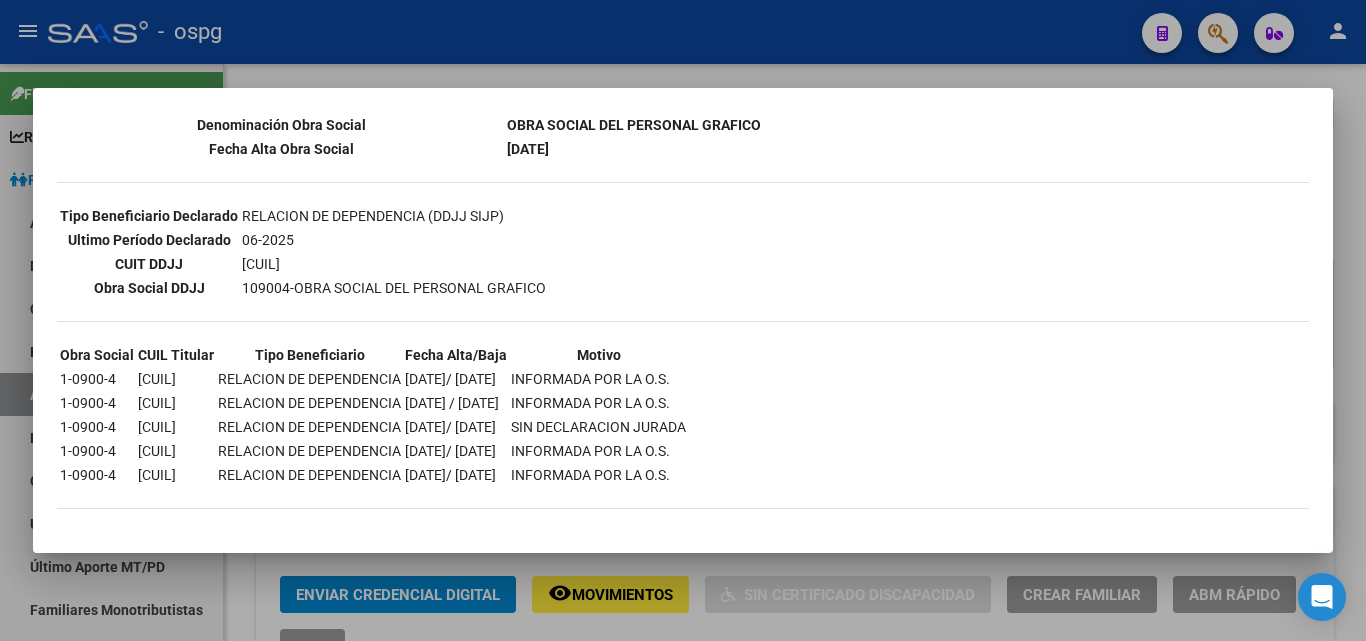 click at bounding box center [683, 320] 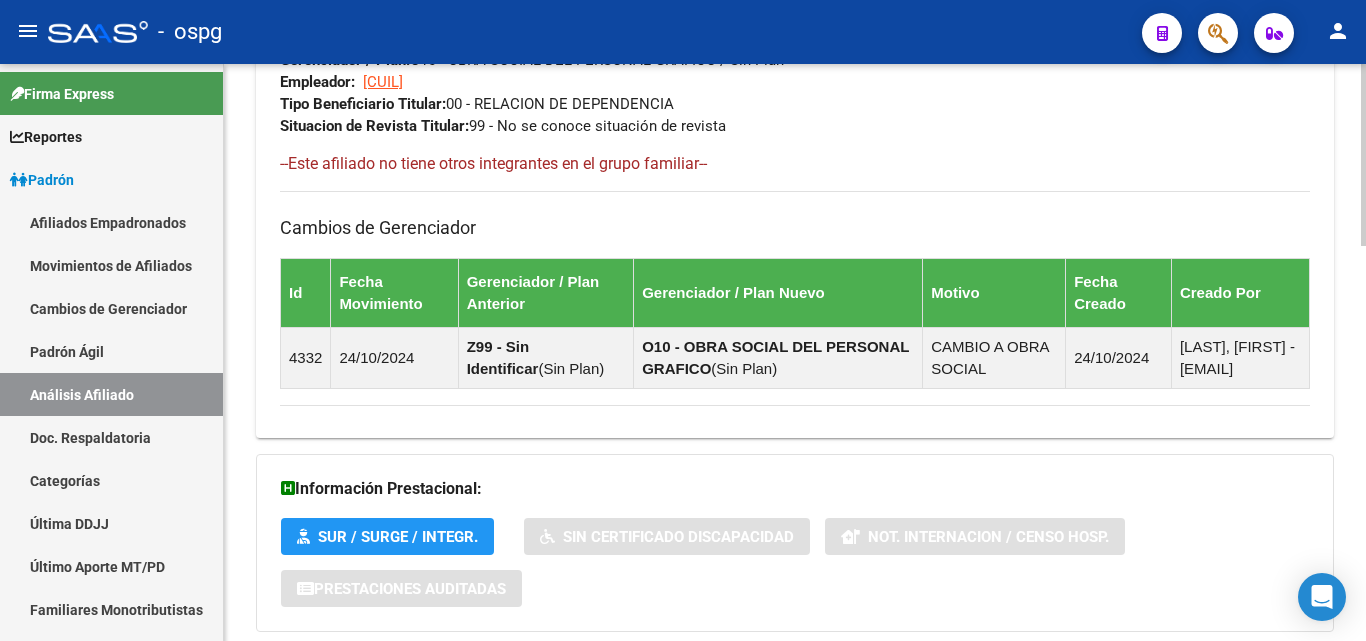 scroll, scrollTop: 1254, scrollLeft: 0, axis: vertical 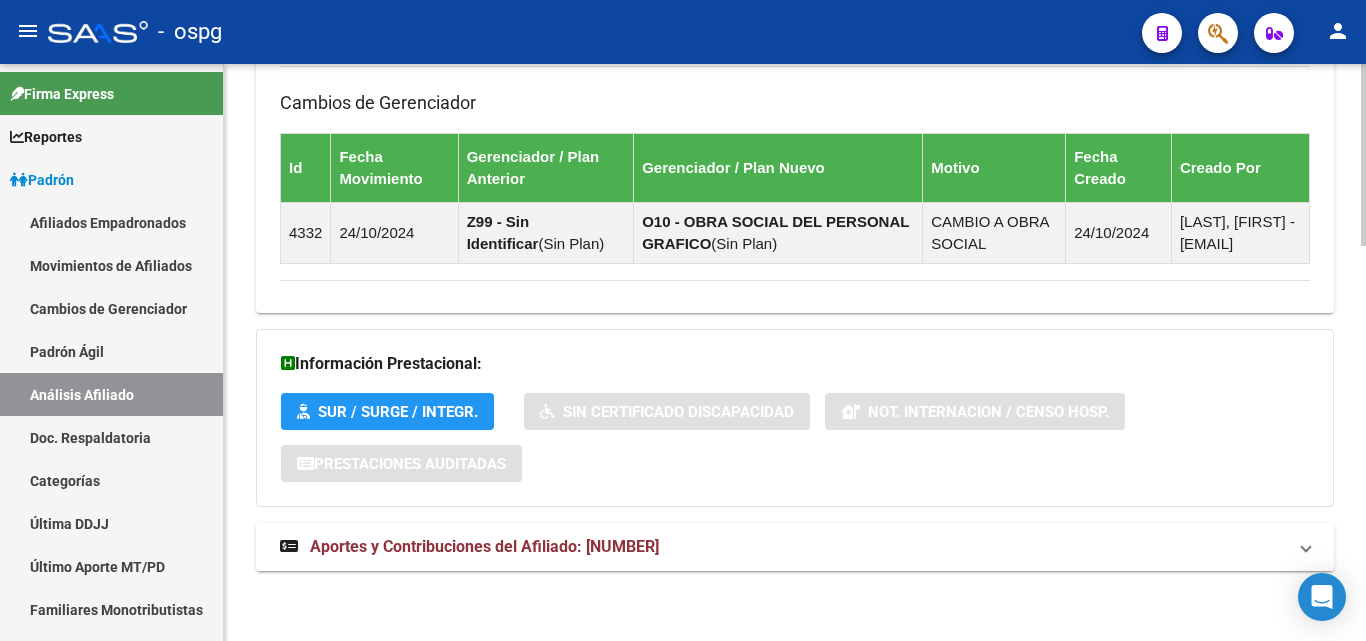 click on "Aportes y Contribuciones del Afiliado: [NUMBER]" at bounding box center (783, 547) 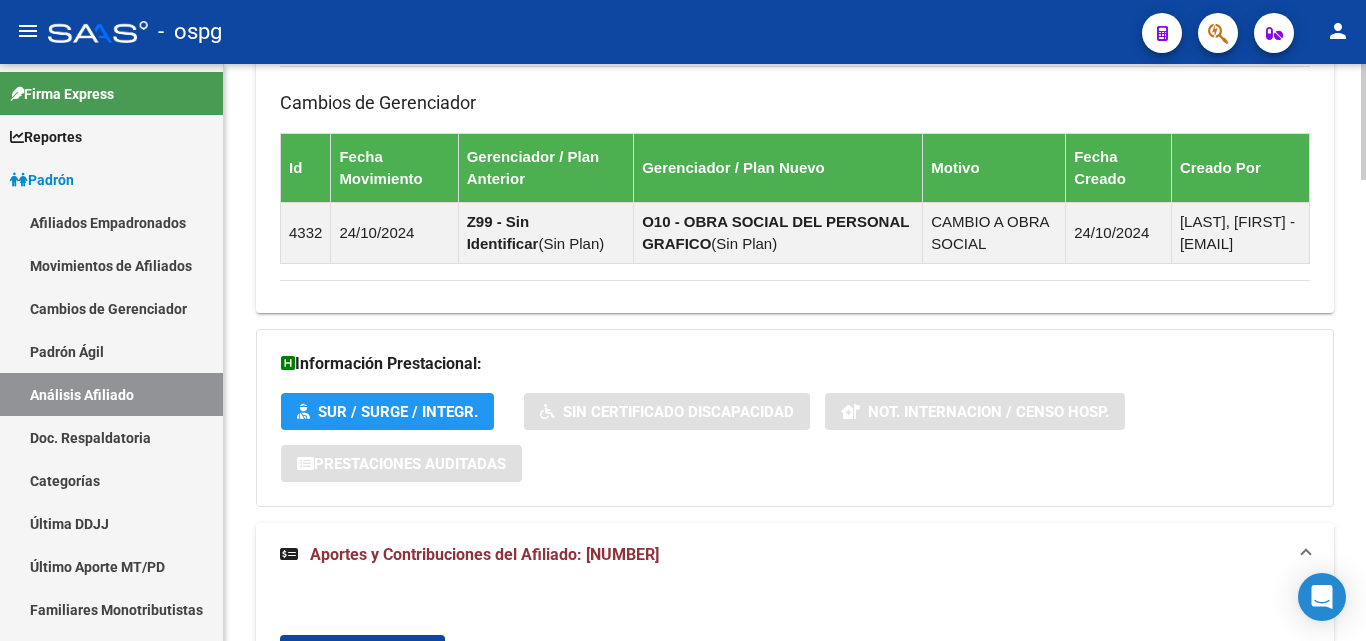 scroll, scrollTop: 1754, scrollLeft: 0, axis: vertical 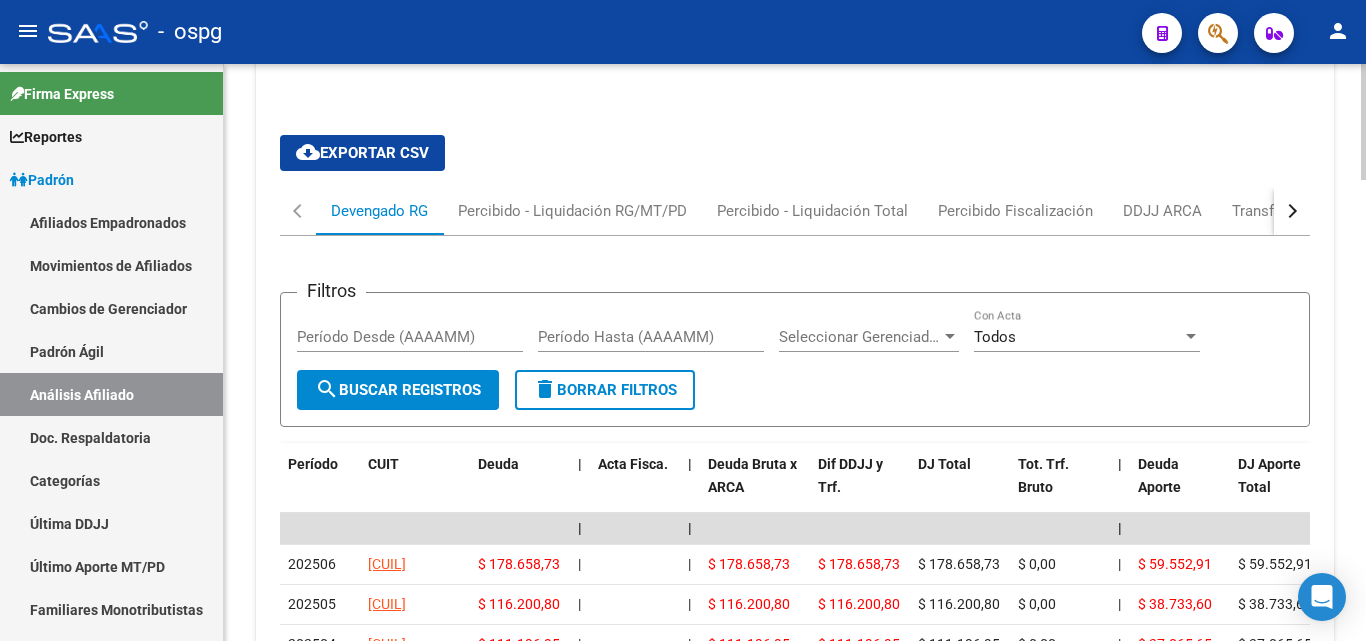 click at bounding box center [1292, 211] 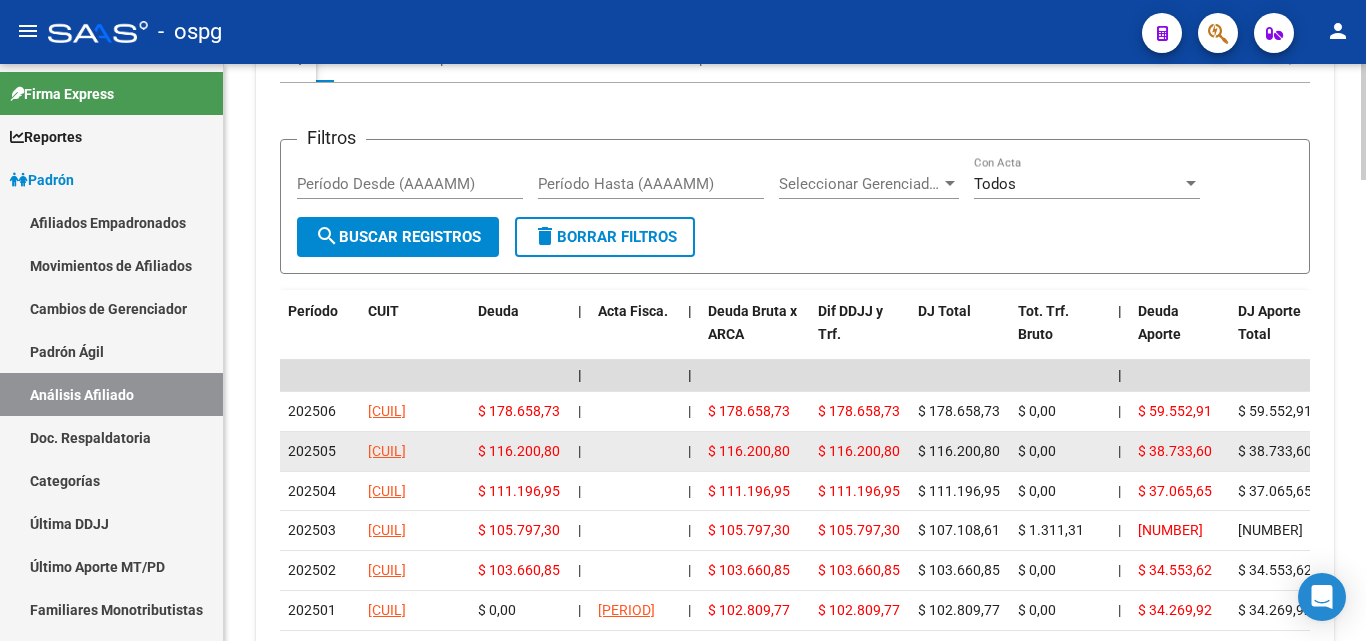 scroll, scrollTop: 1954, scrollLeft: 0, axis: vertical 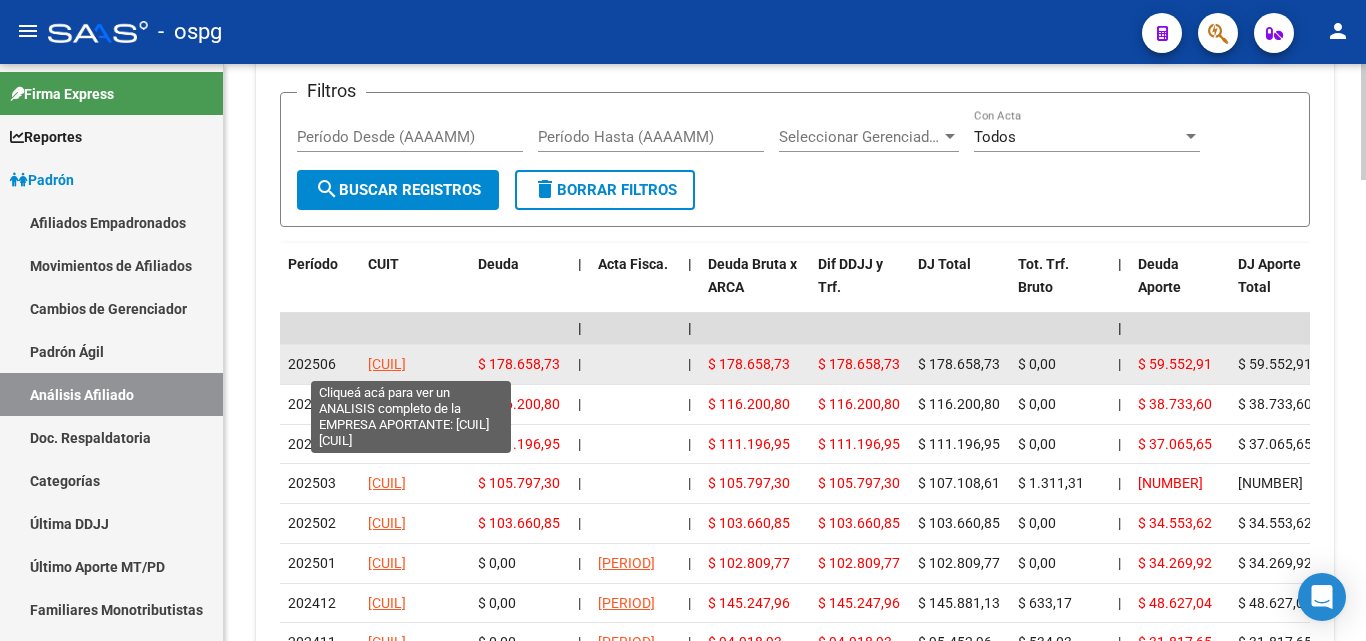click on "[CUIL]" 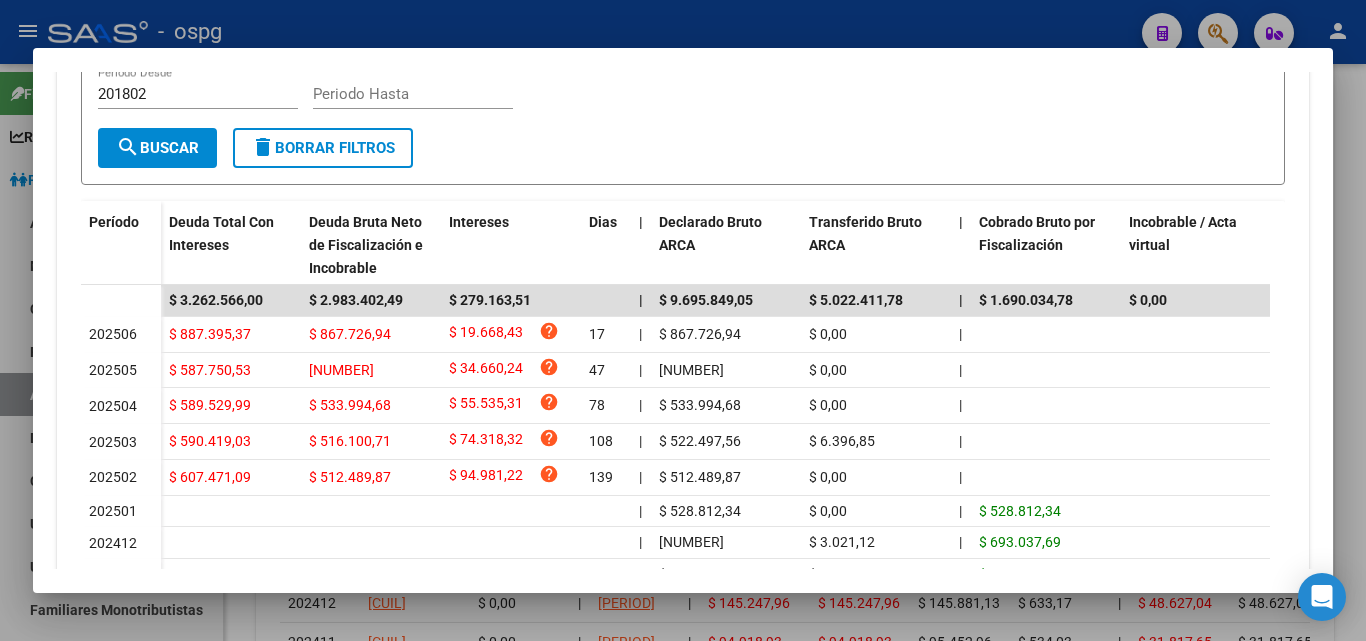scroll, scrollTop: 500, scrollLeft: 0, axis: vertical 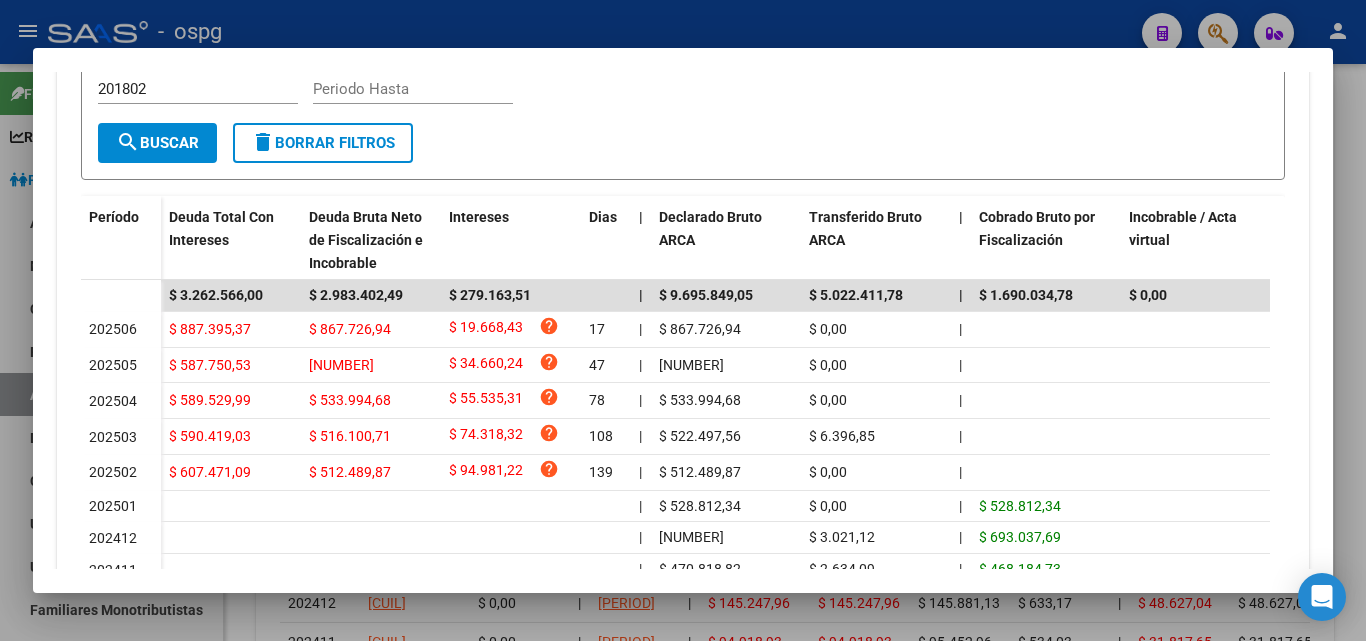 click at bounding box center [683, 320] 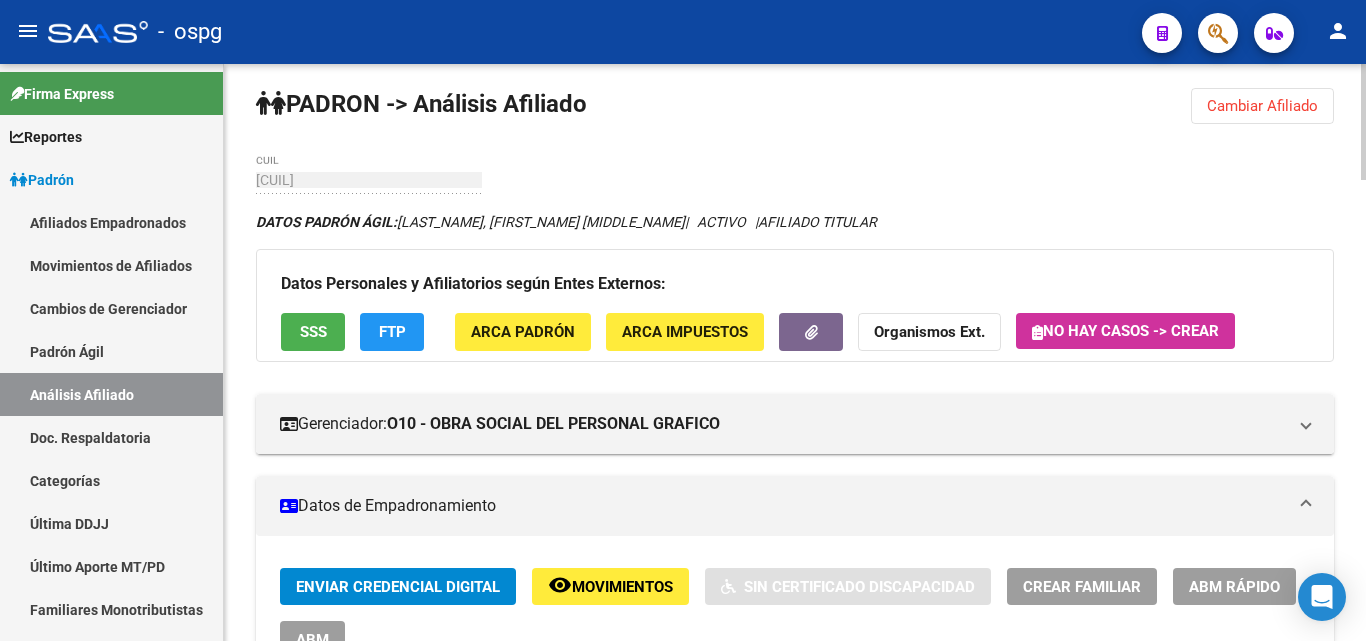 scroll, scrollTop: 0, scrollLeft: 0, axis: both 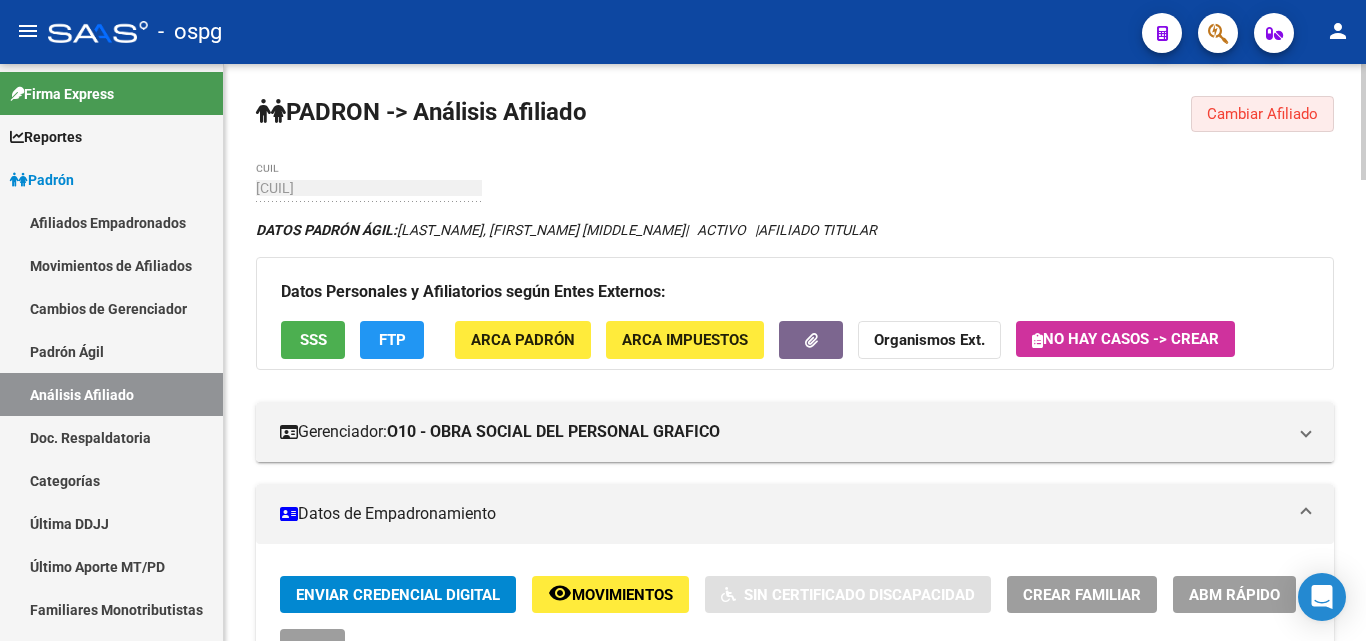 drag, startPoint x: 1270, startPoint y: 112, endPoint x: 861, endPoint y: 136, distance: 409.70355 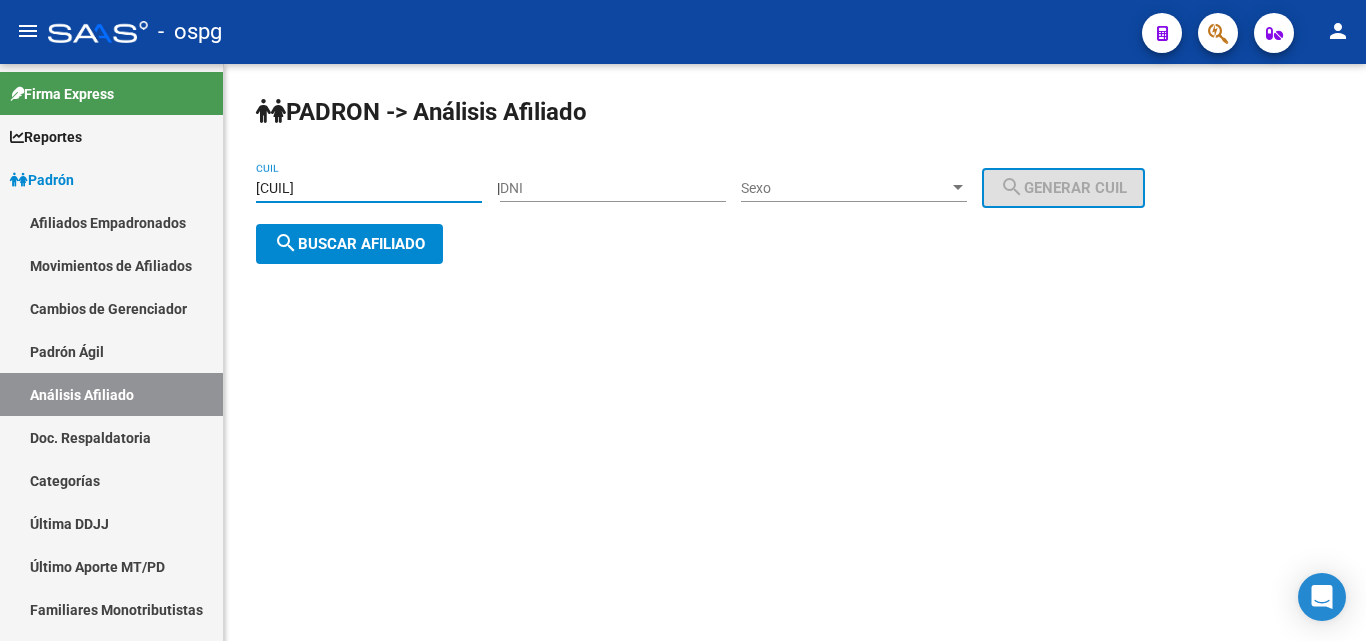 drag, startPoint x: 371, startPoint y: 191, endPoint x: 405, endPoint y: 235, distance: 55.605755 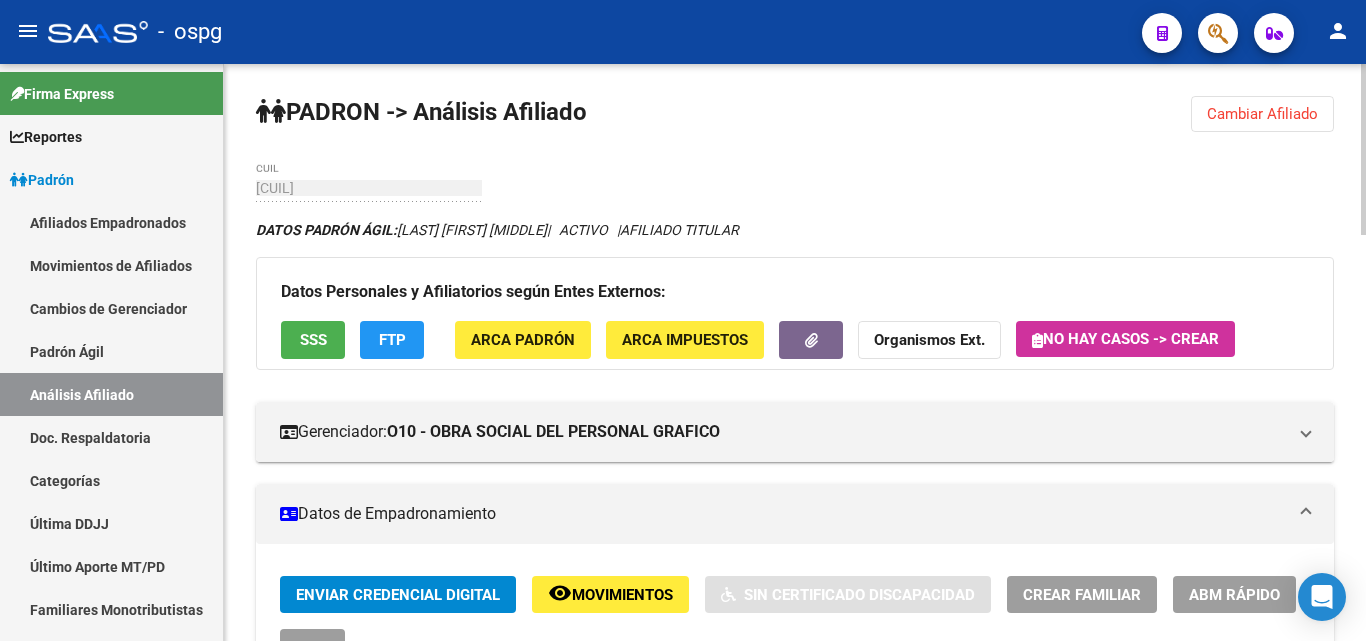 click on "SSS" 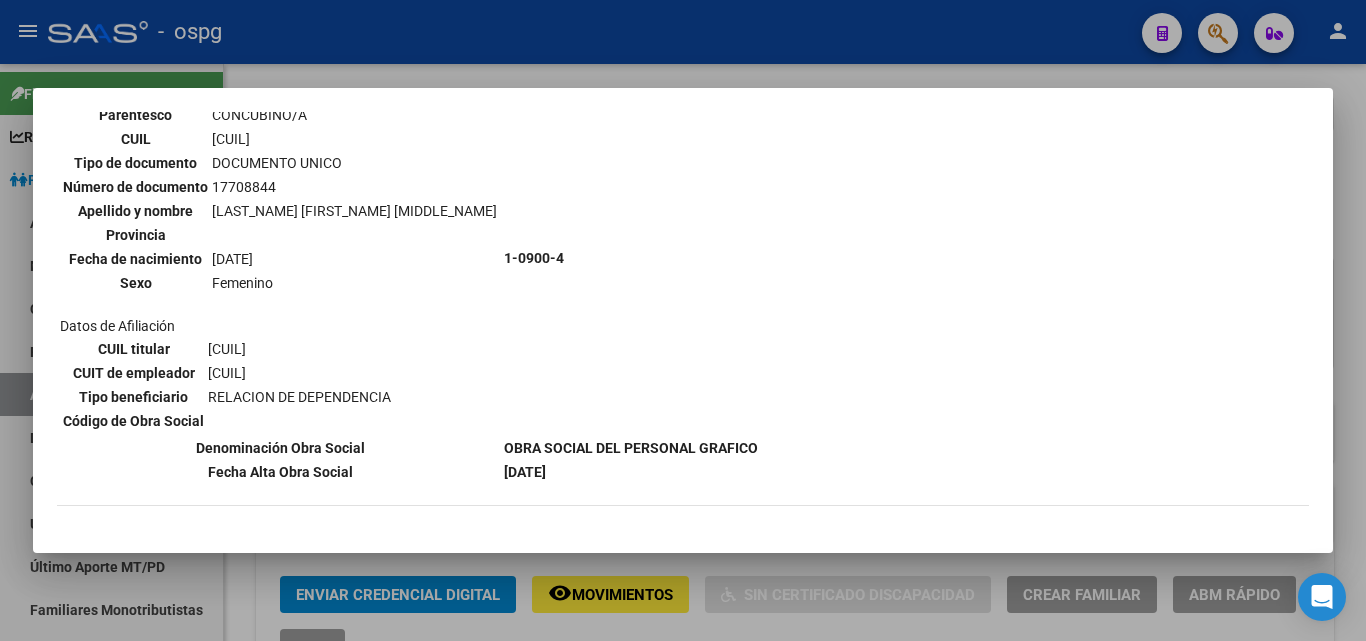 scroll, scrollTop: 800, scrollLeft: 0, axis: vertical 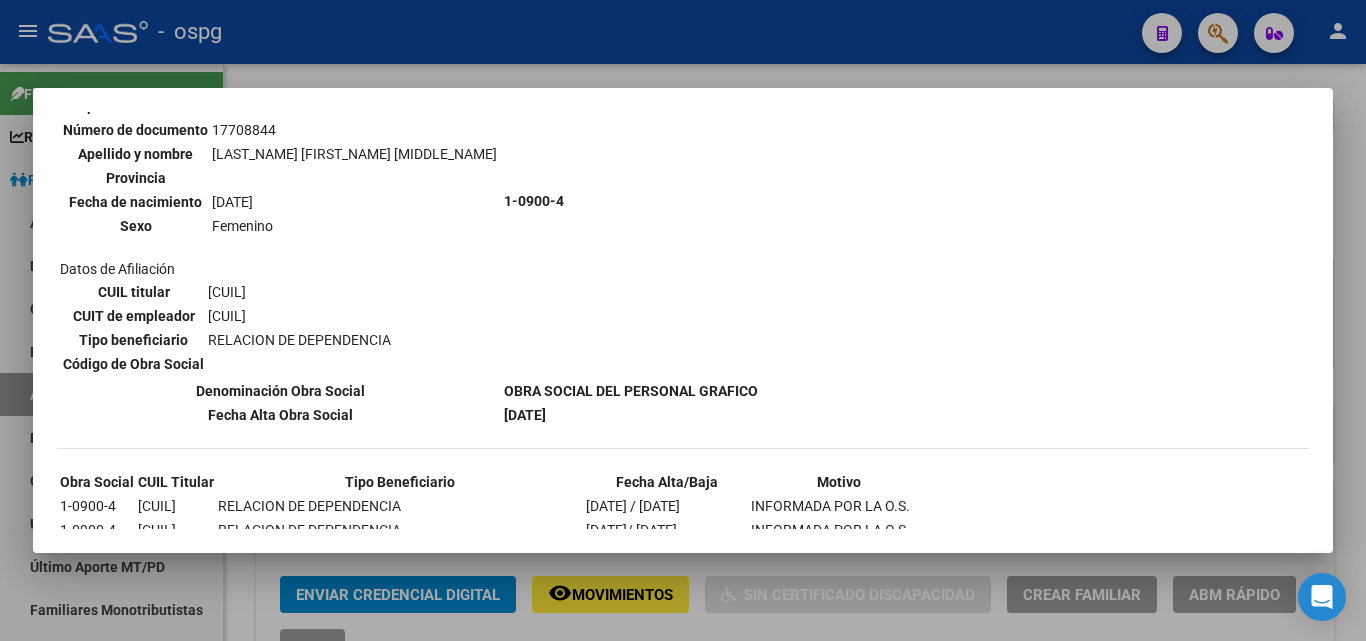 click at bounding box center [683, 320] 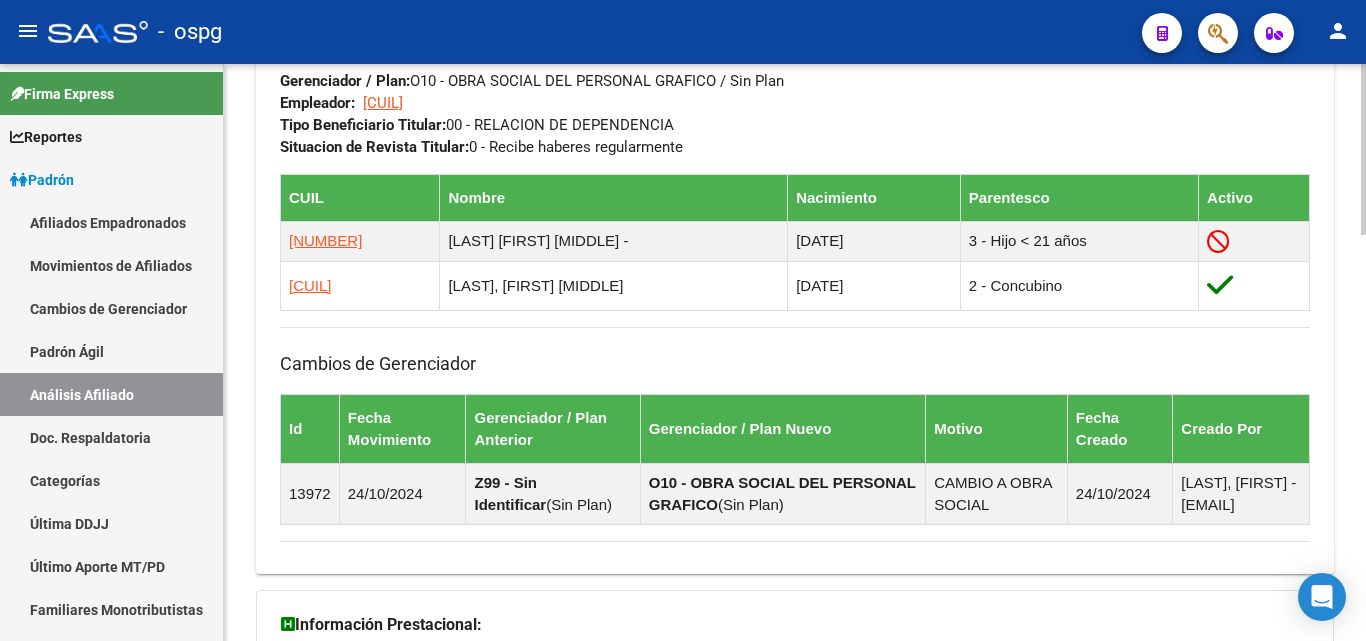 scroll, scrollTop: 1300, scrollLeft: 0, axis: vertical 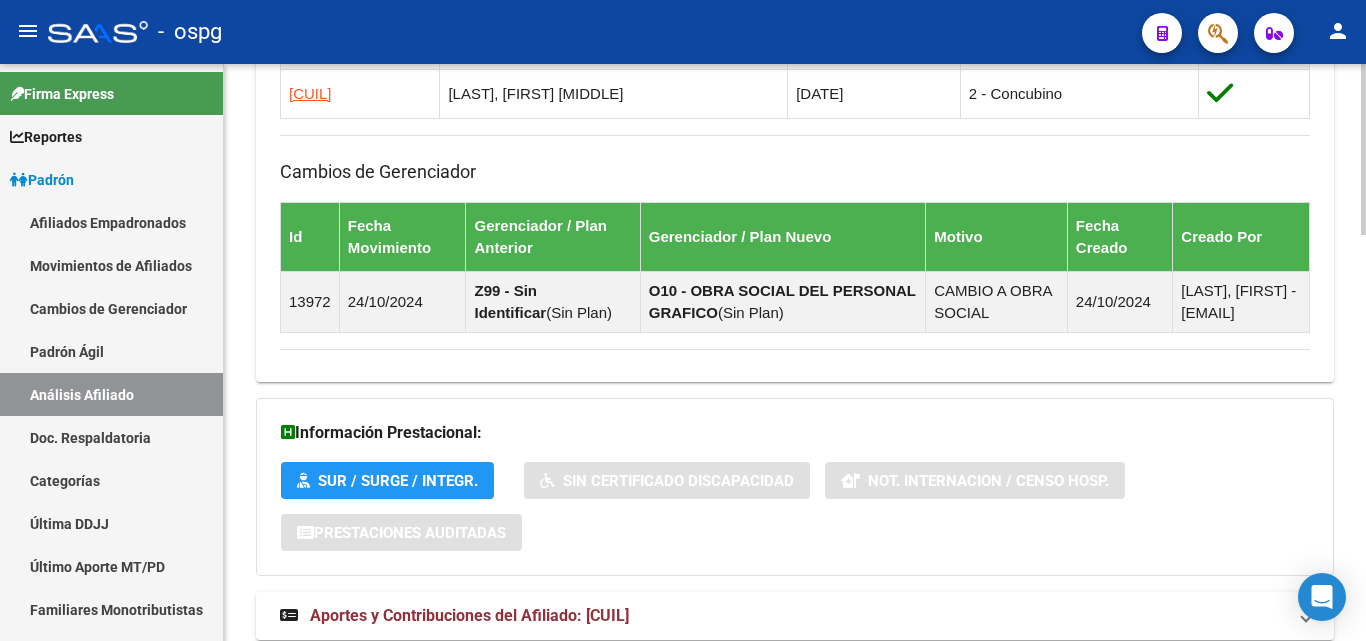 drag, startPoint x: 681, startPoint y: 615, endPoint x: 817, endPoint y: 589, distance: 138.463 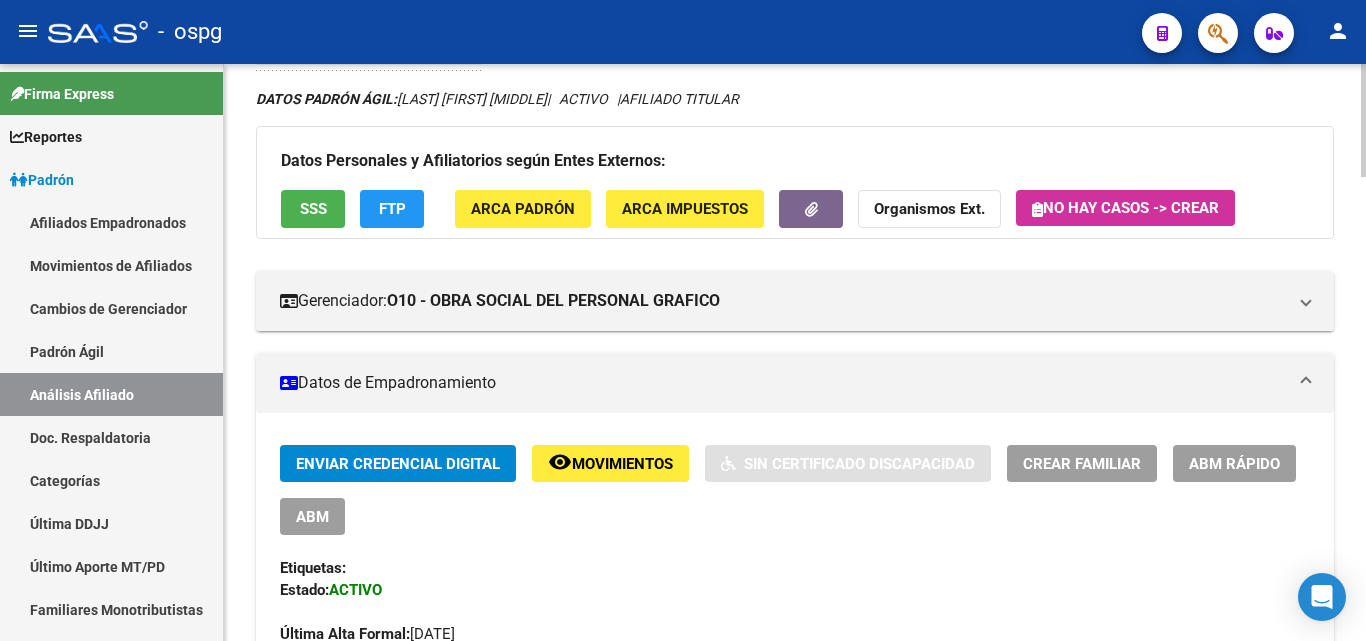 scroll, scrollTop: 0, scrollLeft: 0, axis: both 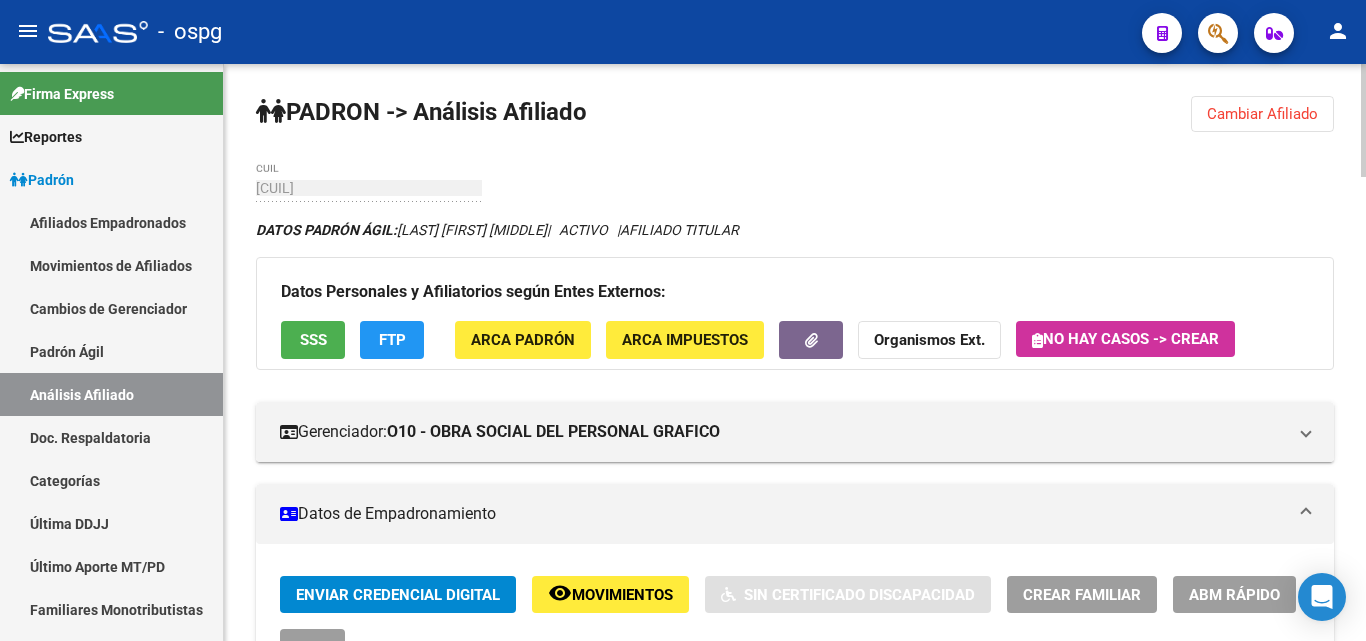 click on "Cambiar Afiliado" 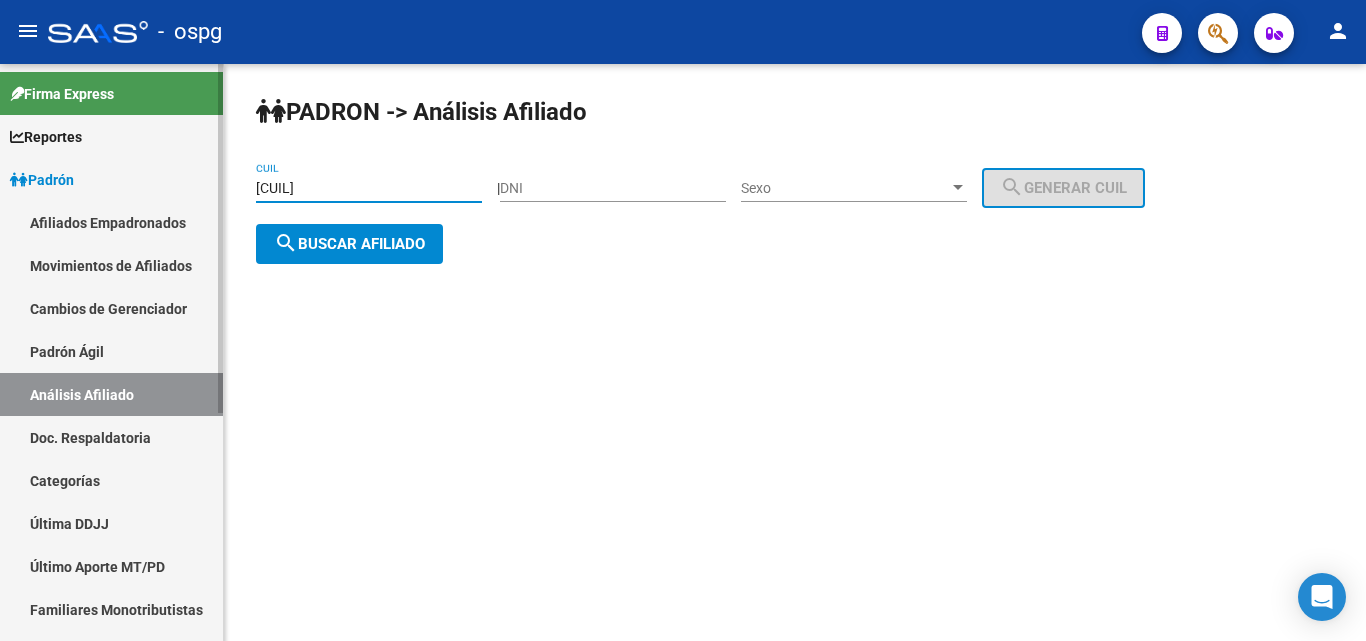 drag, startPoint x: 381, startPoint y: 188, endPoint x: 46, endPoint y: 187, distance: 335.0015 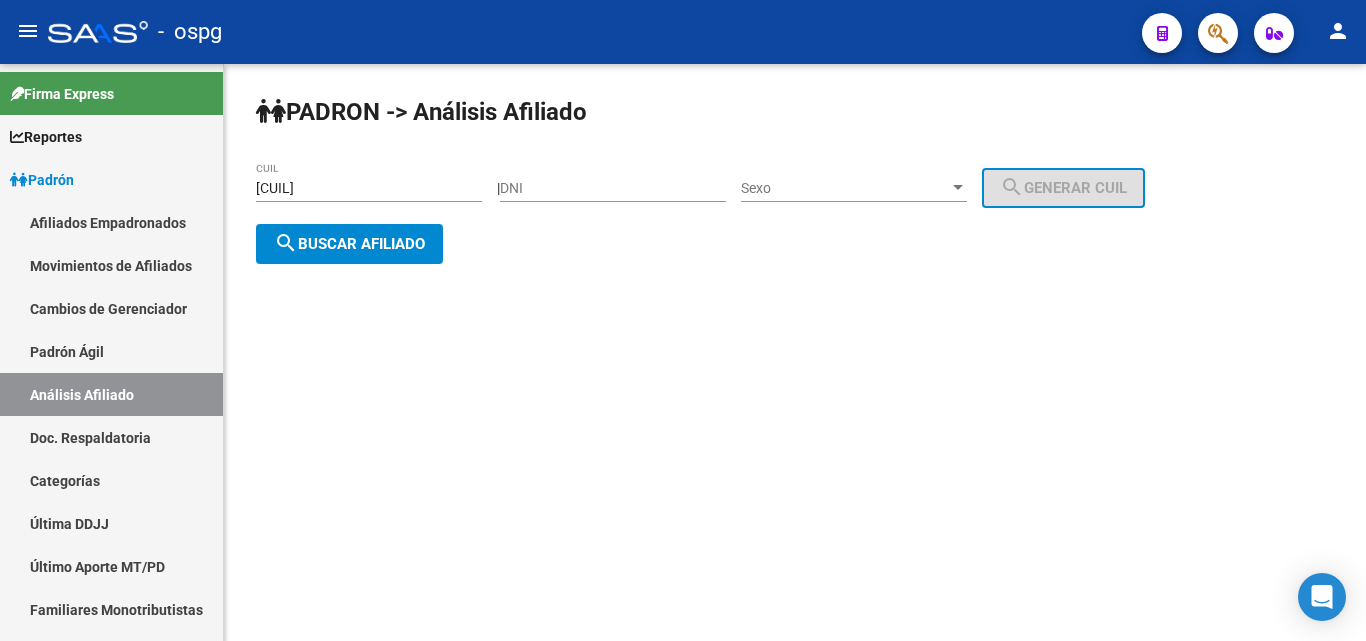 drag, startPoint x: 409, startPoint y: 178, endPoint x: 377, endPoint y: 188, distance: 33.526108 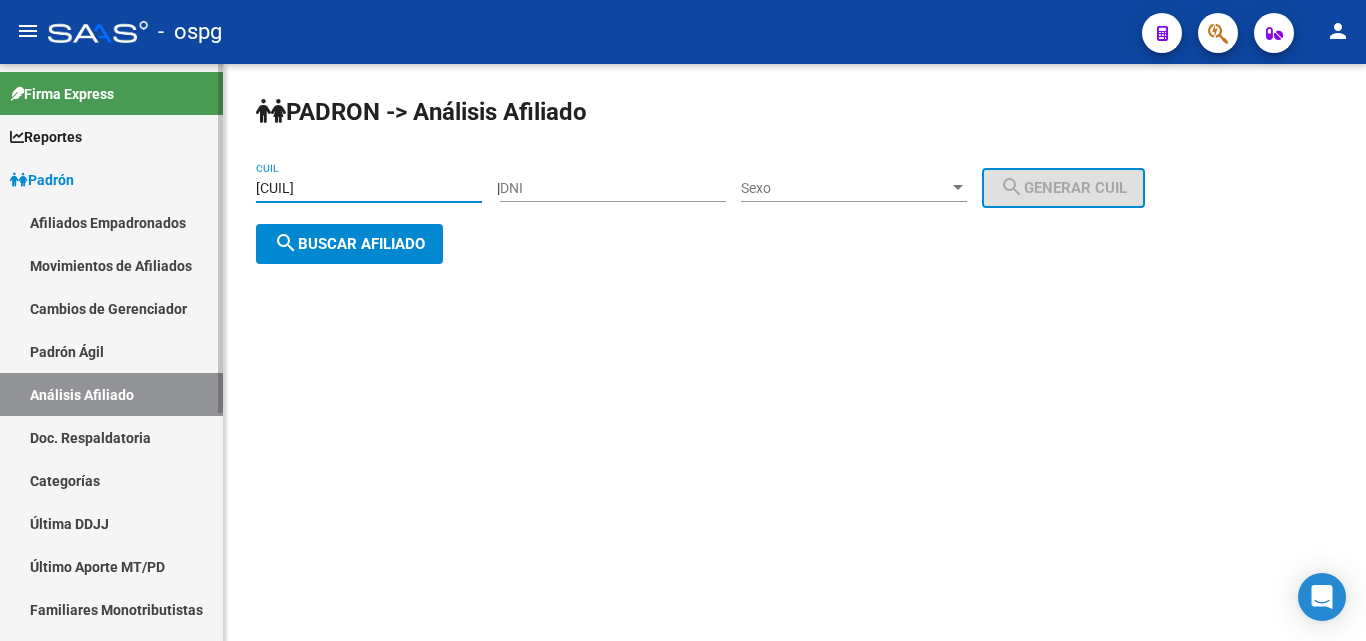 drag, startPoint x: 396, startPoint y: 190, endPoint x: 119, endPoint y: 173, distance: 277.52118 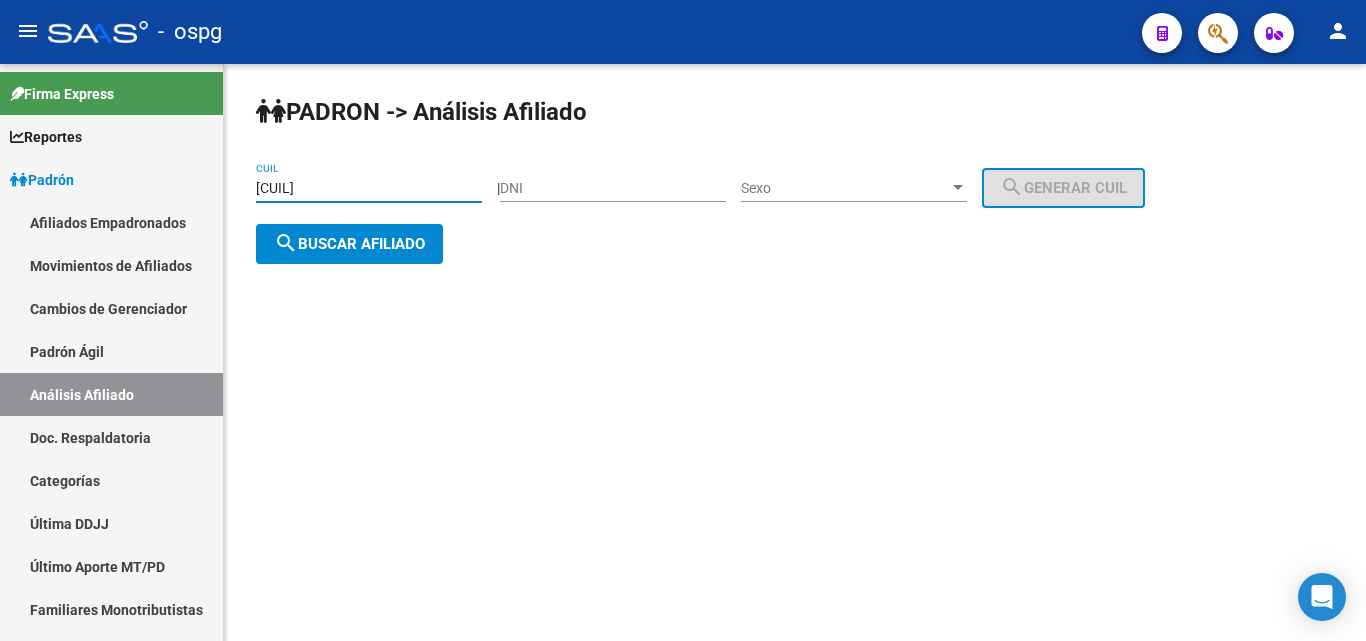 paste on "[DOCUMENT]-" 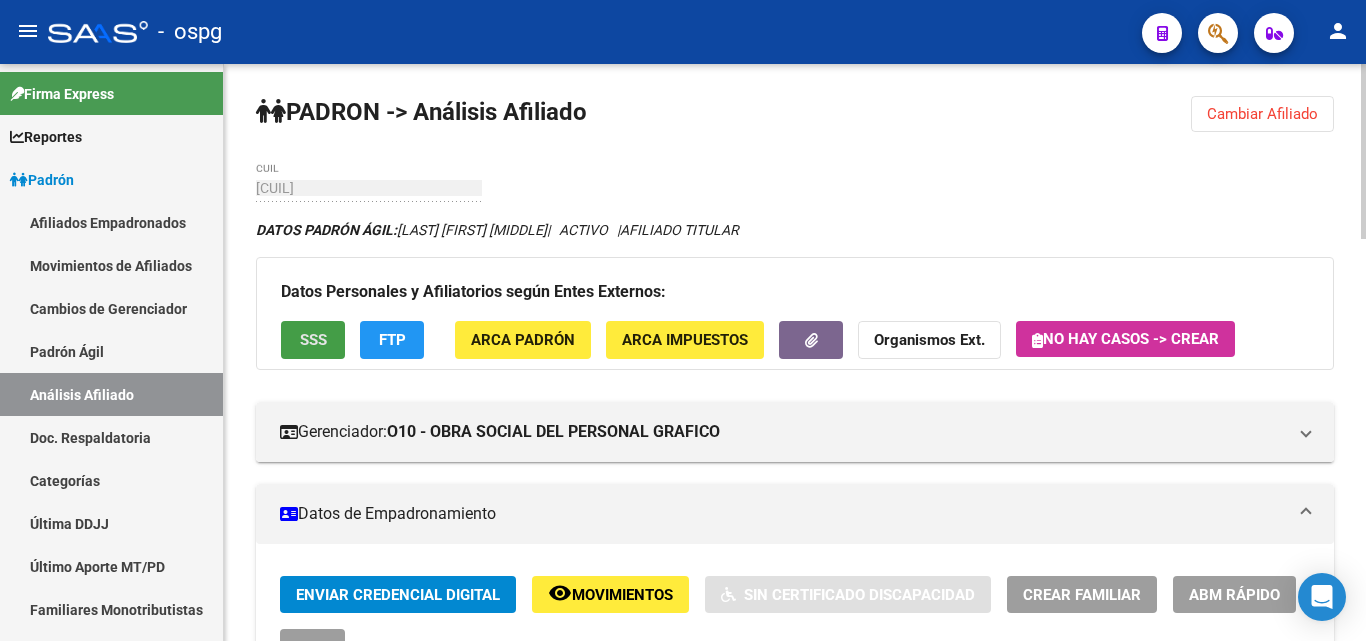 click on "SSS" 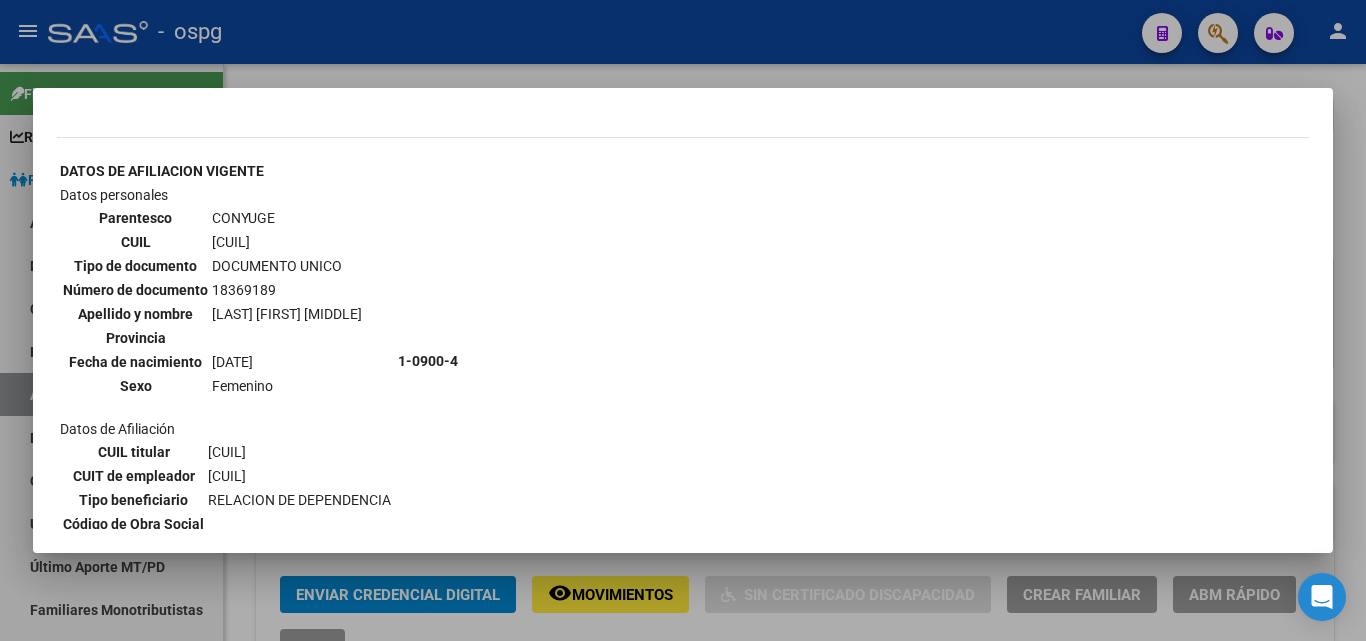 scroll, scrollTop: 831, scrollLeft: 0, axis: vertical 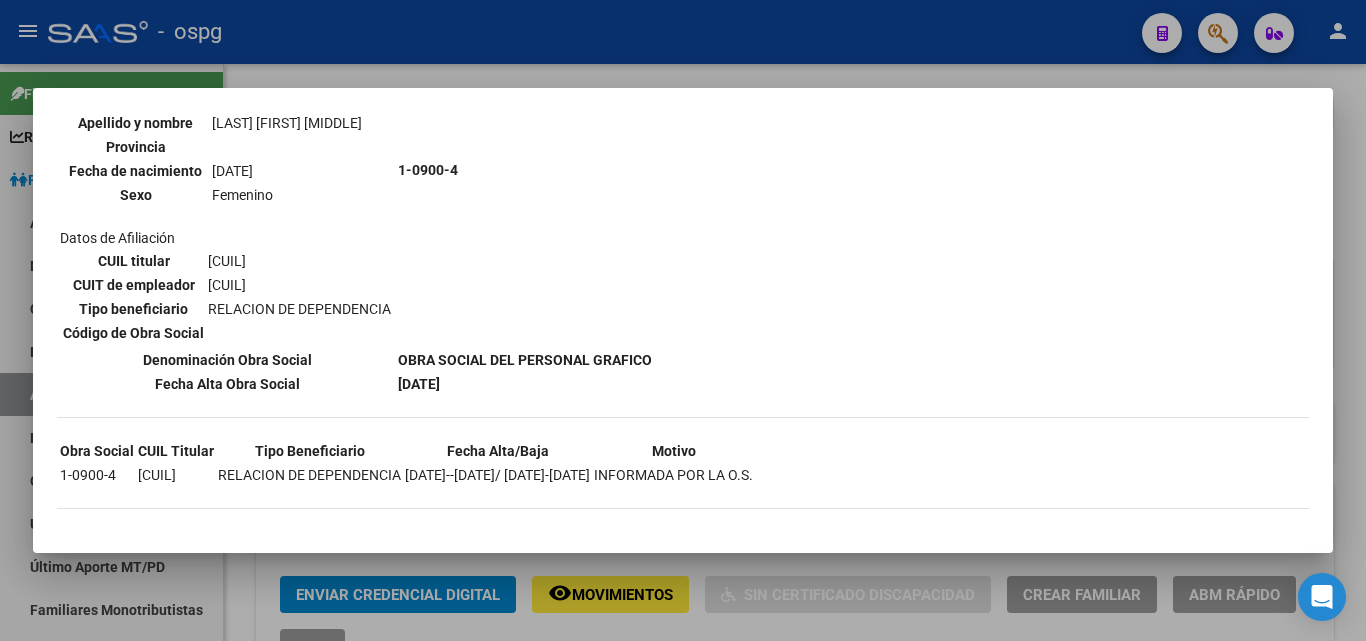 click at bounding box center [683, 320] 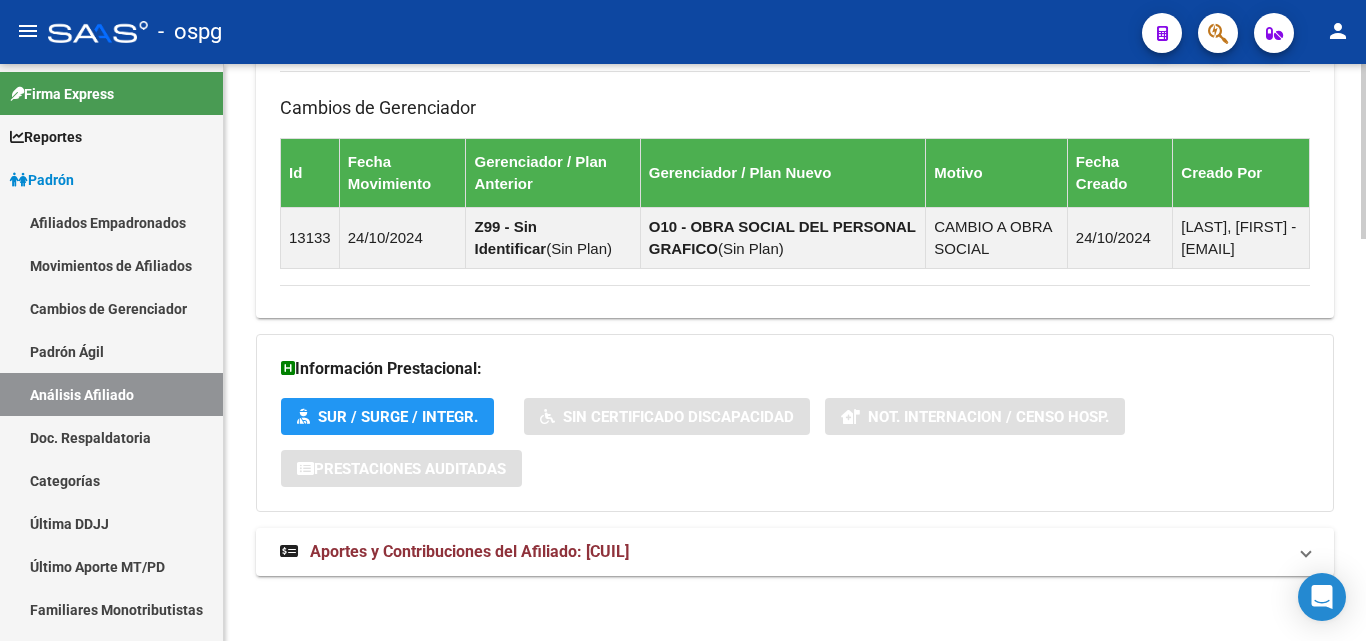 scroll, scrollTop: 1329, scrollLeft: 0, axis: vertical 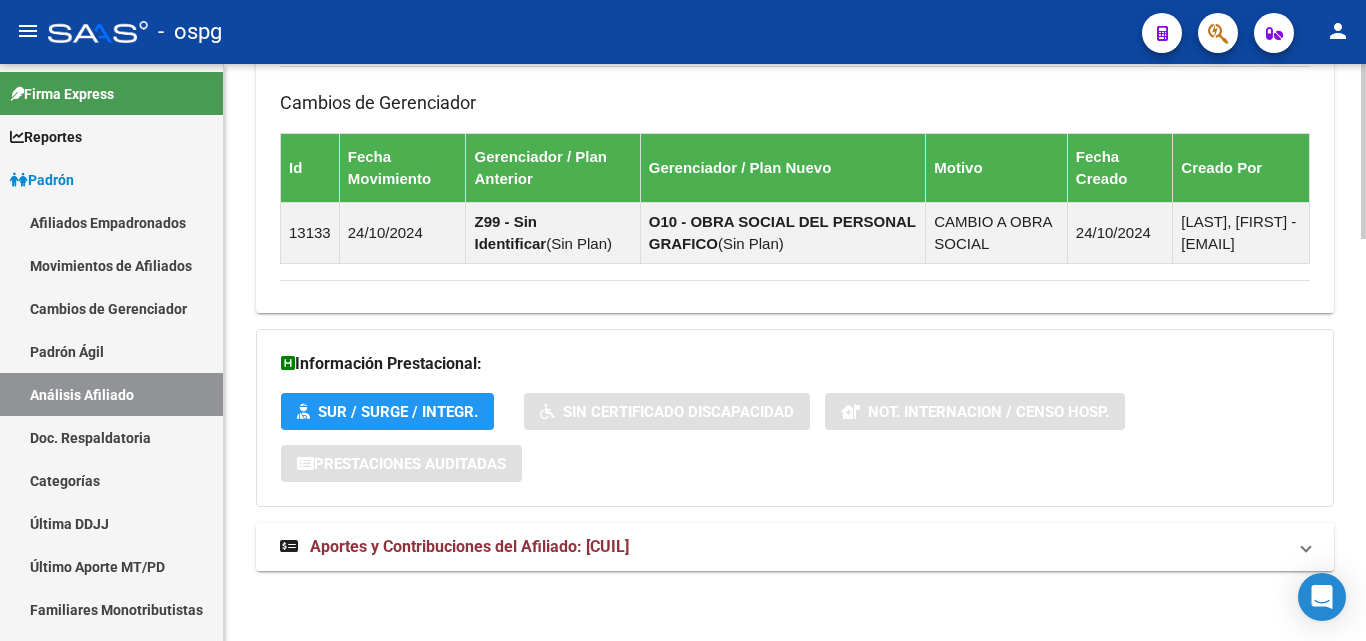 click on "Aportes y Contribuciones del Afiliado: [CUIL]" at bounding box center (795, 547) 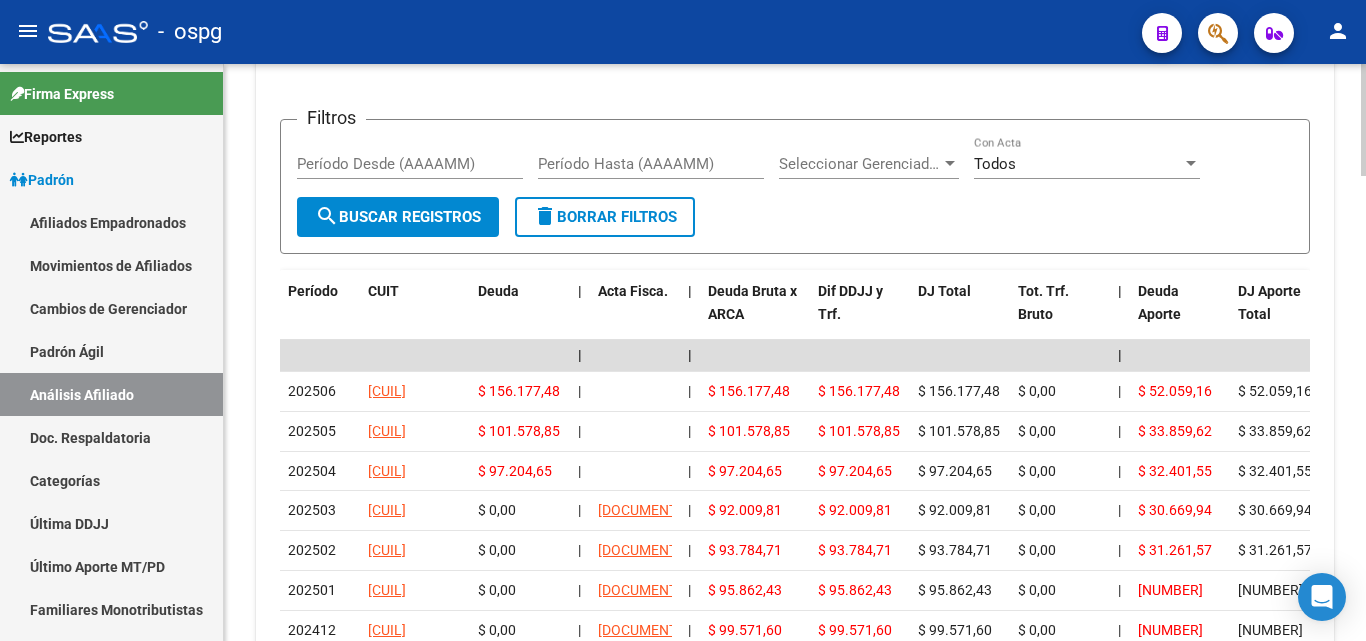 scroll, scrollTop: 2029, scrollLeft: 0, axis: vertical 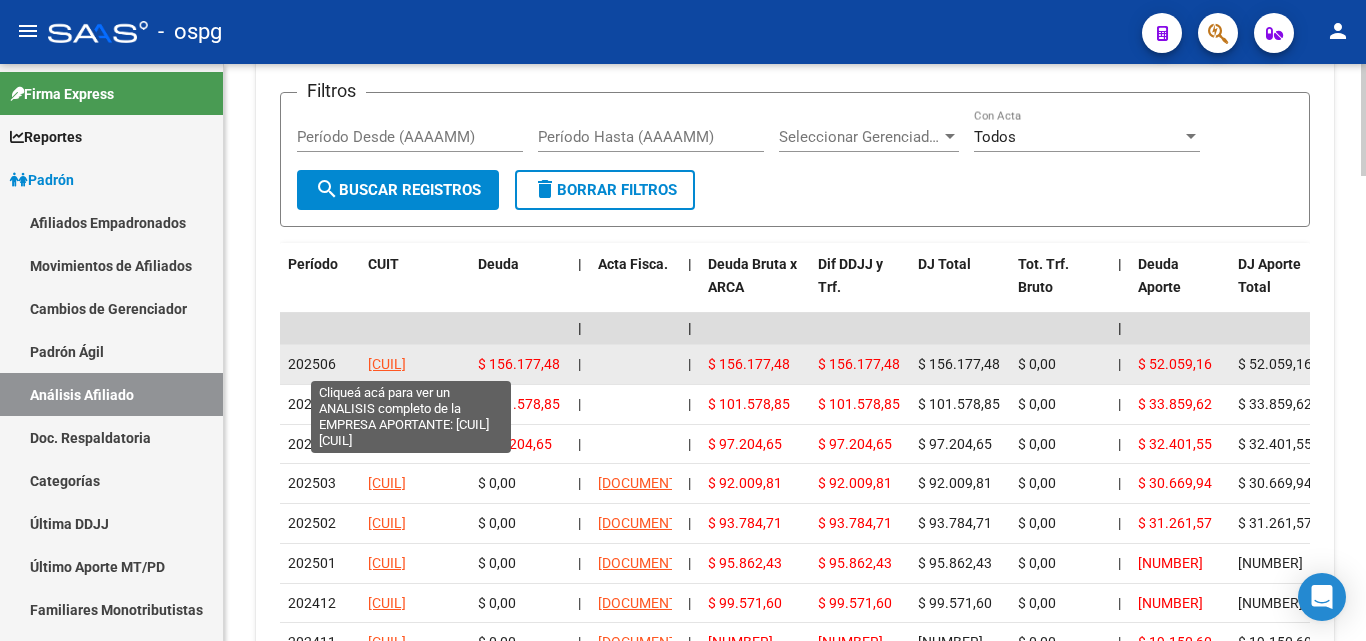 click on "[CUIL]" 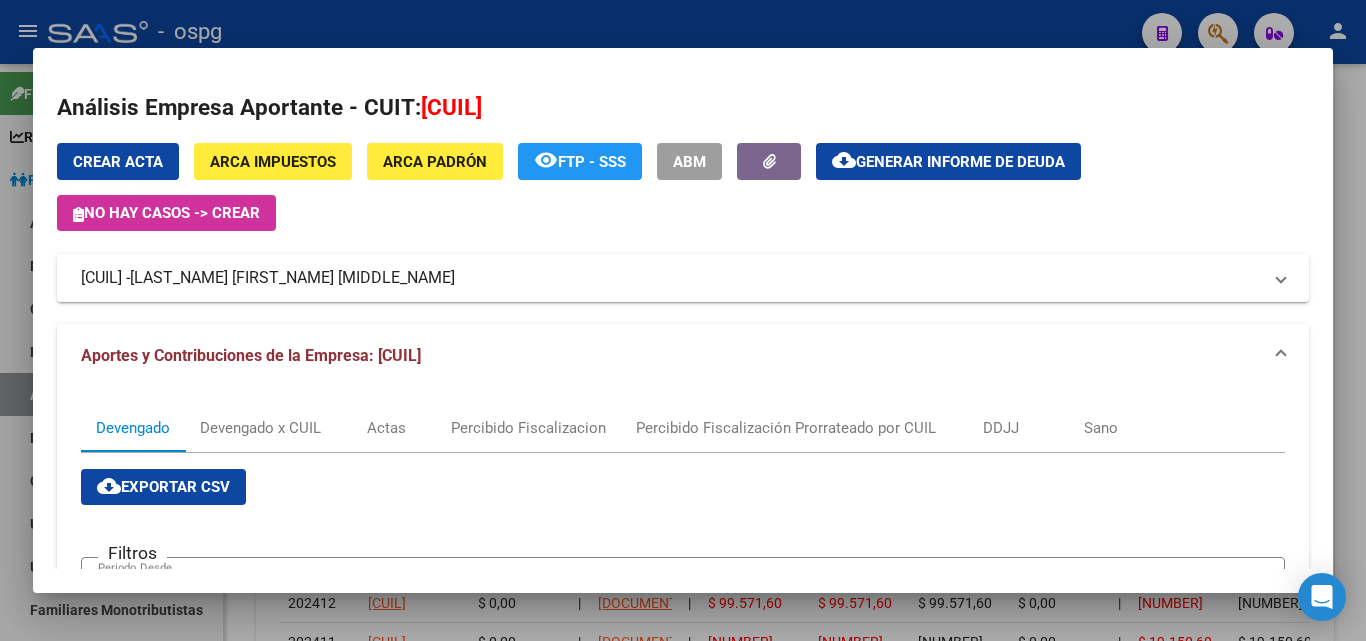 click at bounding box center [683, 320] 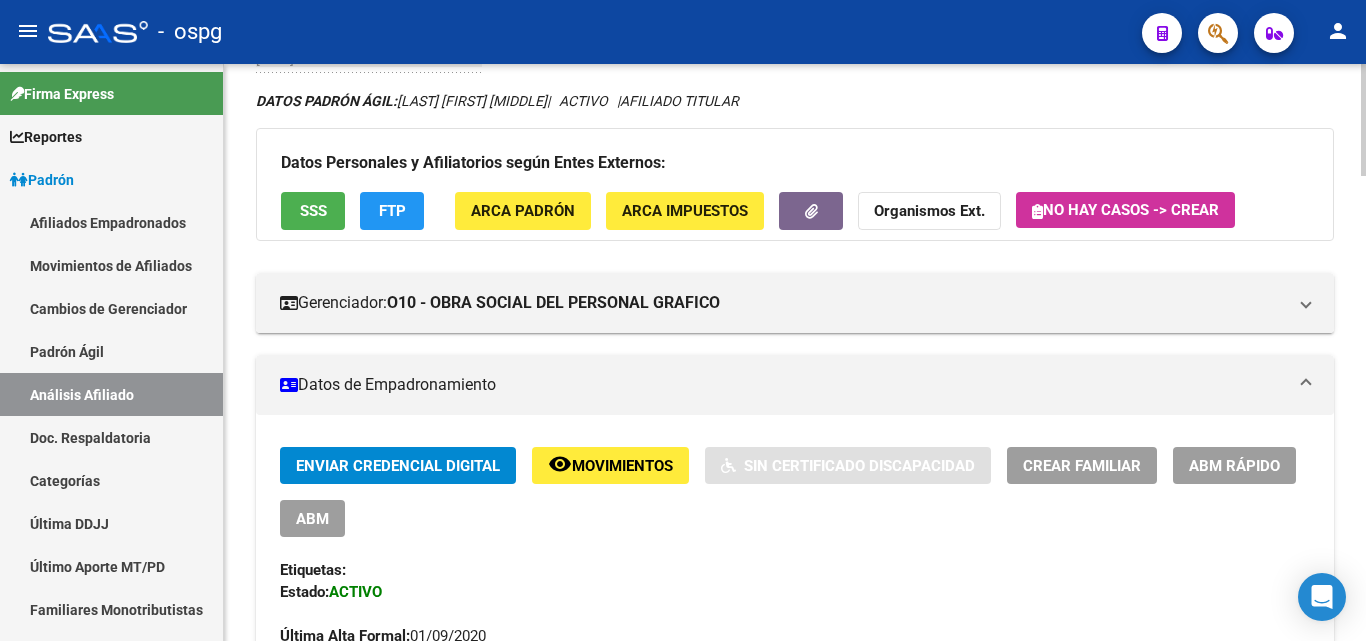 scroll, scrollTop: 0, scrollLeft: 0, axis: both 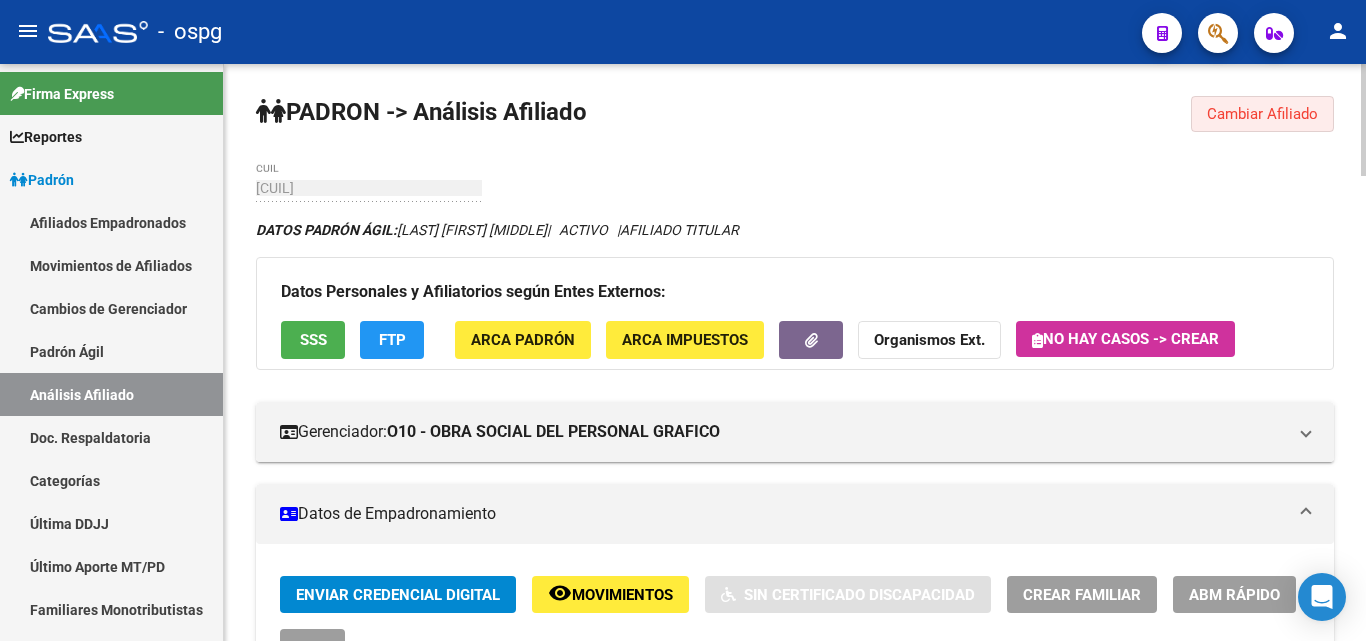 drag, startPoint x: 1274, startPoint y: 112, endPoint x: 436, endPoint y: 69, distance: 839.1025 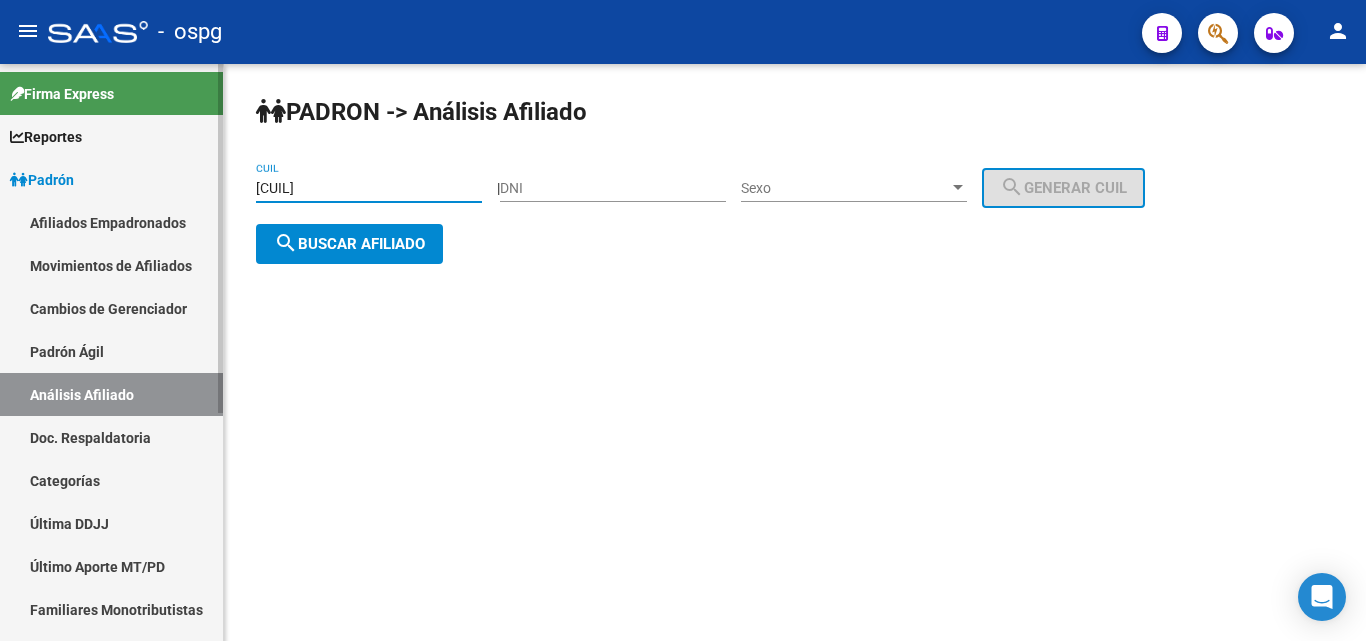 drag, startPoint x: 380, startPoint y: 187, endPoint x: 56, endPoint y: 159, distance: 325.2076 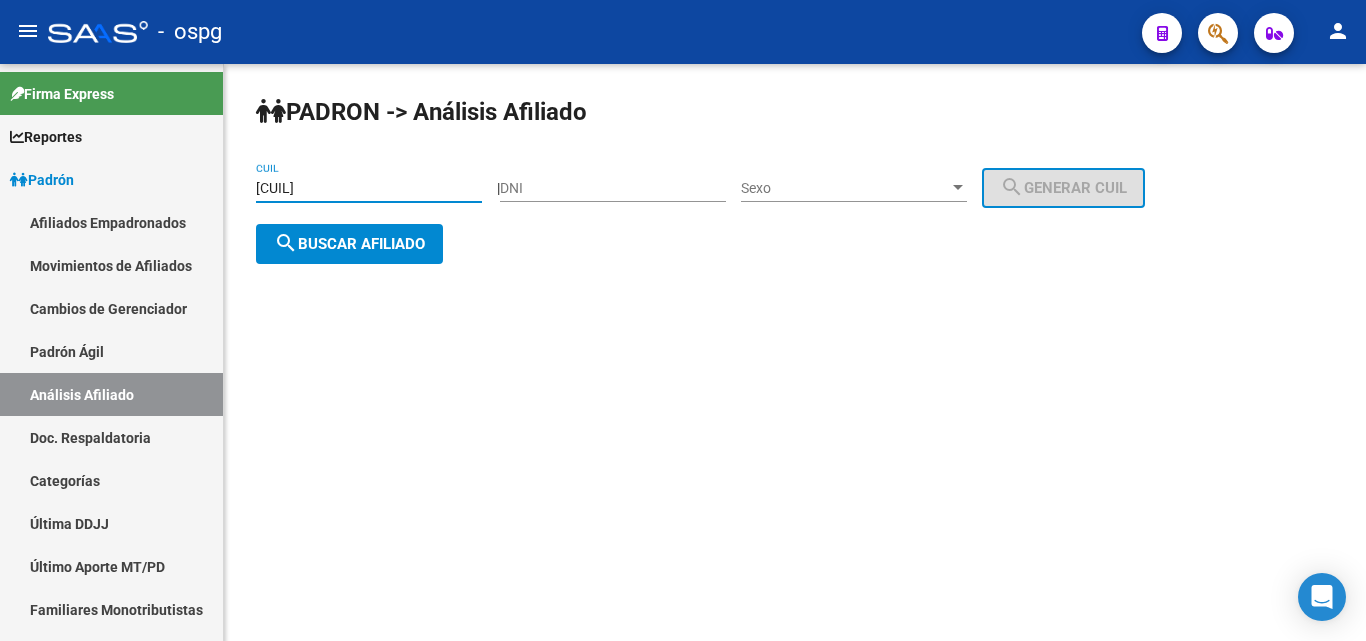 paste on "[CUIL]" 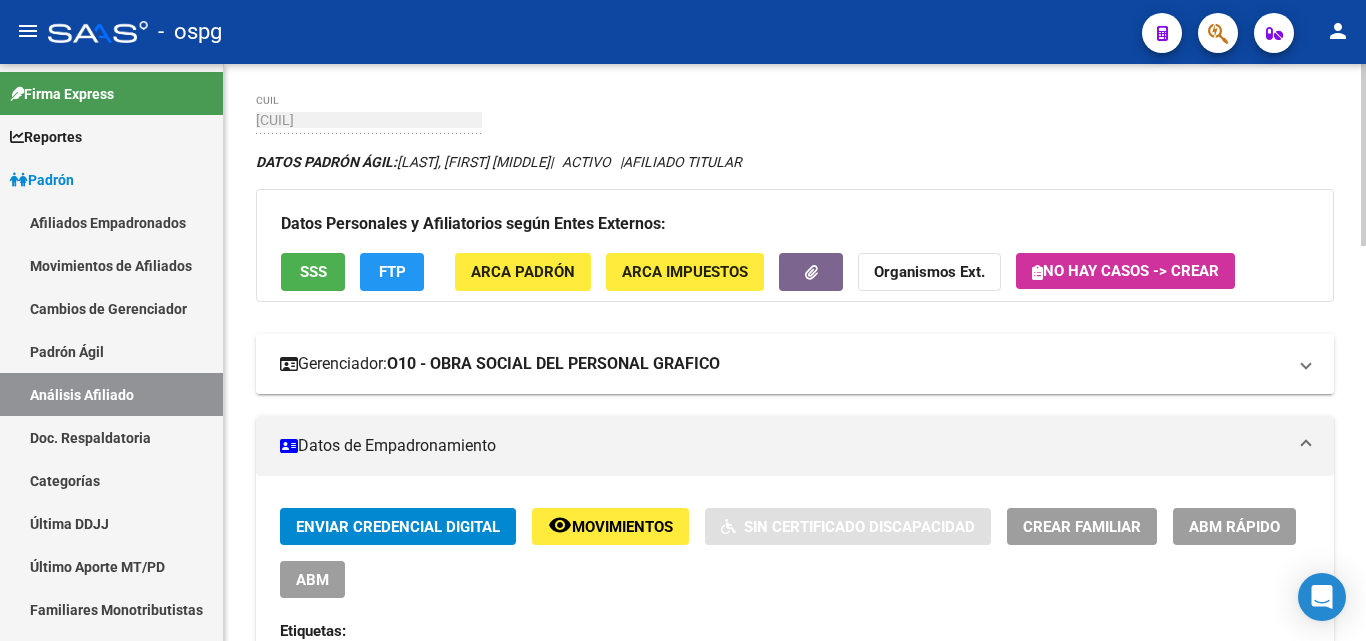 scroll, scrollTop: 100, scrollLeft: 0, axis: vertical 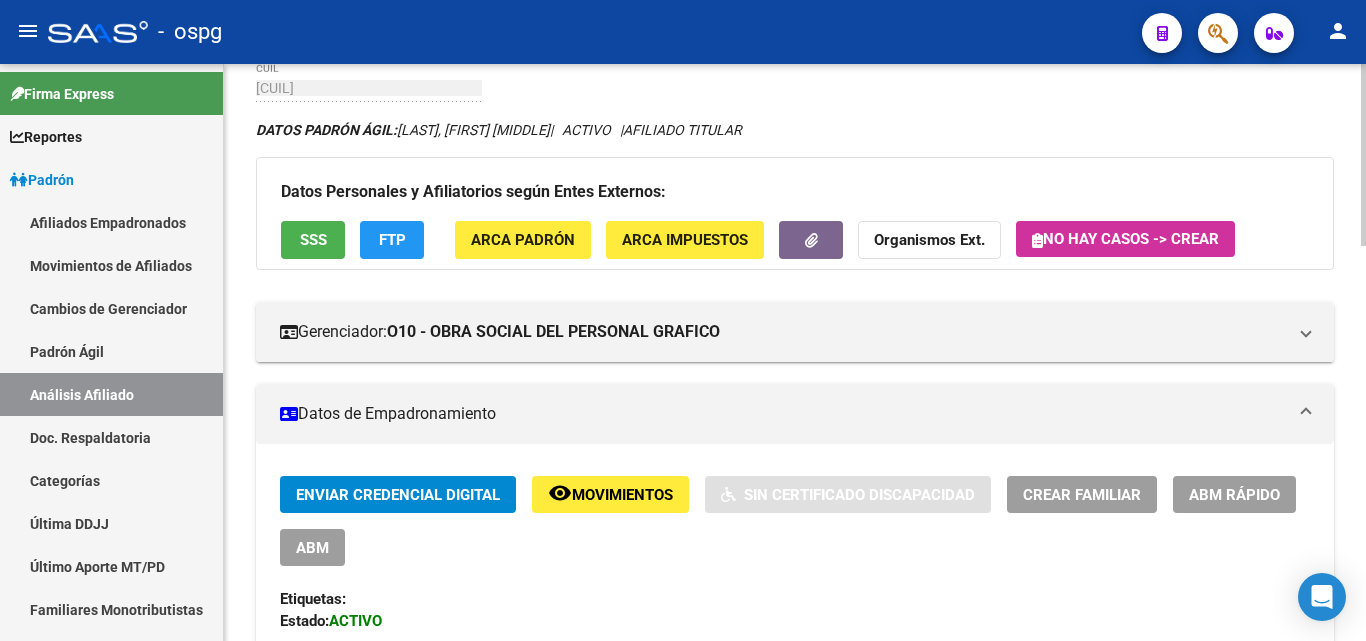 click on "SSS" 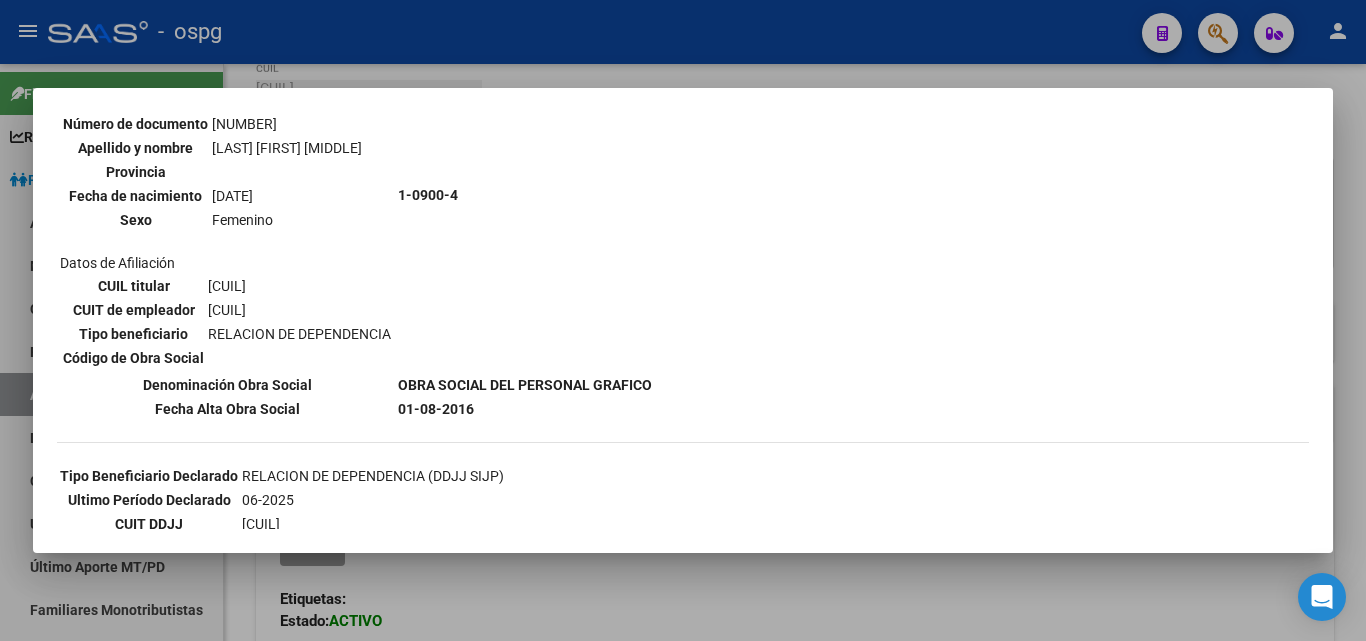 scroll, scrollTop: 400, scrollLeft: 0, axis: vertical 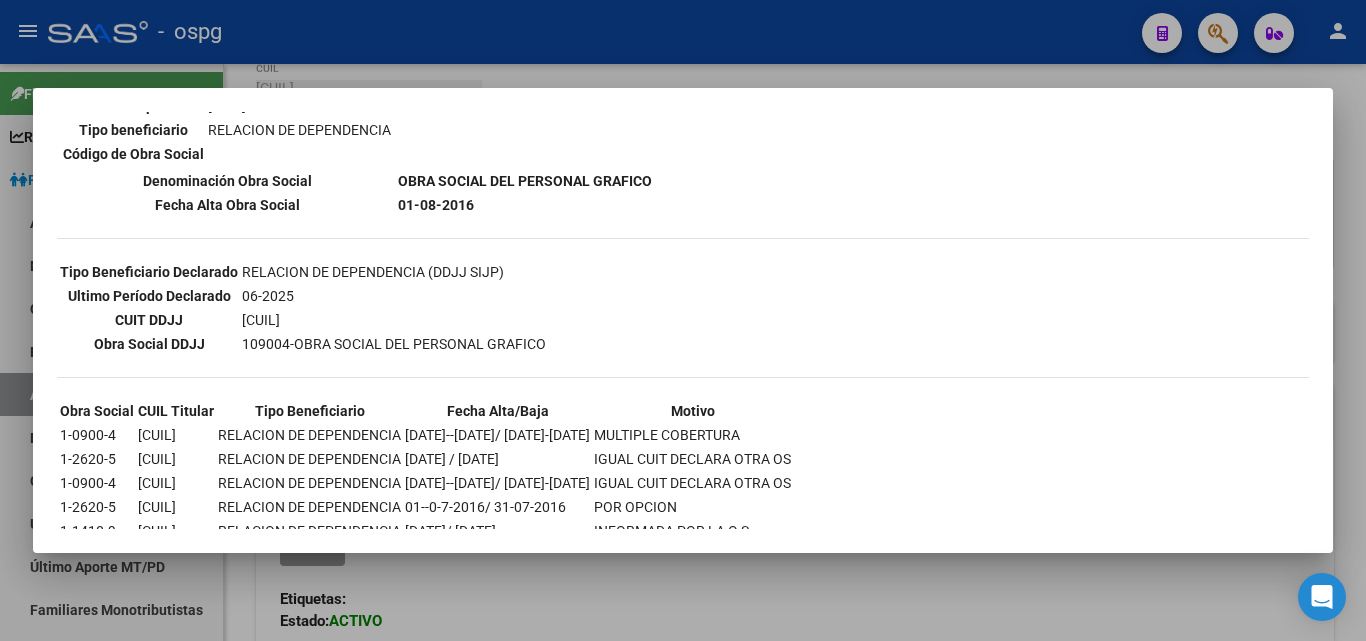 click at bounding box center (683, 320) 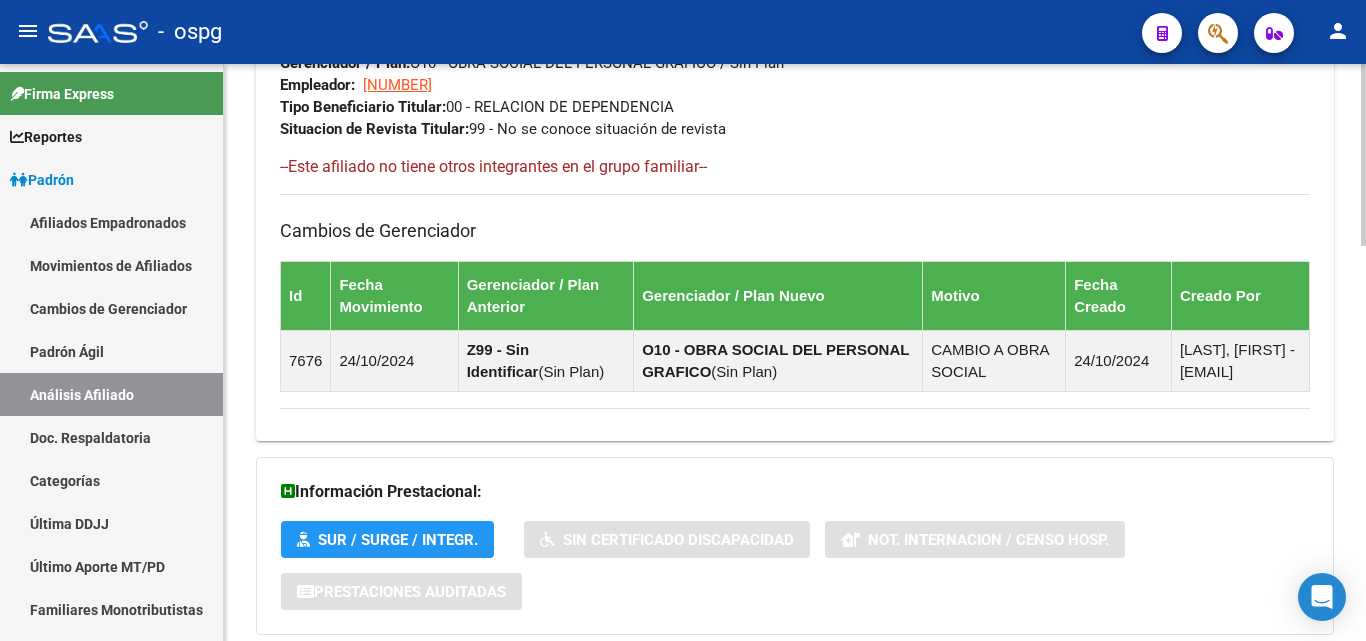 scroll, scrollTop: 1254, scrollLeft: 0, axis: vertical 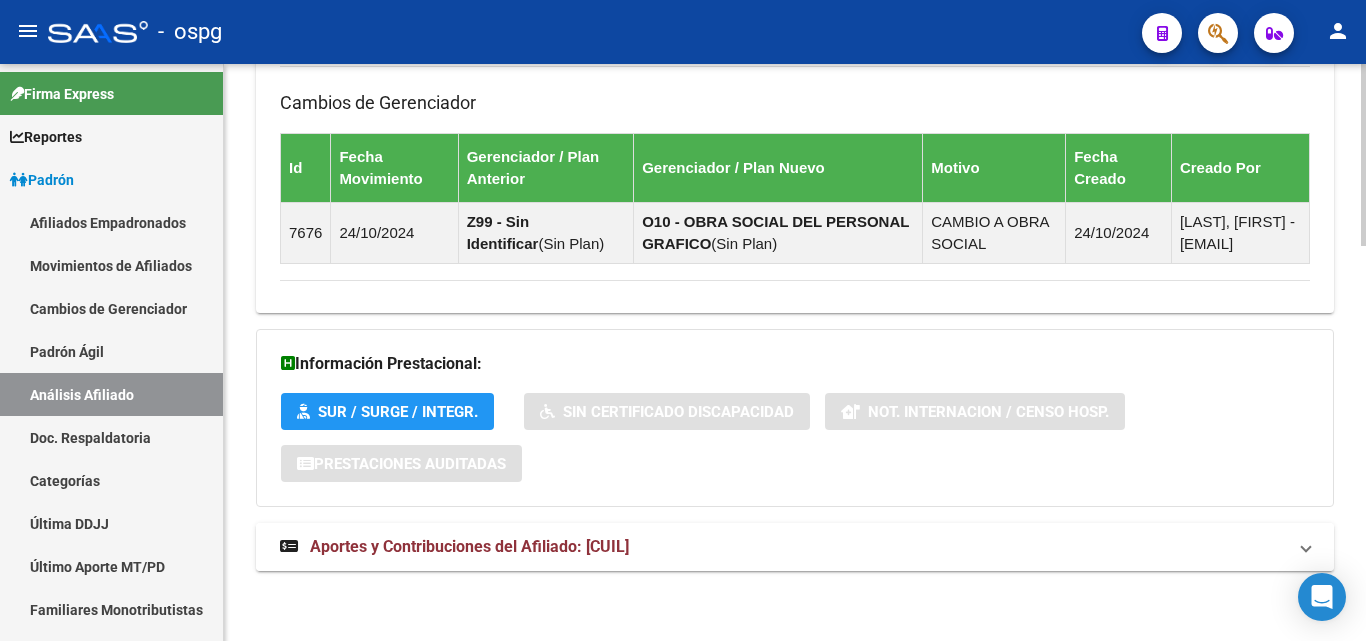 click on "Aportes y Contribuciones del Afiliado: [CUIL]" at bounding box center (795, 547) 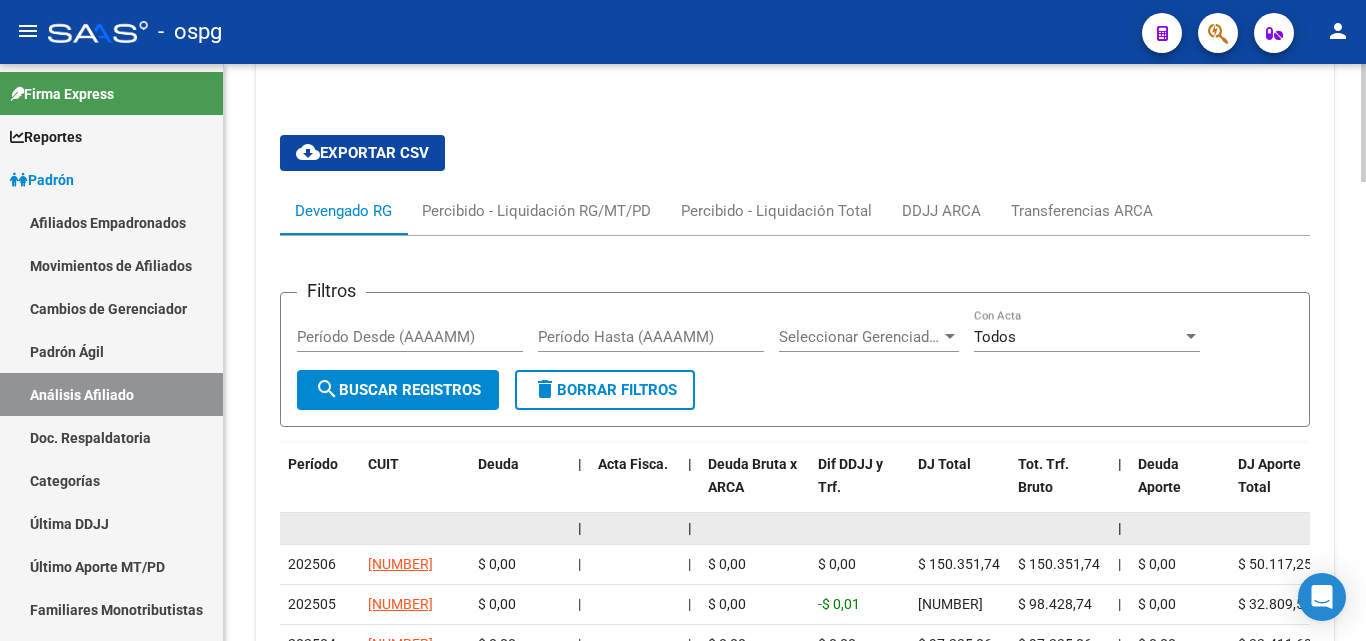 scroll, scrollTop: 1854, scrollLeft: 0, axis: vertical 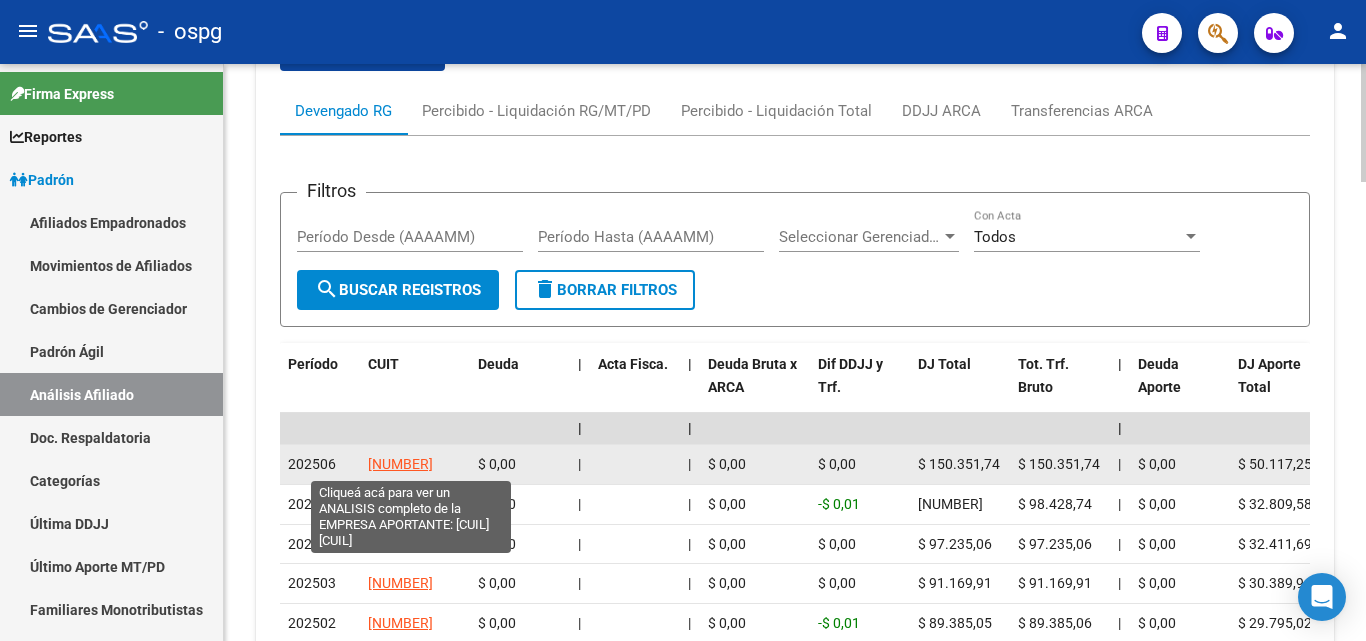 click on "[NUMBER]" 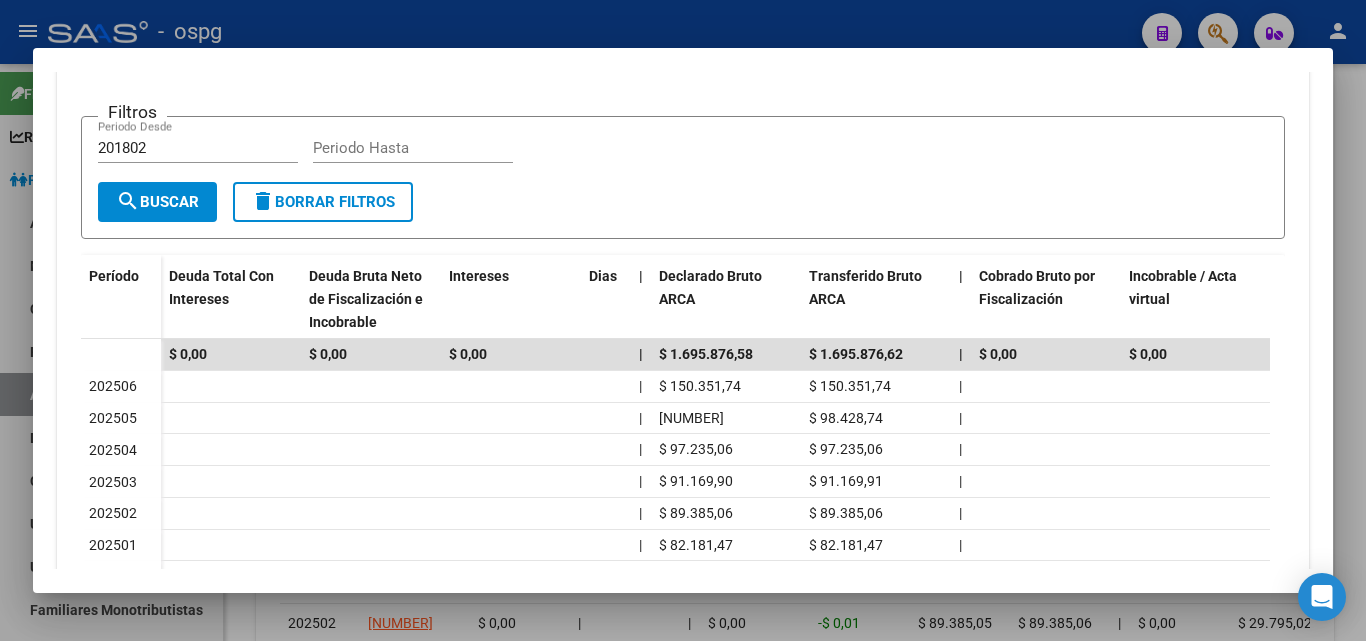 scroll, scrollTop: 500, scrollLeft: 0, axis: vertical 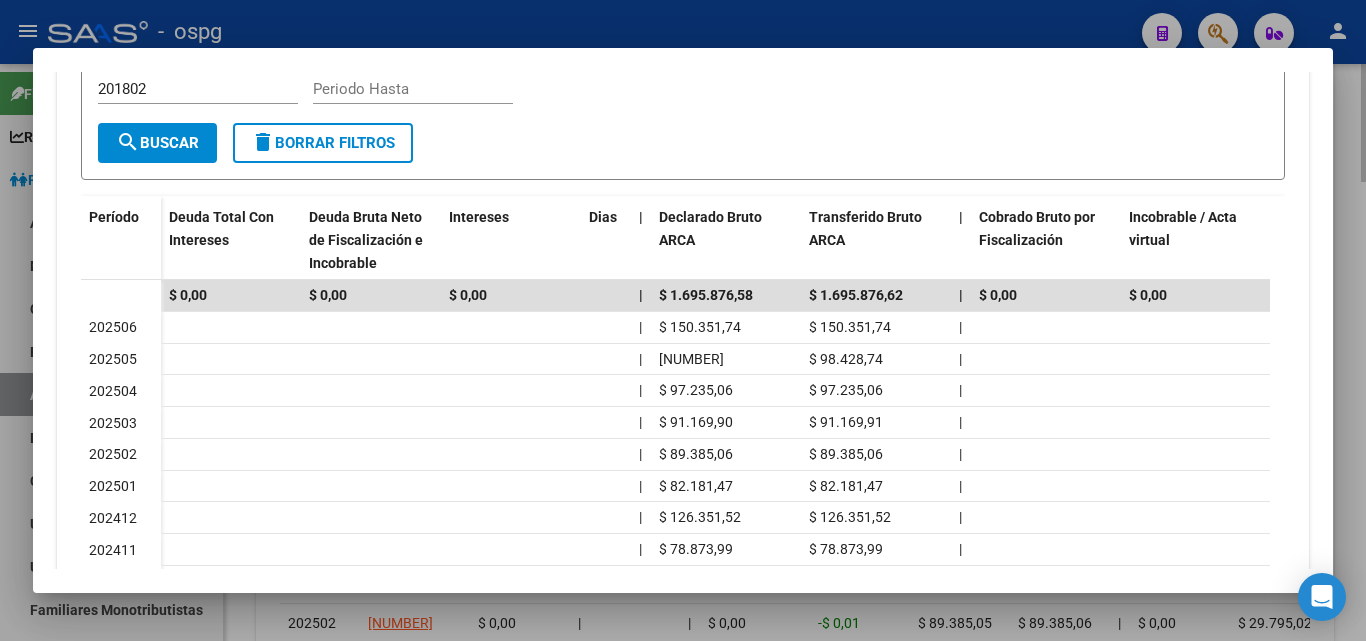 click at bounding box center [683, 320] 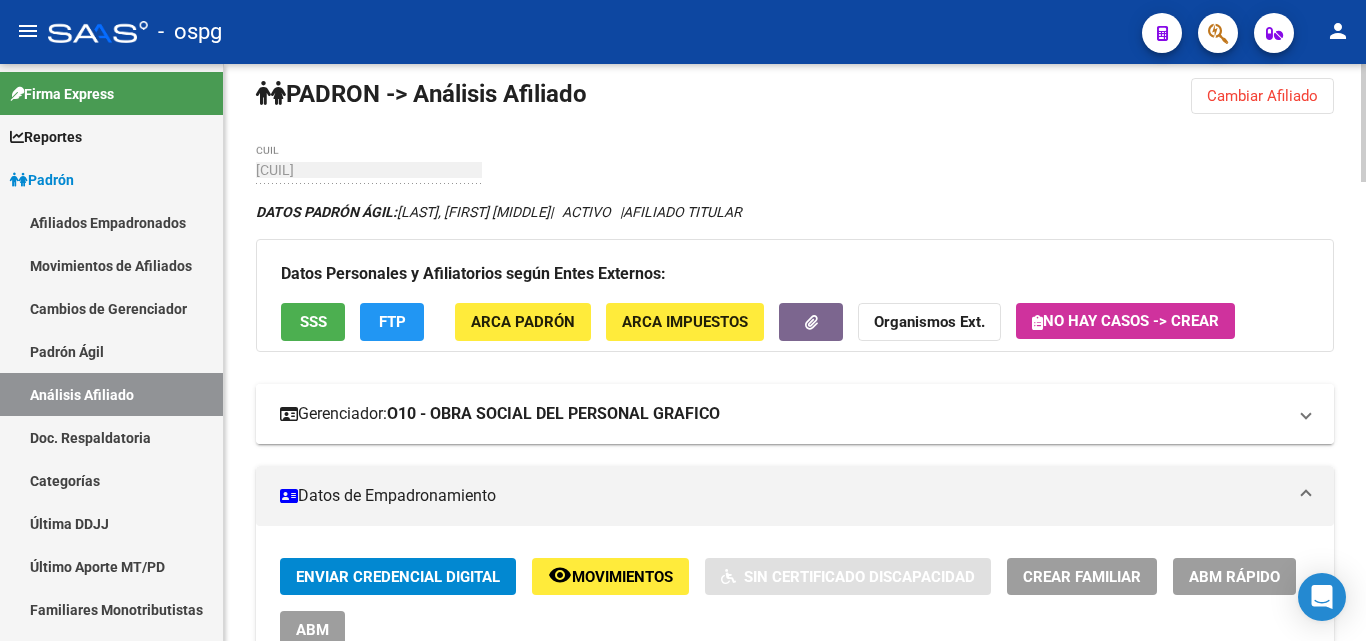 scroll, scrollTop: 0, scrollLeft: 0, axis: both 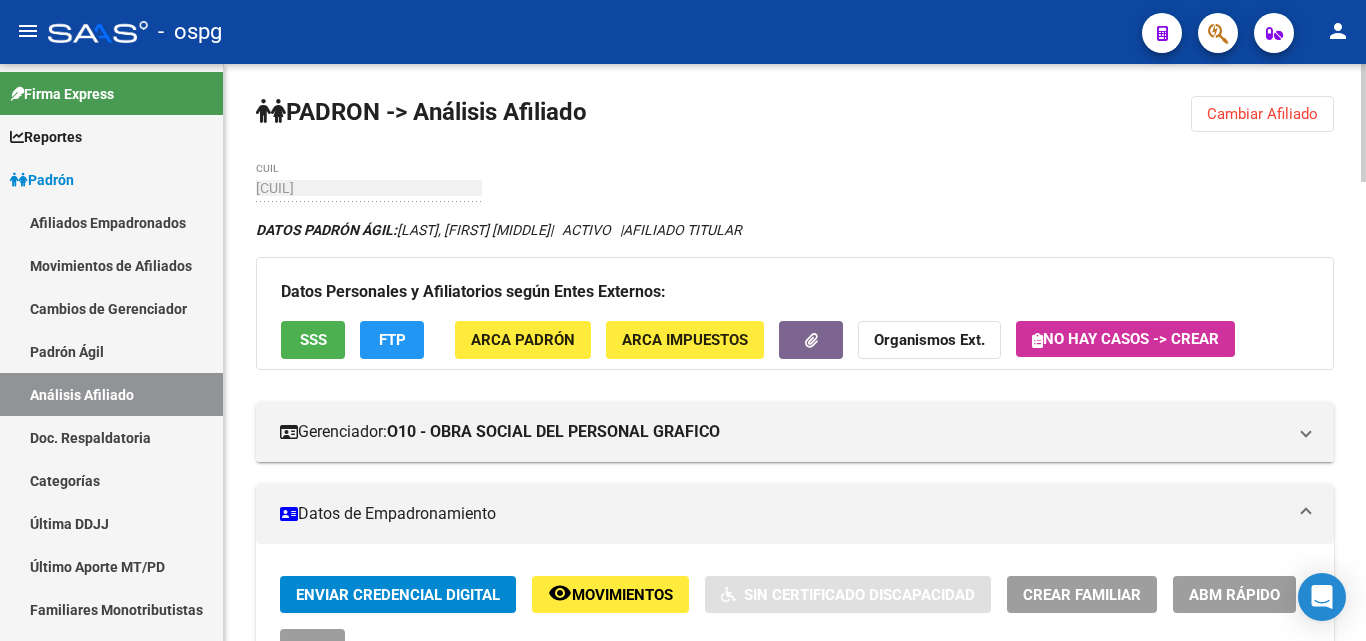 click on "Cambiar Afiliado" 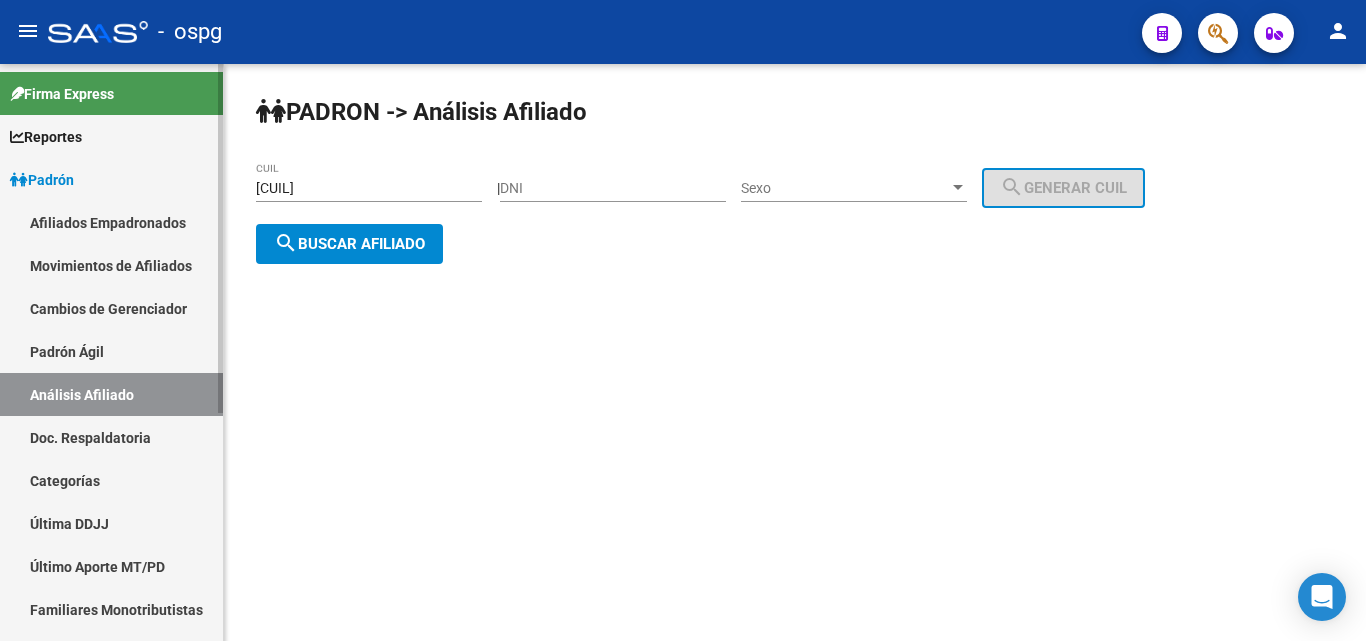 drag, startPoint x: 385, startPoint y: 197, endPoint x: 29, endPoint y: 150, distance: 359.0891 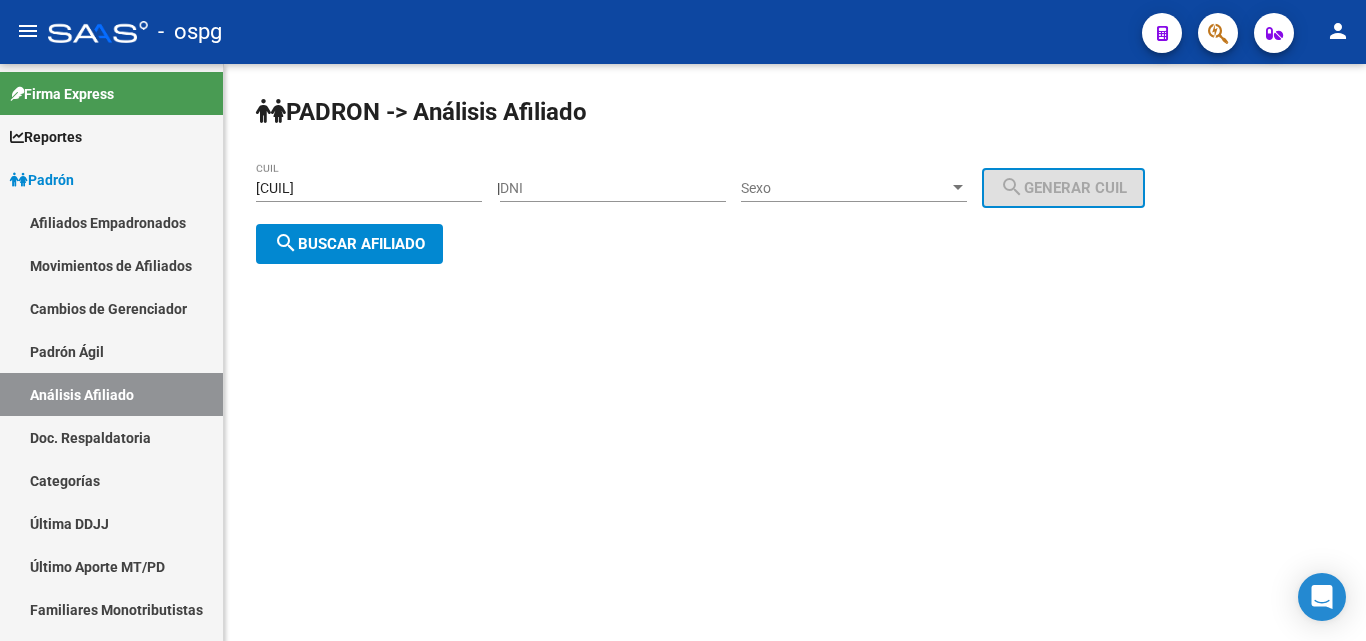 click on "[CUIL]" at bounding box center (369, 188) 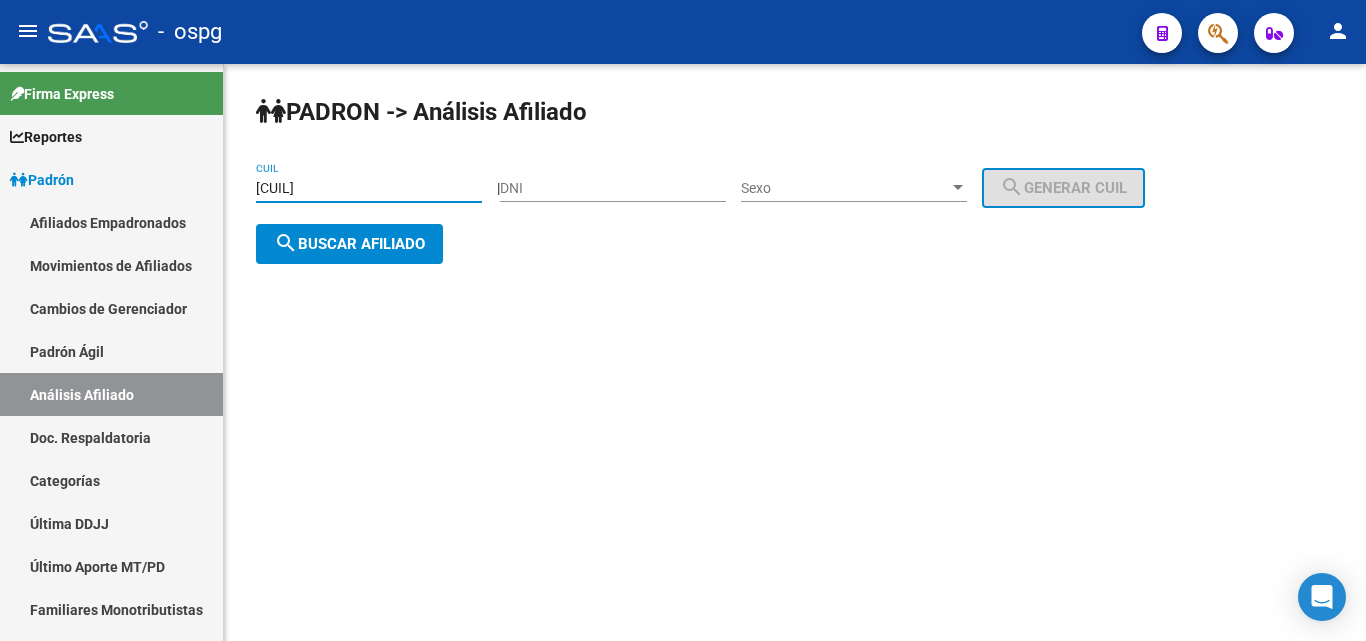 drag, startPoint x: 434, startPoint y: 187, endPoint x: 607, endPoint y: 231, distance: 178.5077 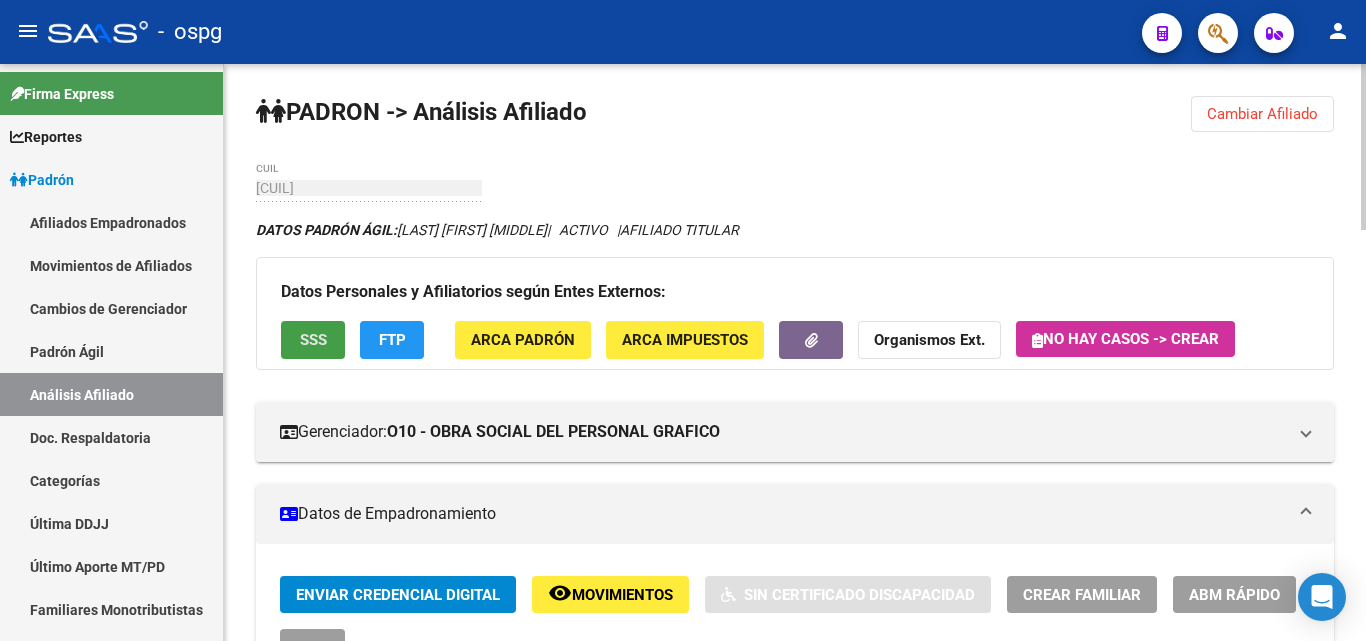 drag, startPoint x: 316, startPoint y: 340, endPoint x: 327, endPoint y: 342, distance: 11.18034 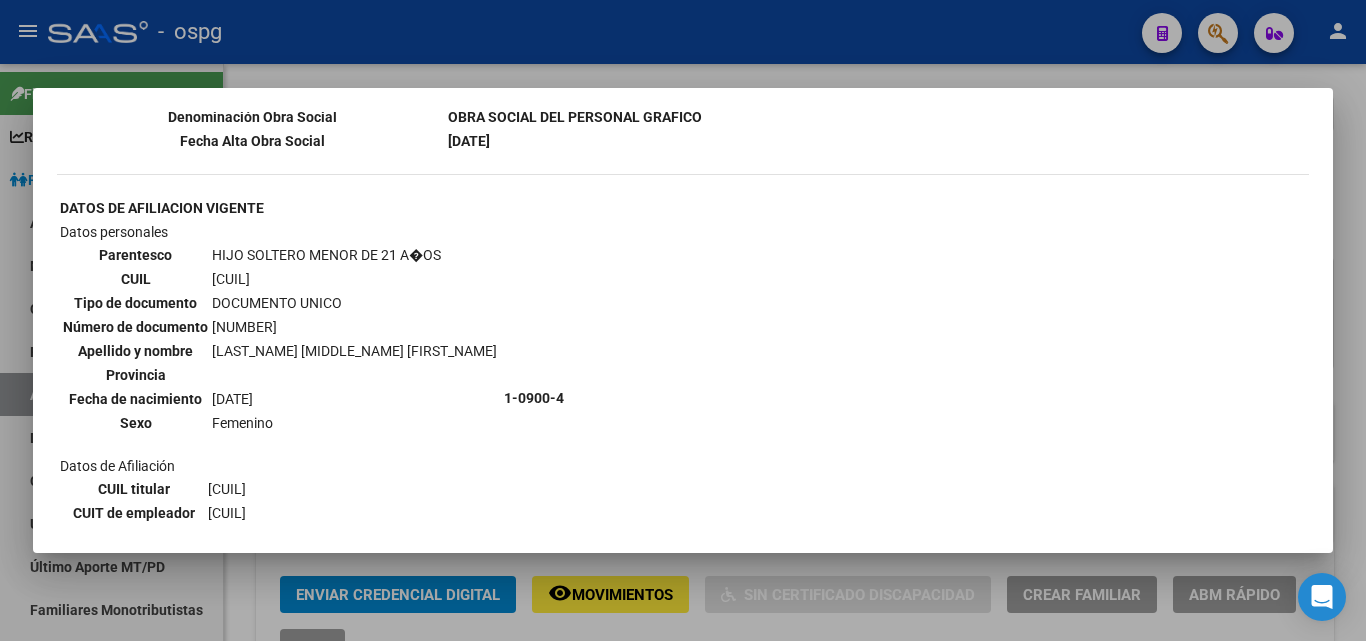 scroll, scrollTop: 1245, scrollLeft: 0, axis: vertical 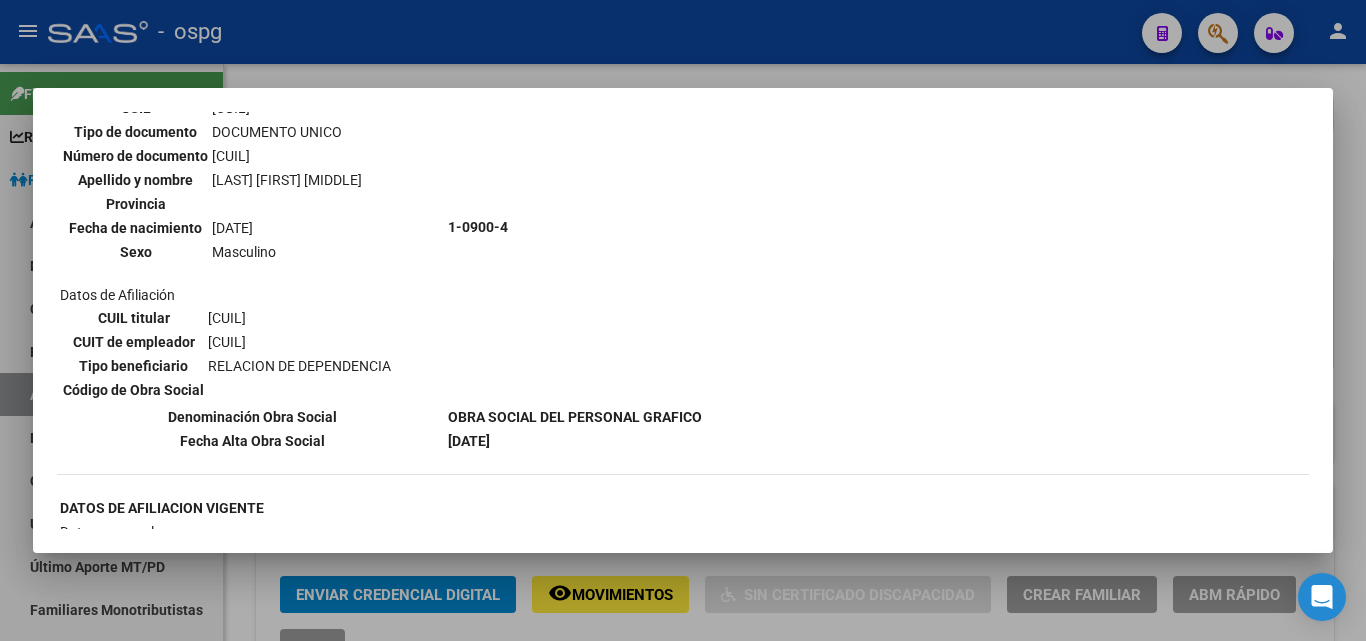 click at bounding box center (683, 320) 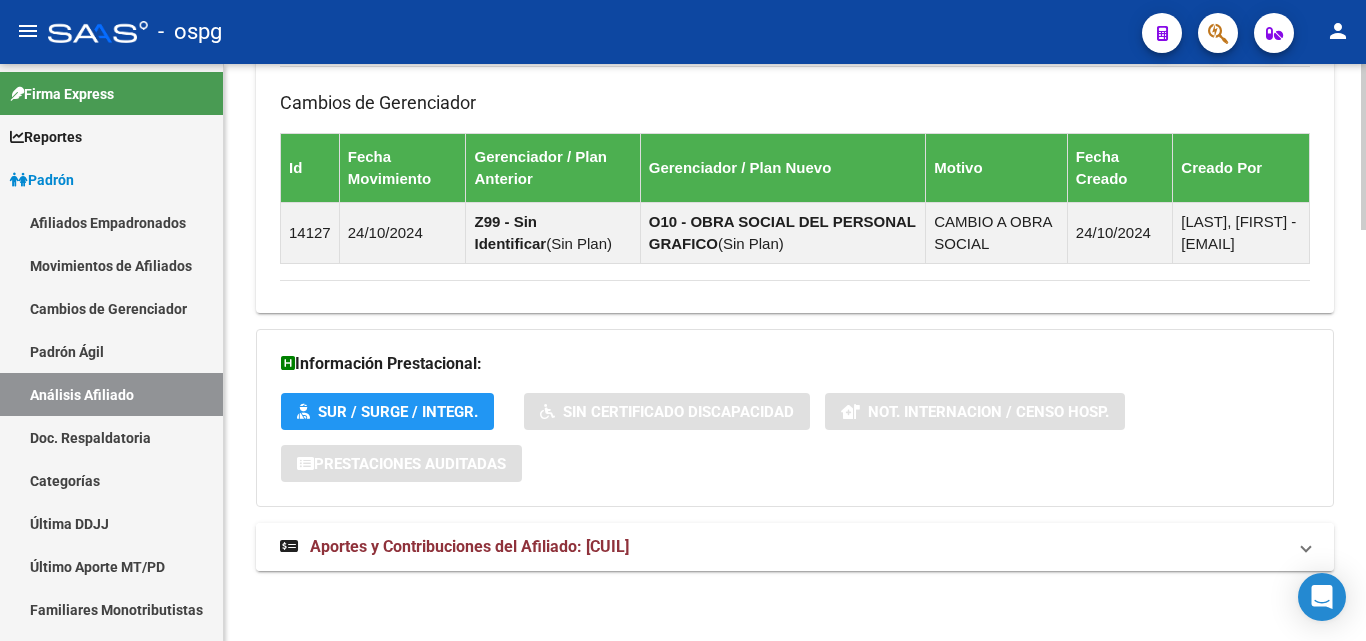 click on "Aportes y Contribuciones del Afiliado: [CUIL]" at bounding box center [469, 546] 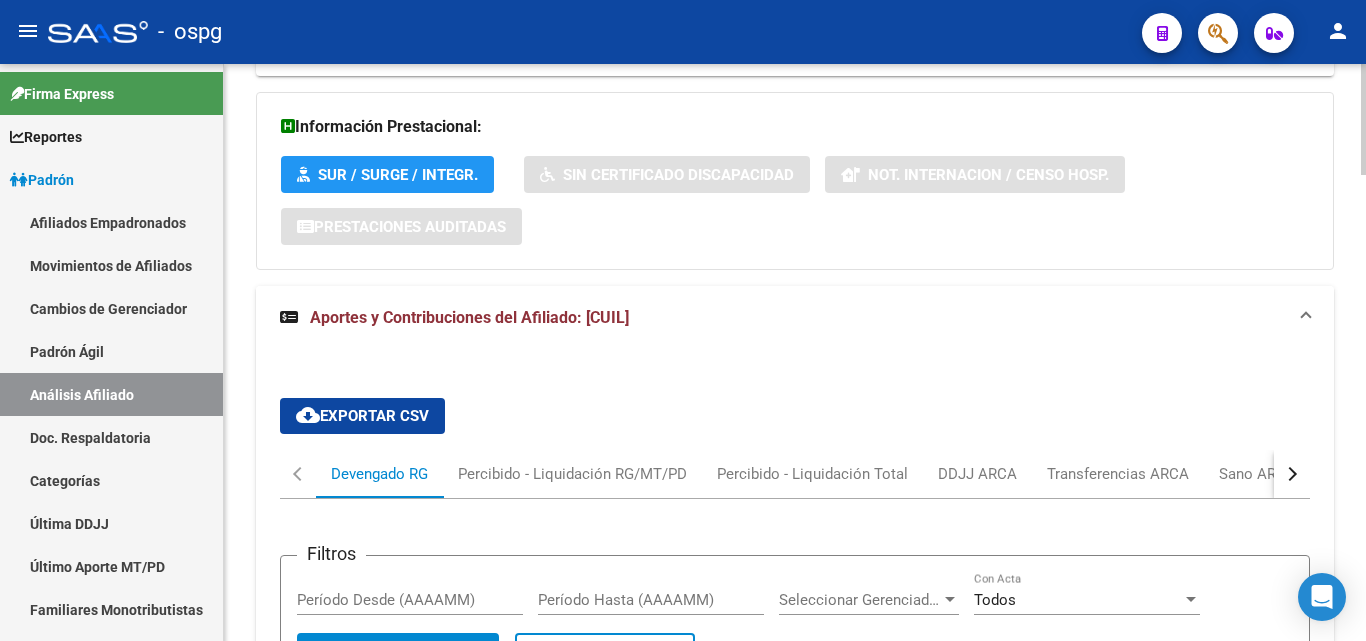 scroll, scrollTop: 1827, scrollLeft: 0, axis: vertical 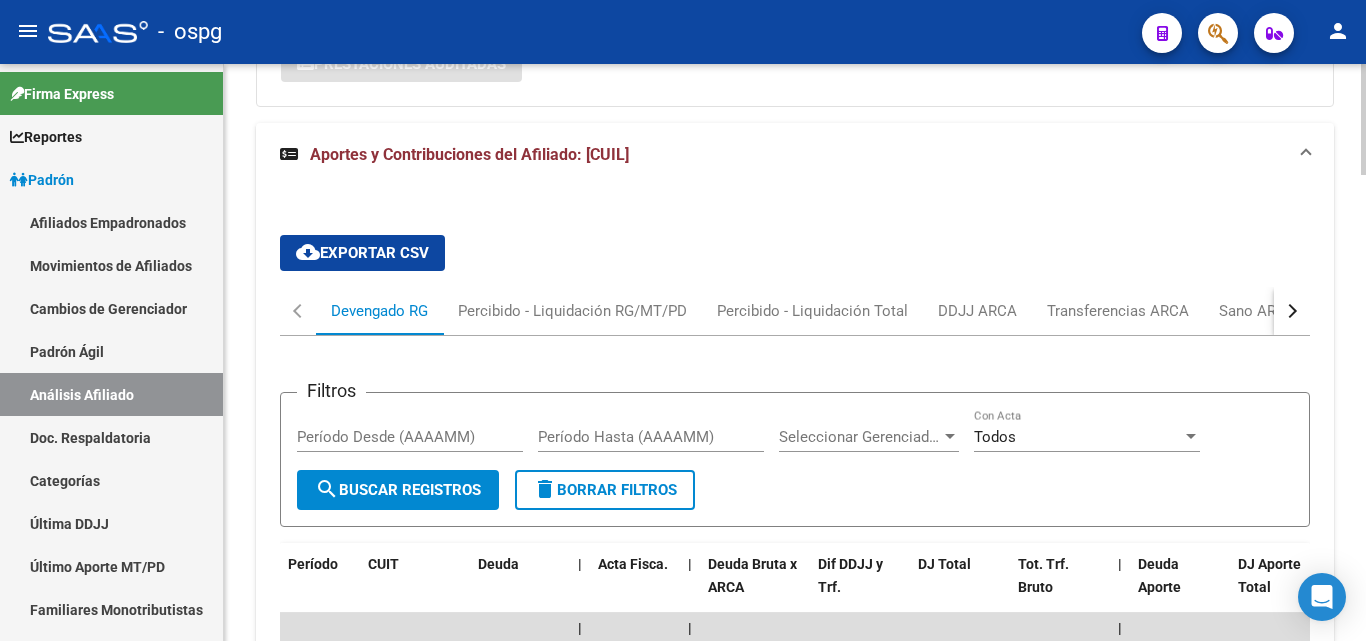 click at bounding box center (1290, 311) 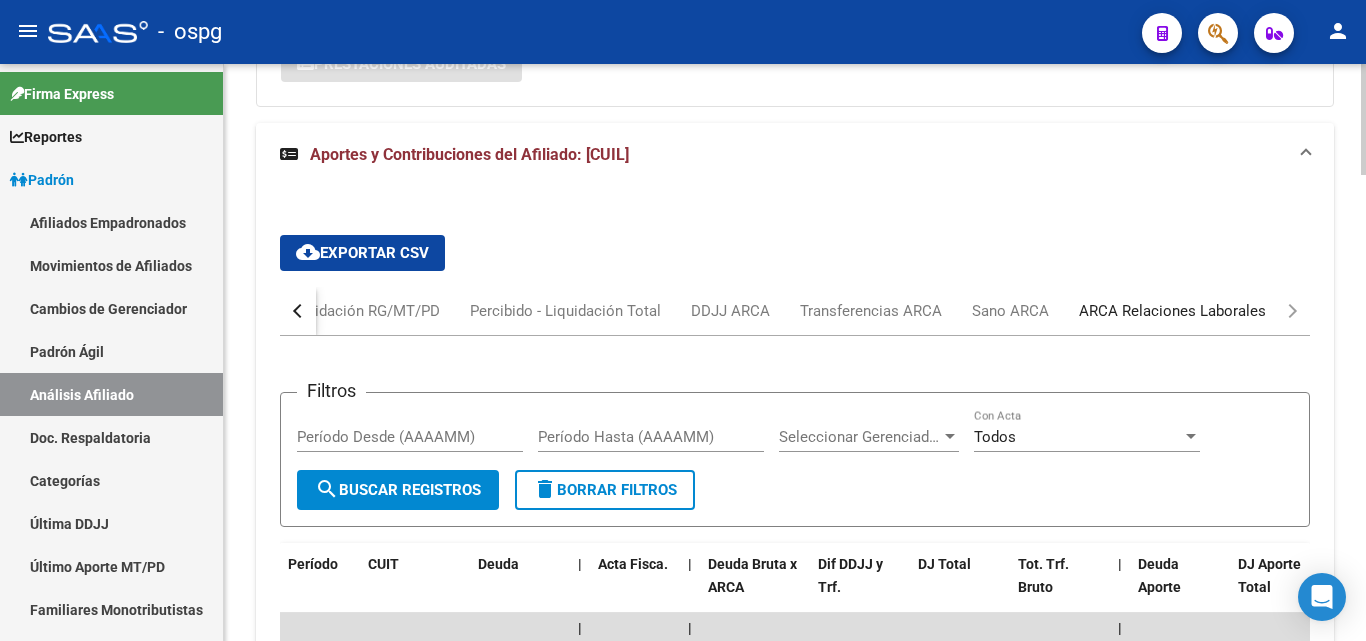 drag, startPoint x: 1229, startPoint y: 312, endPoint x: 1189, endPoint y: 310, distance: 40.04997 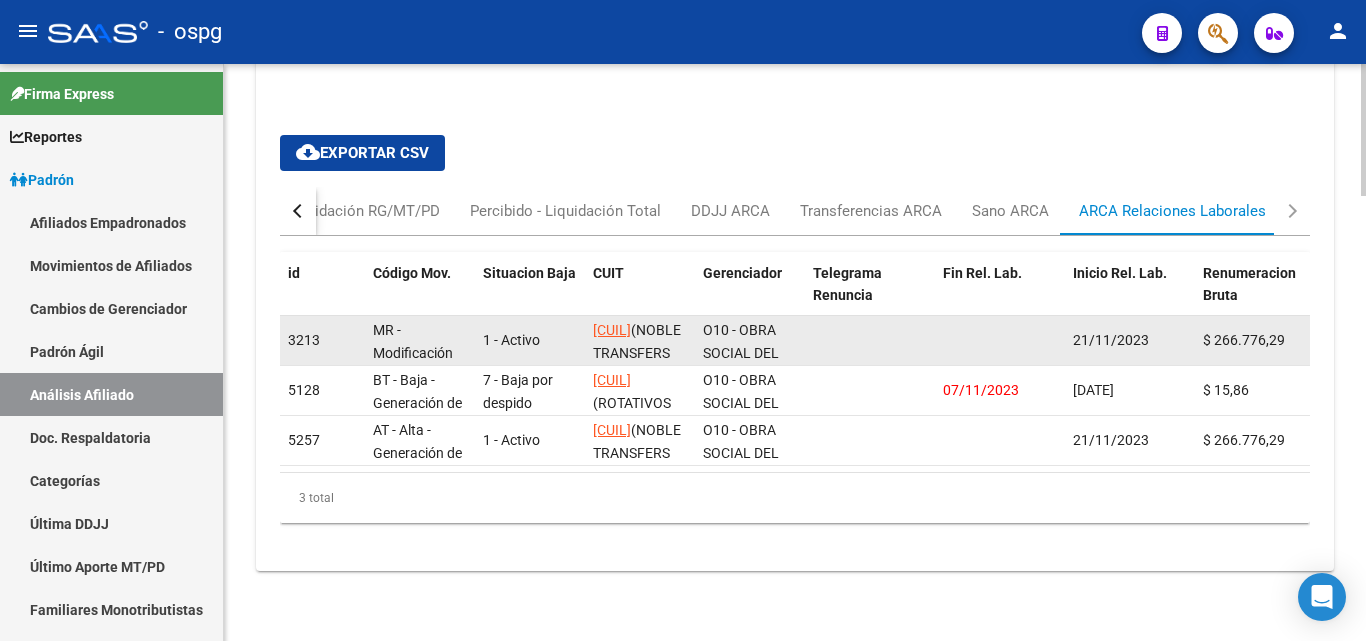 scroll, scrollTop: 1942, scrollLeft: 0, axis: vertical 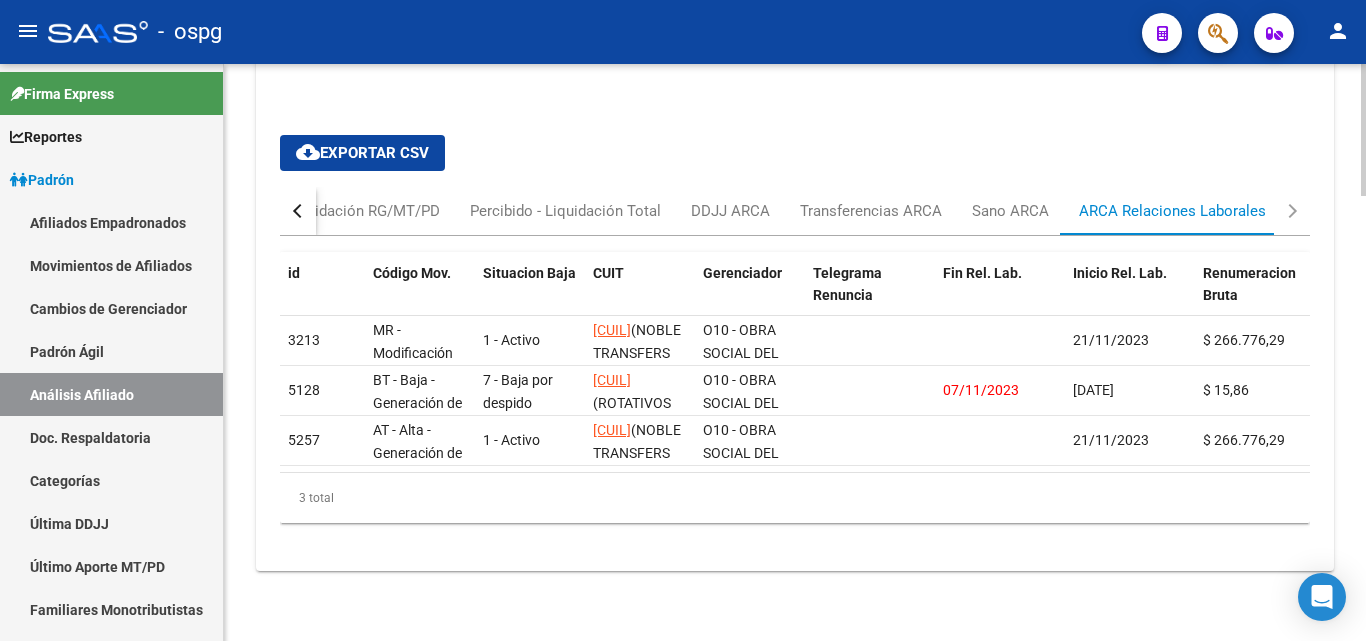 click at bounding box center [298, 211] 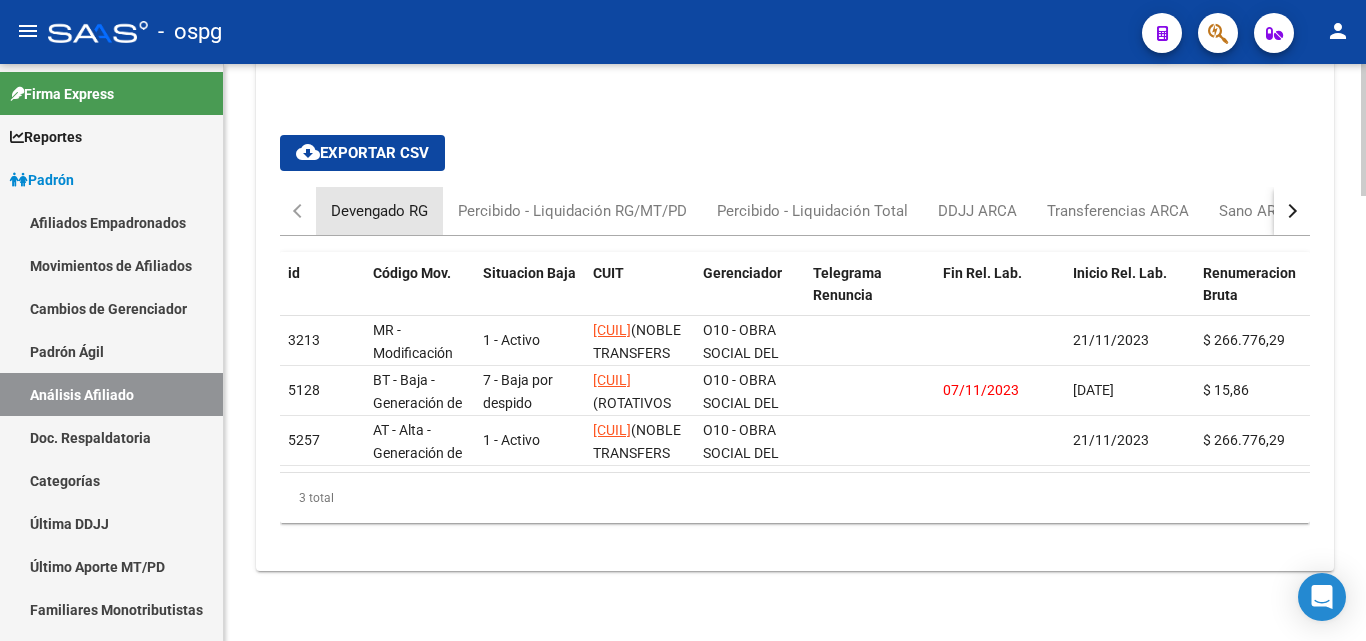 click on "Devengado RG" at bounding box center (379, 211) 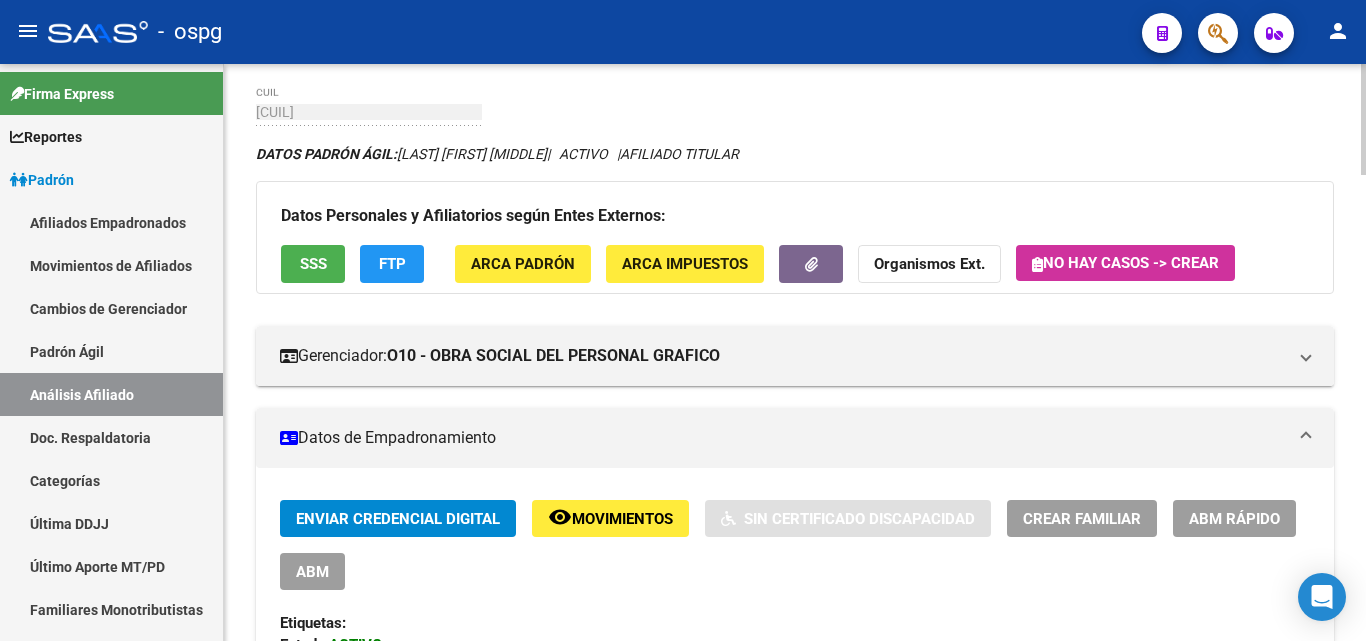 scroll, scrollTop: 0, scrollLeft: 0, axis: both 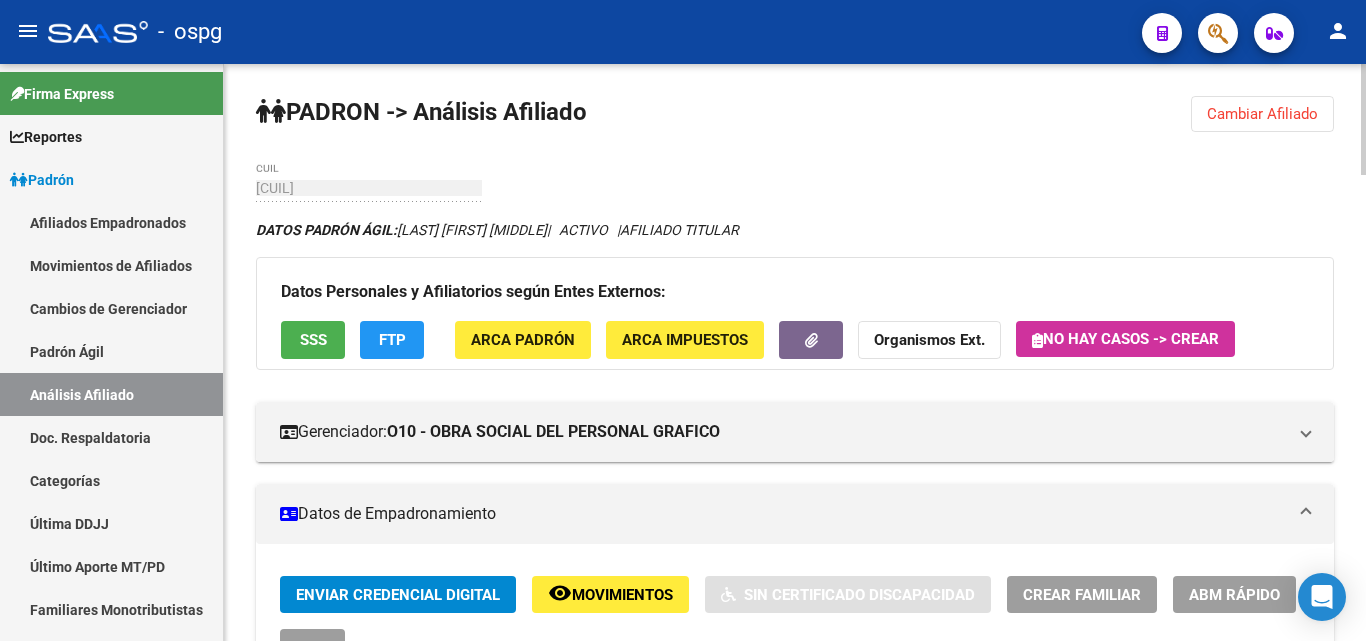 drag, startPoint x: 1275, startPoint y: 106, endPoint x: 1257, endPoint y: 106, distance: 18 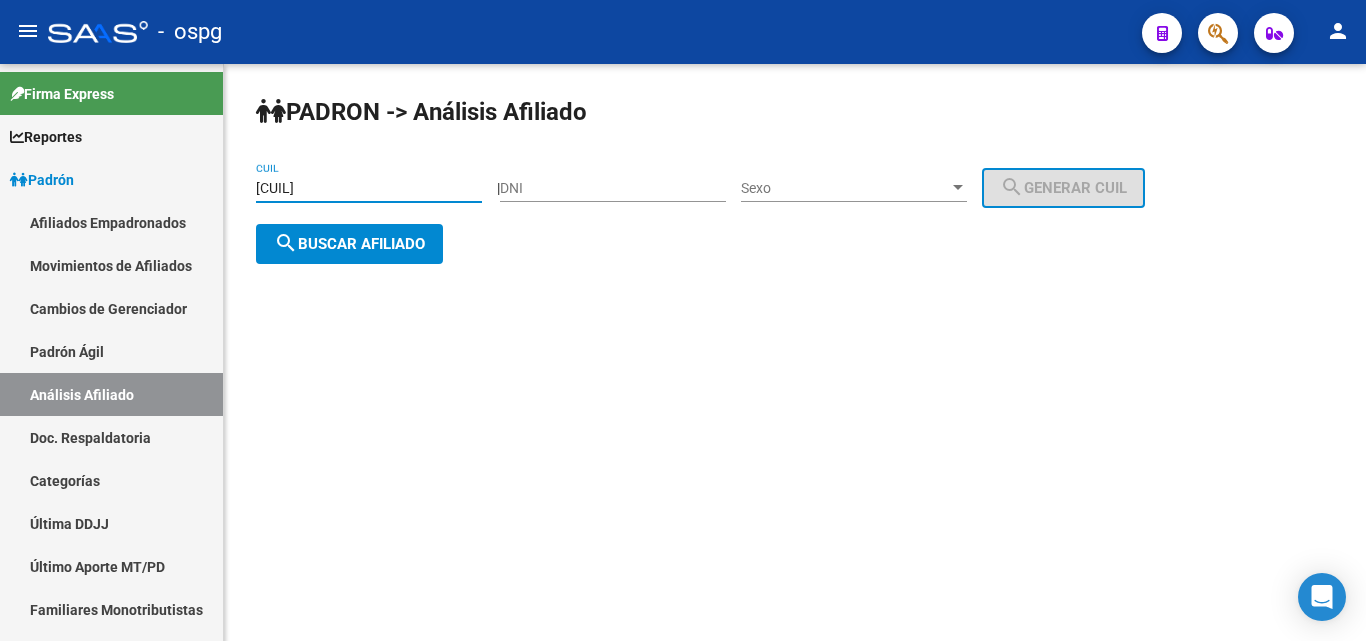 drag, startPoint x: 270, startPoint y: 192, endPoint x: 314, endPoint y: 187, distance: 44.28318 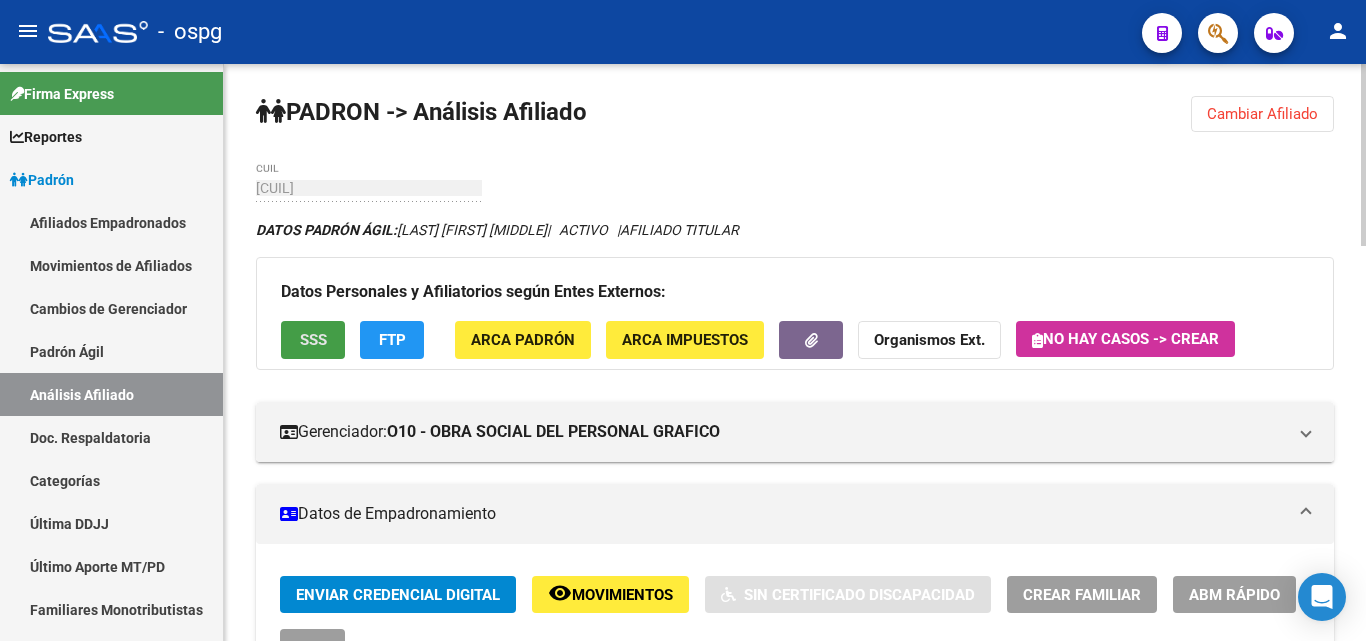 click on "SSS" 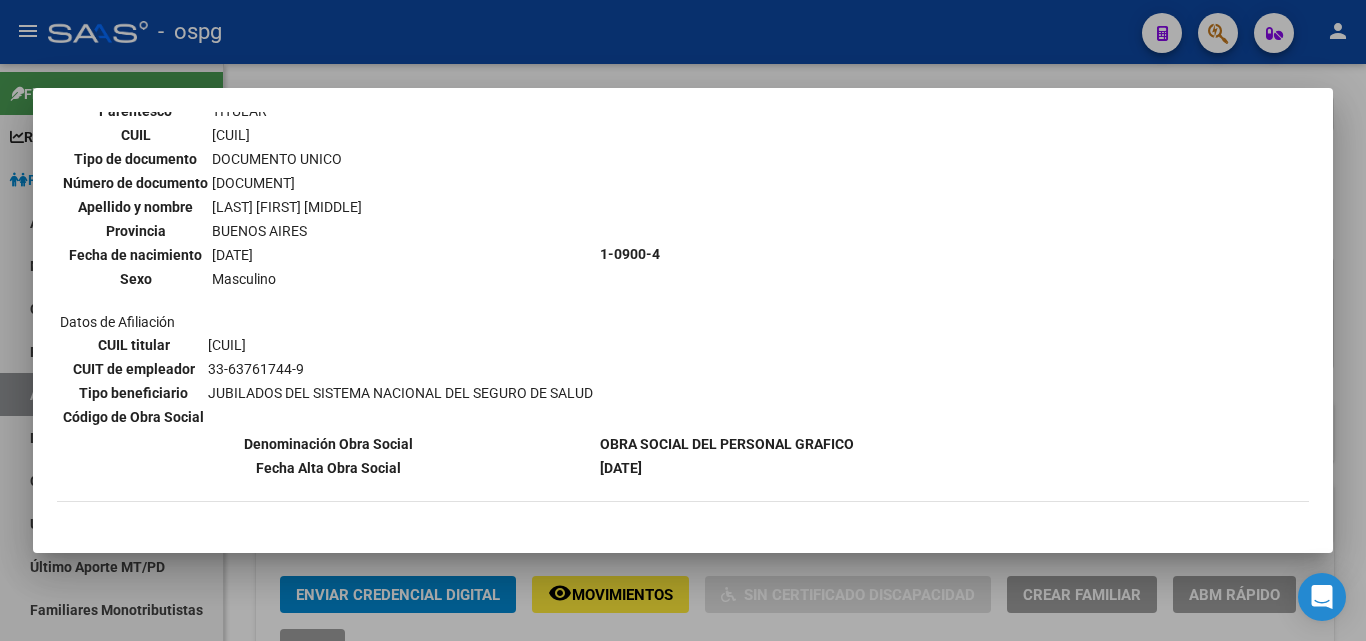 scroll, scrollTop: 221, scrollLeft: 0, axis: vertical 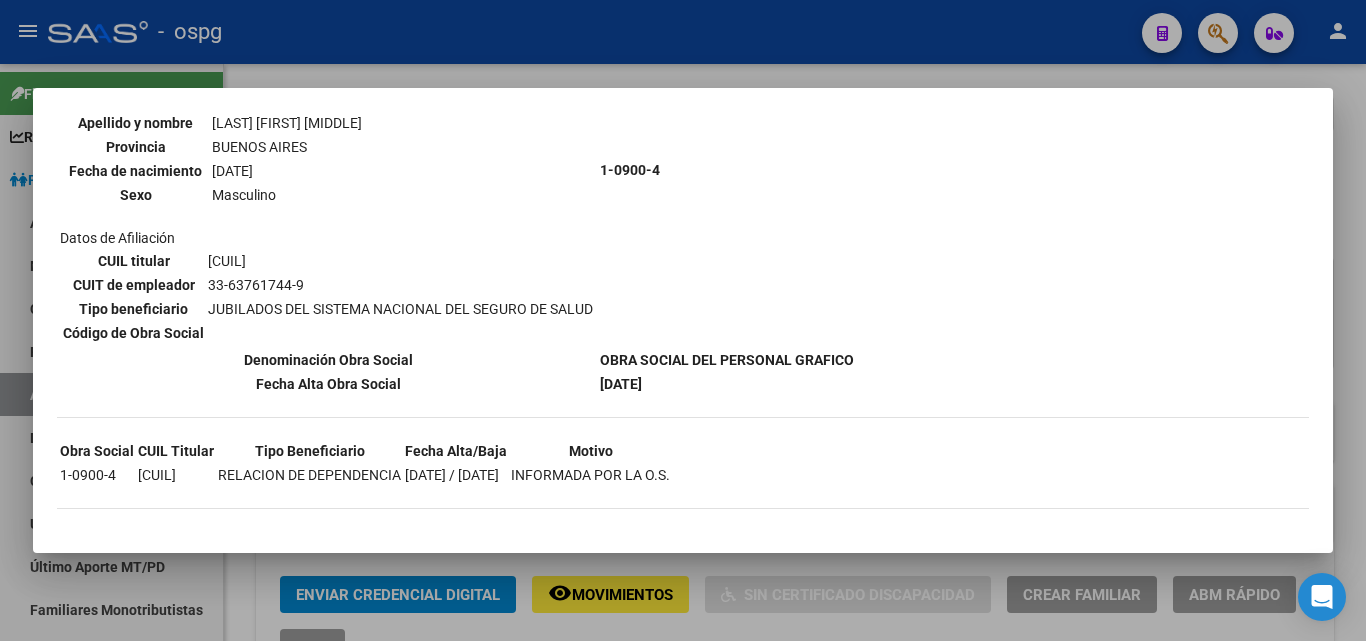 click at bounding box center (683, 320) 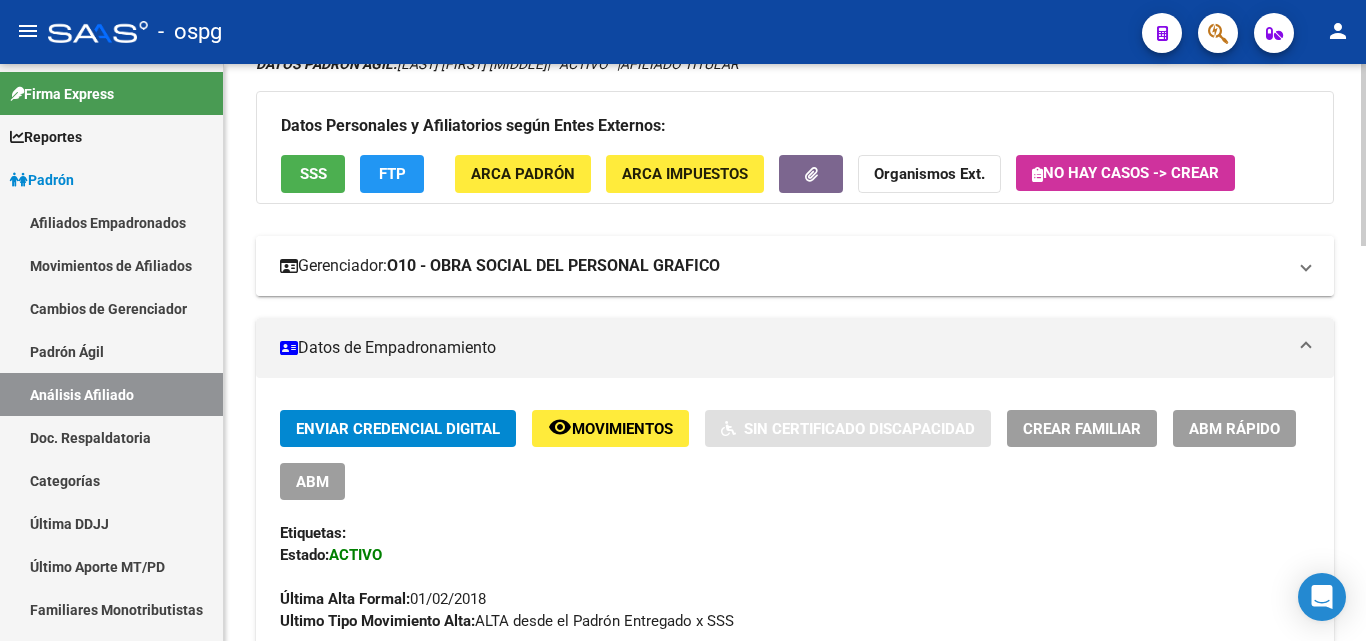 scroll, scrollTop: 0, scrollLeft: 0, axis: both 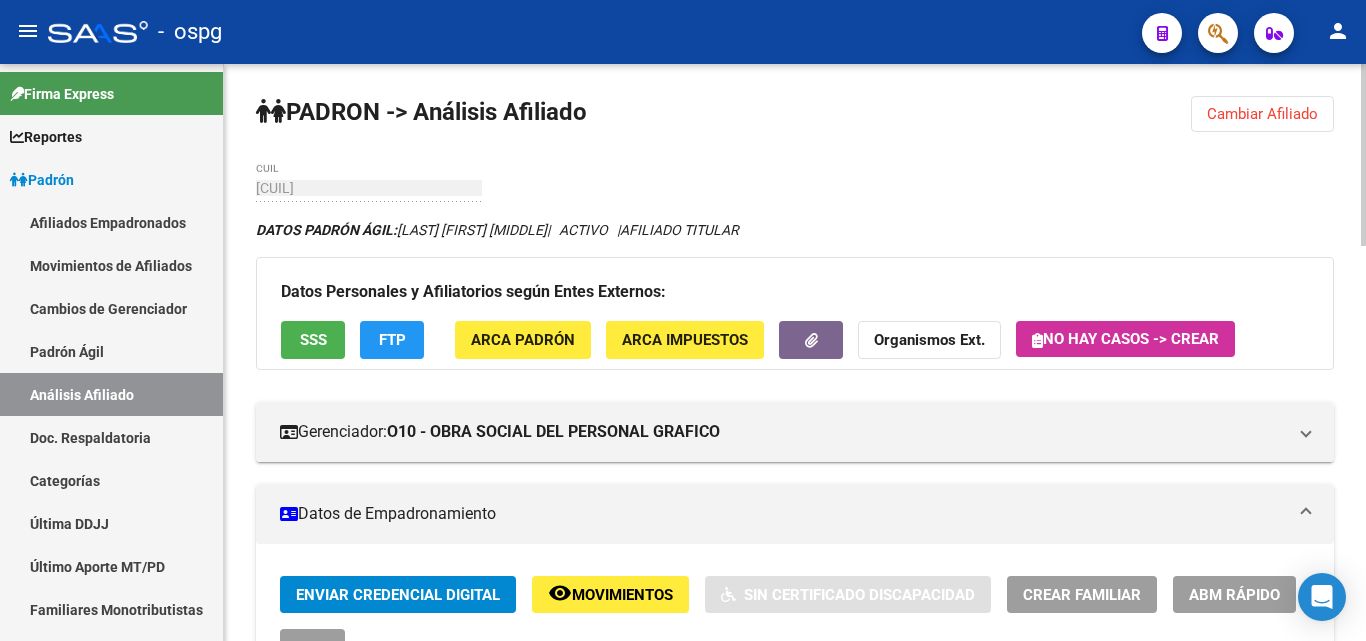 click on "Cambiar Afiliado" 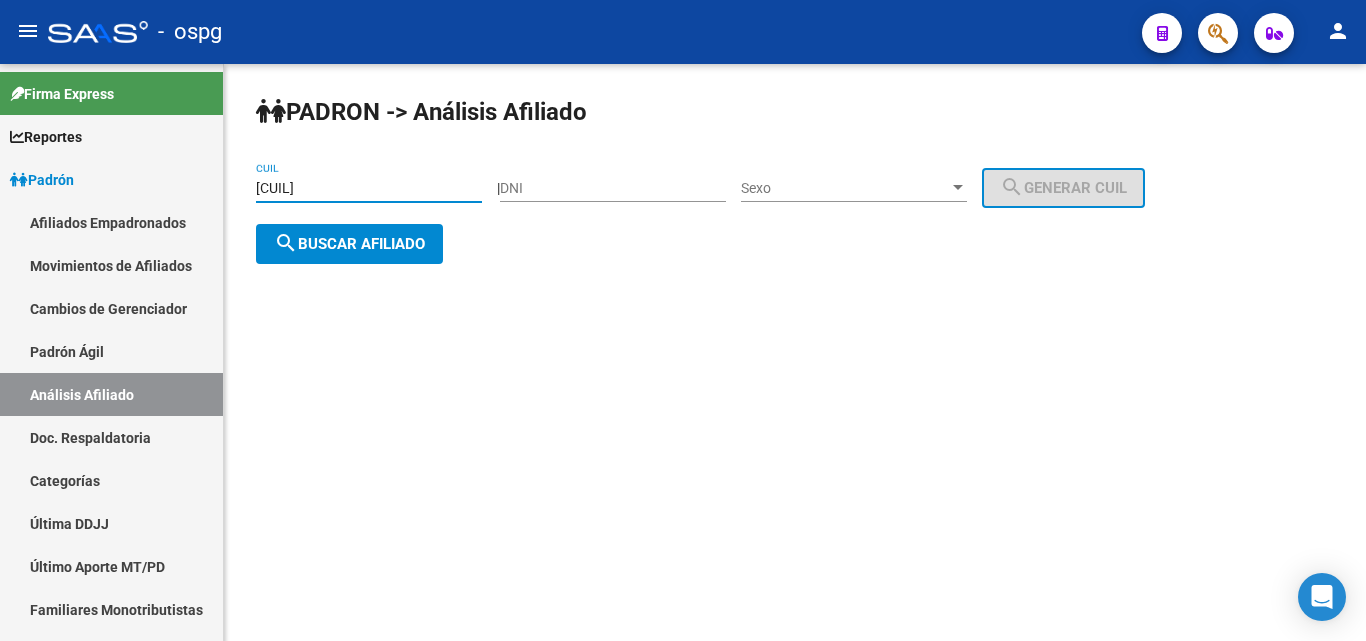 drag, startPoint x: 387, startPoint y: 186, endPoint x: 287, endPoint y: 171, distance: 101.118744 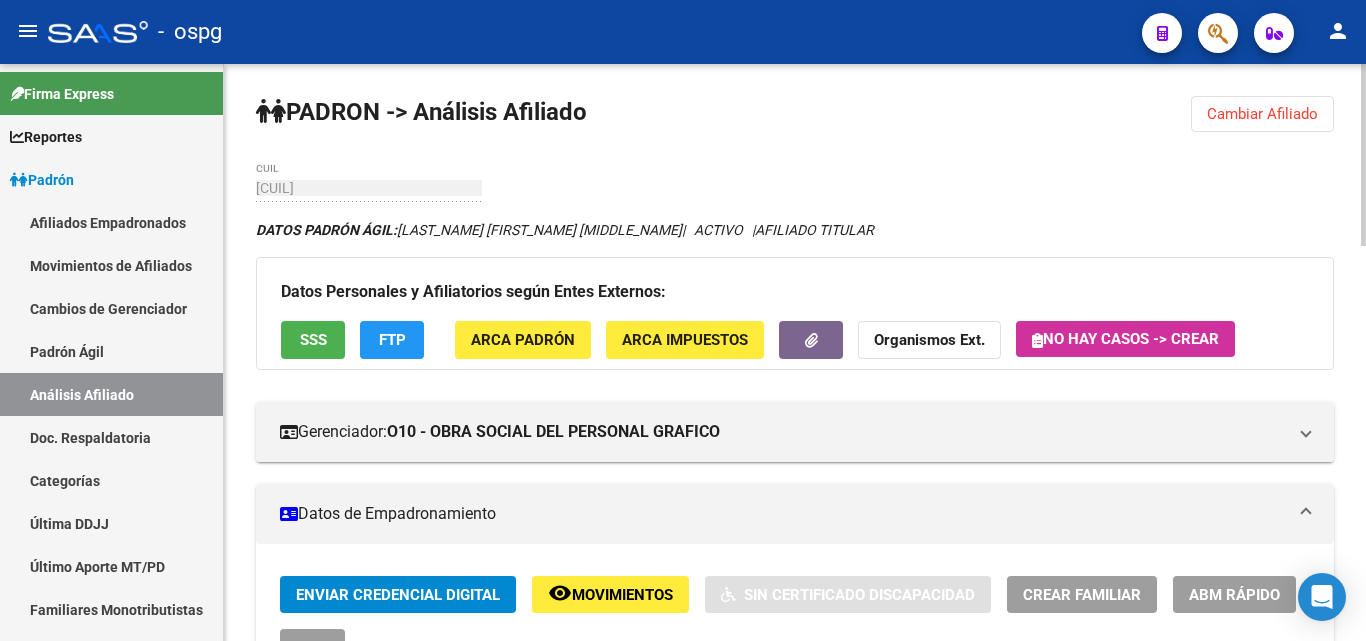click on "SSS" 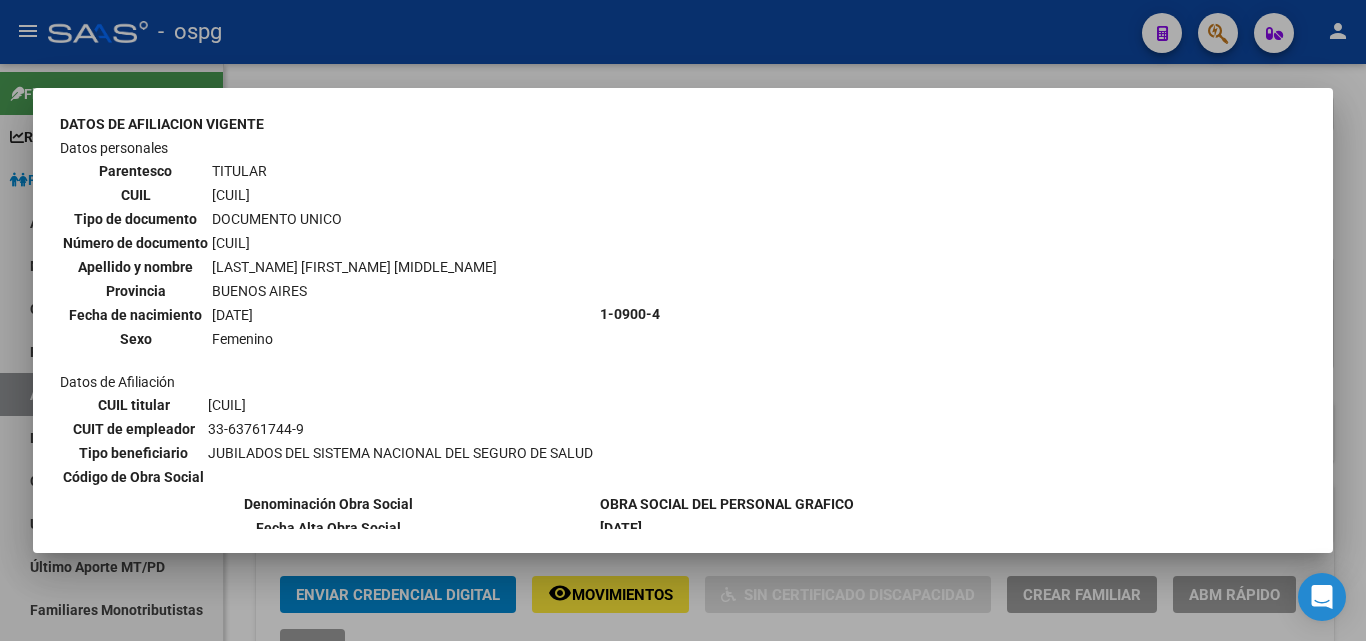 scroll, scrollTop: 317, scrollLeft: 0, axis: vertical 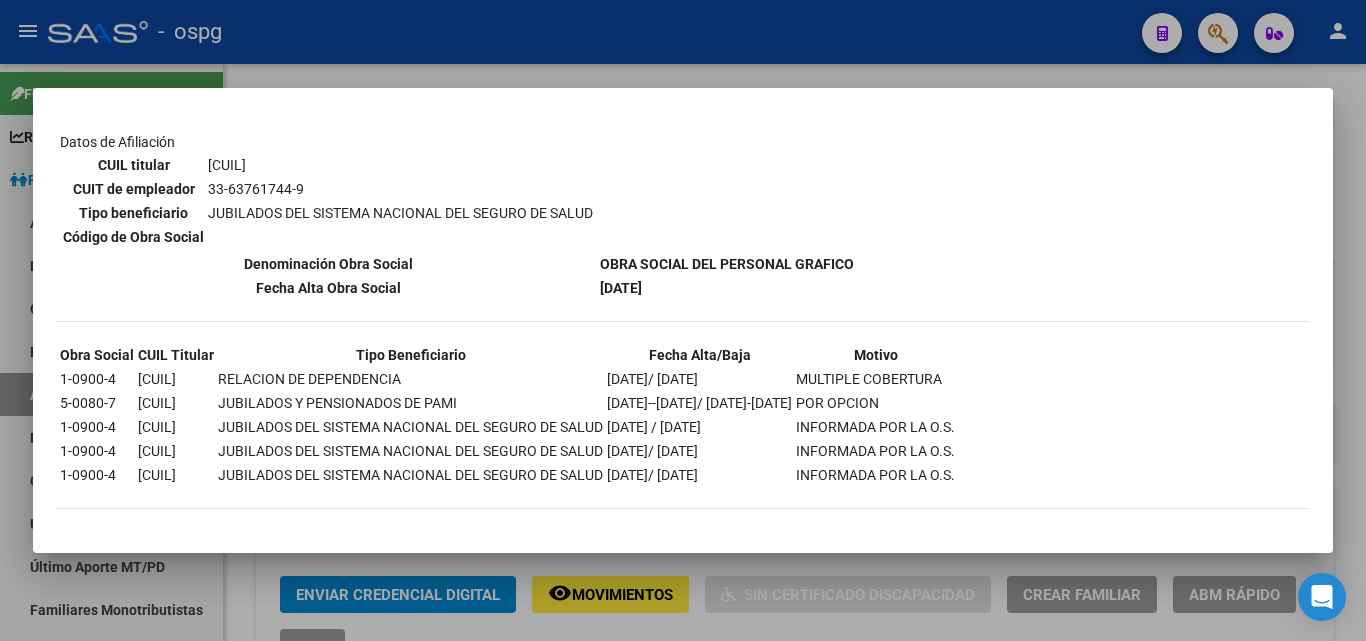click at bounding box center [683, 320] 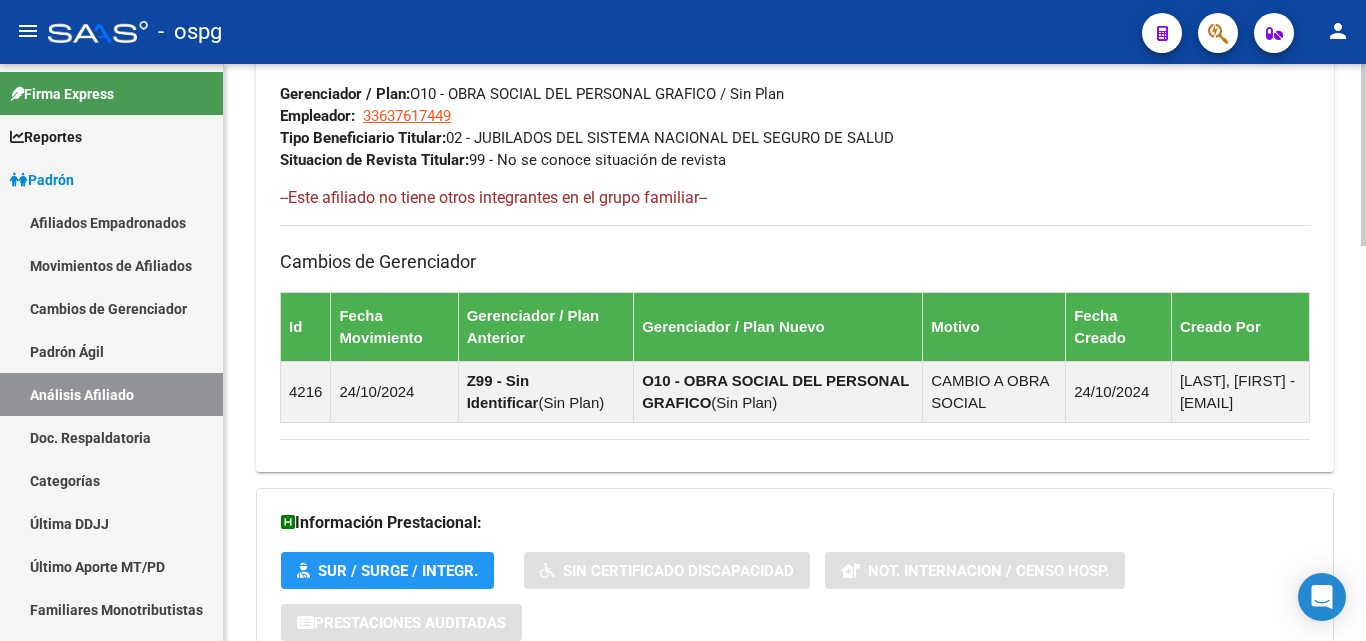 scroll, scrollTop: 1254, scrollLeft: 0, axis: vertical 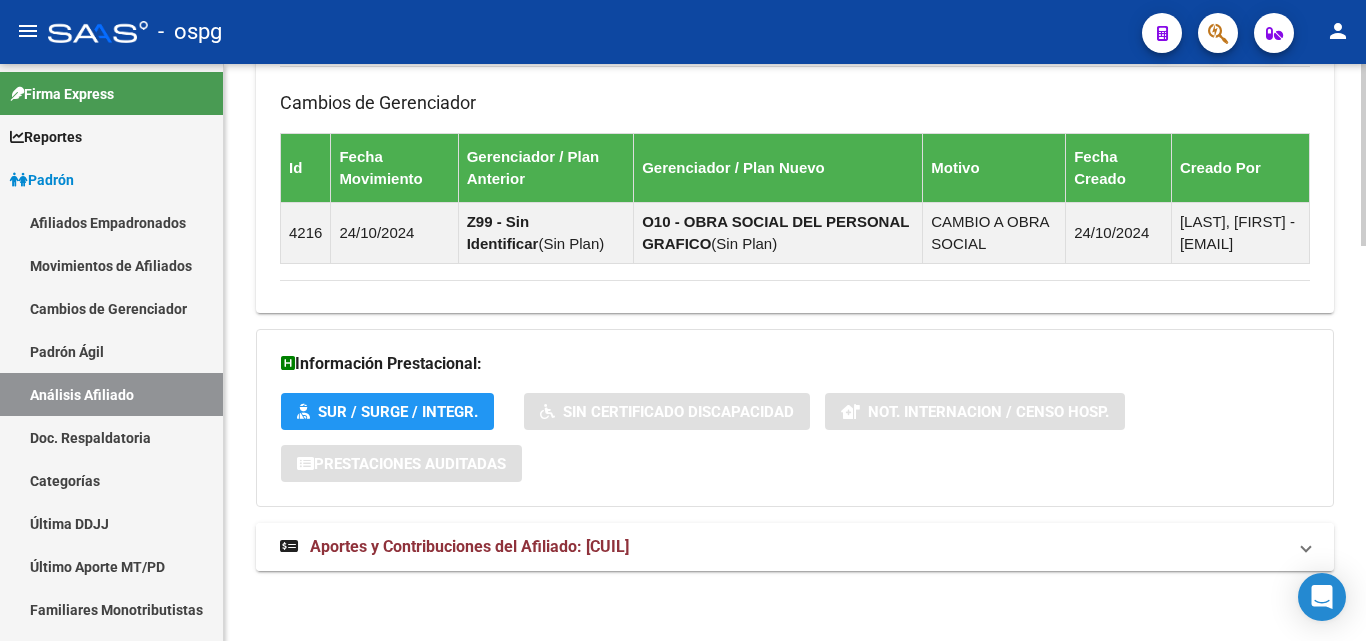 drag, startPoint x: 824, startPoint y: 546, endPoint x: 1001, endPoint y: 538, distance: 177.1807 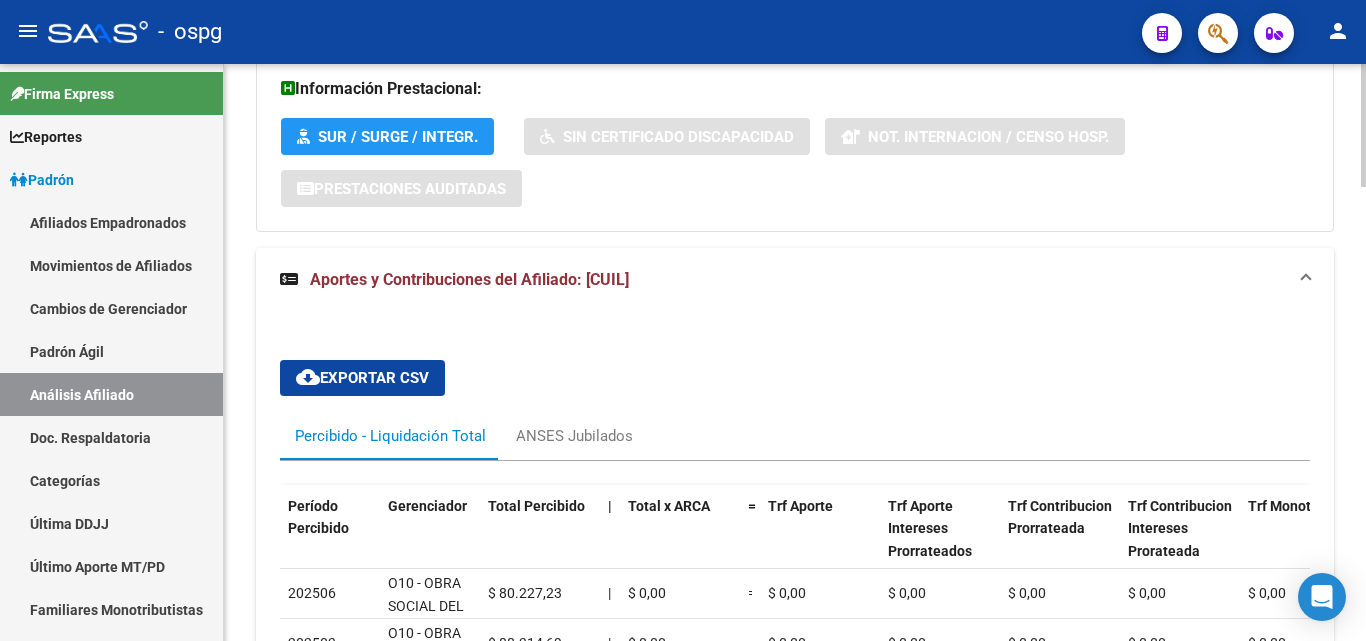scroll, scrollTop: 1571, scrollLeft: 0, axis: vertical 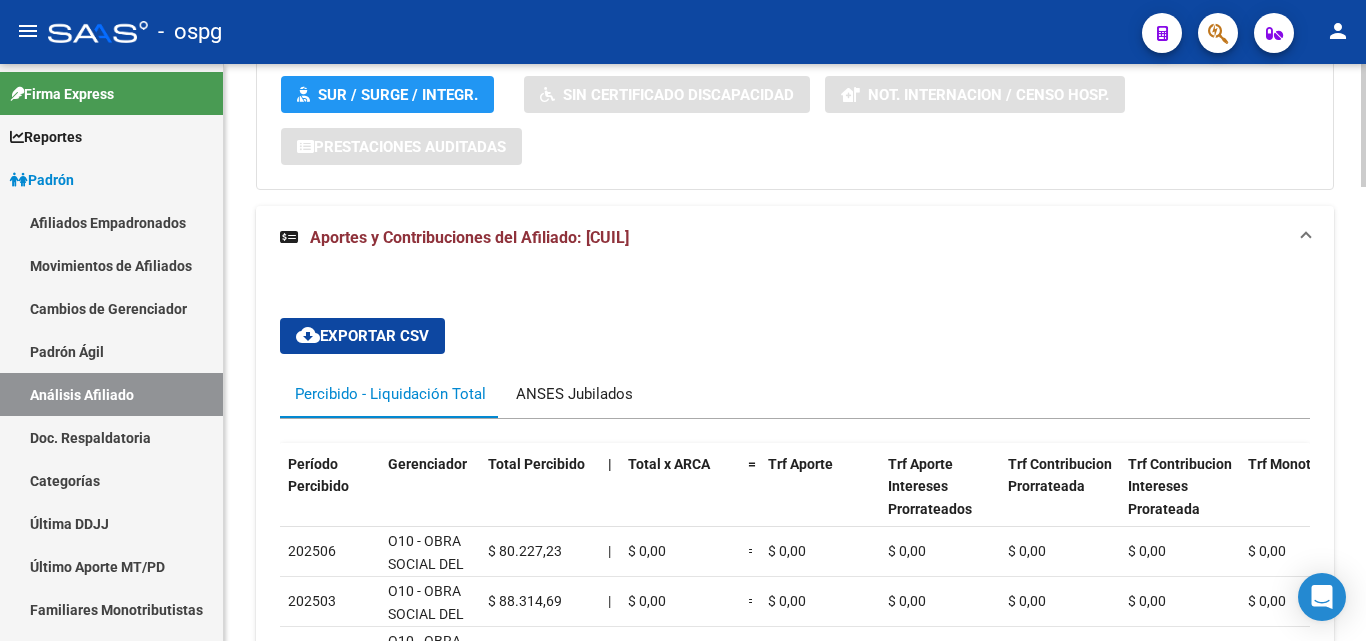 click on "ANSES Jubilados" at bounding box center (574, 394) 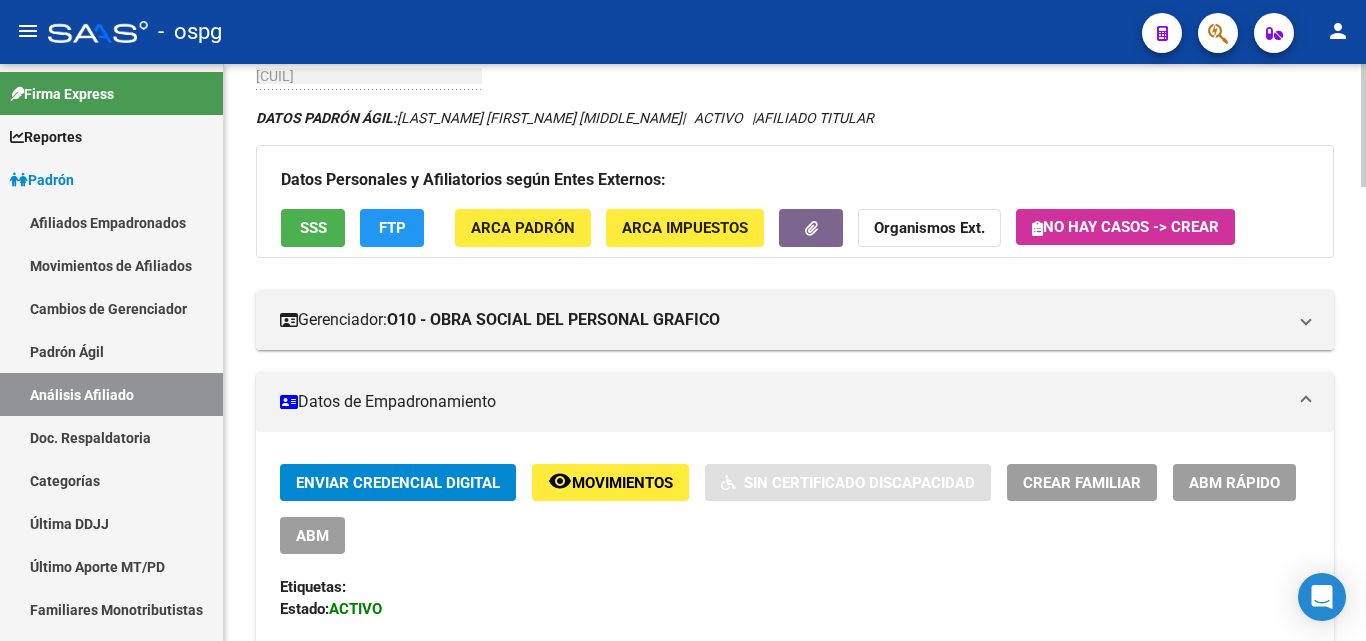 scroll, scrollTop: 0, scrollLeft: 0, axis: both 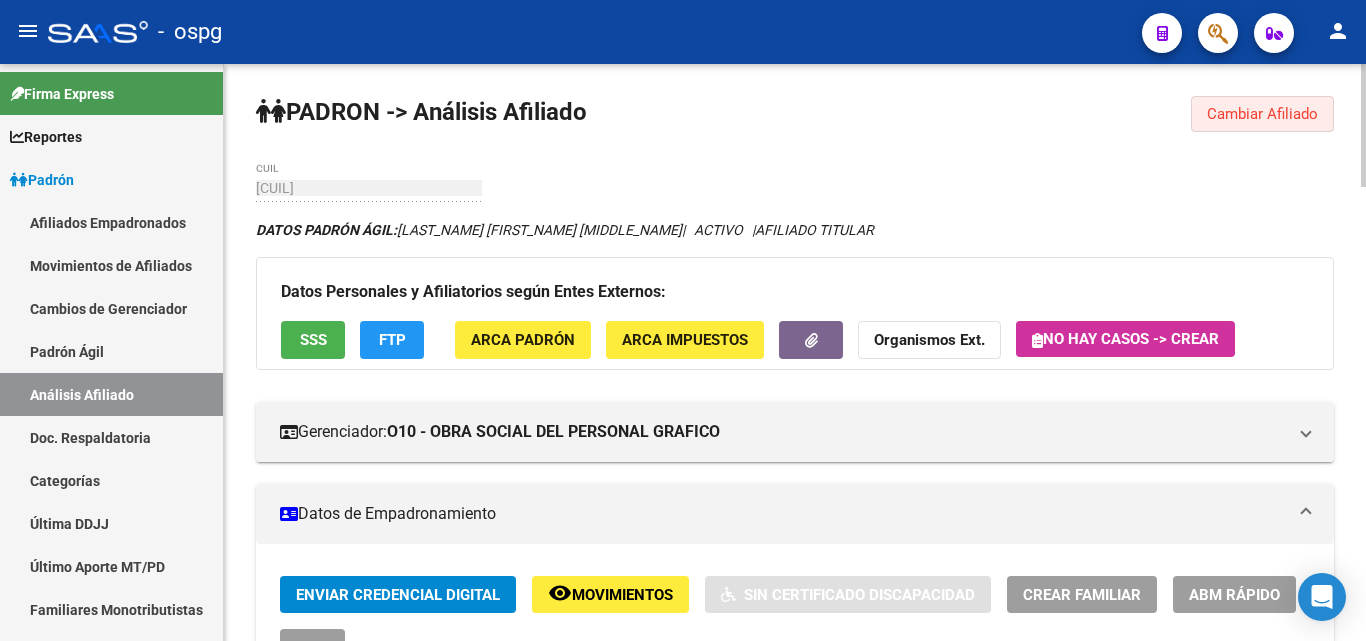 click on "Cambiar Afiliado" 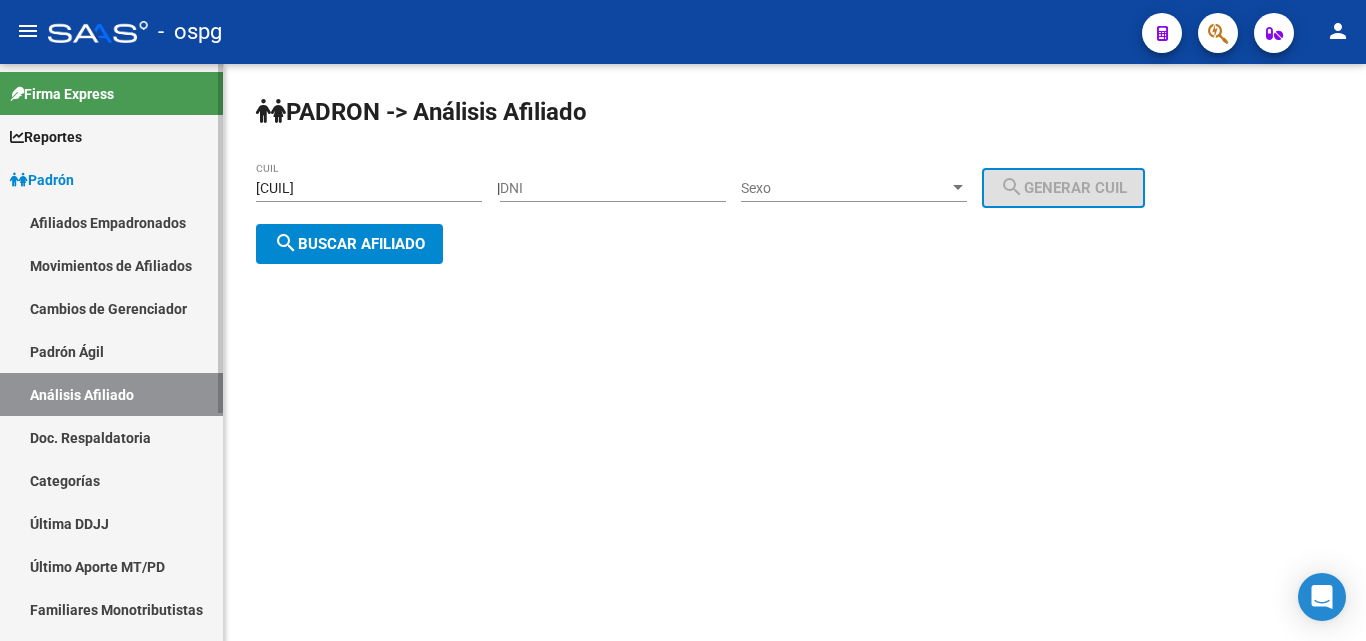 drag, startPoint x: 404, startPoint y: 191, endPoint x: 18, endPoint y: 193, distance: 386.0052 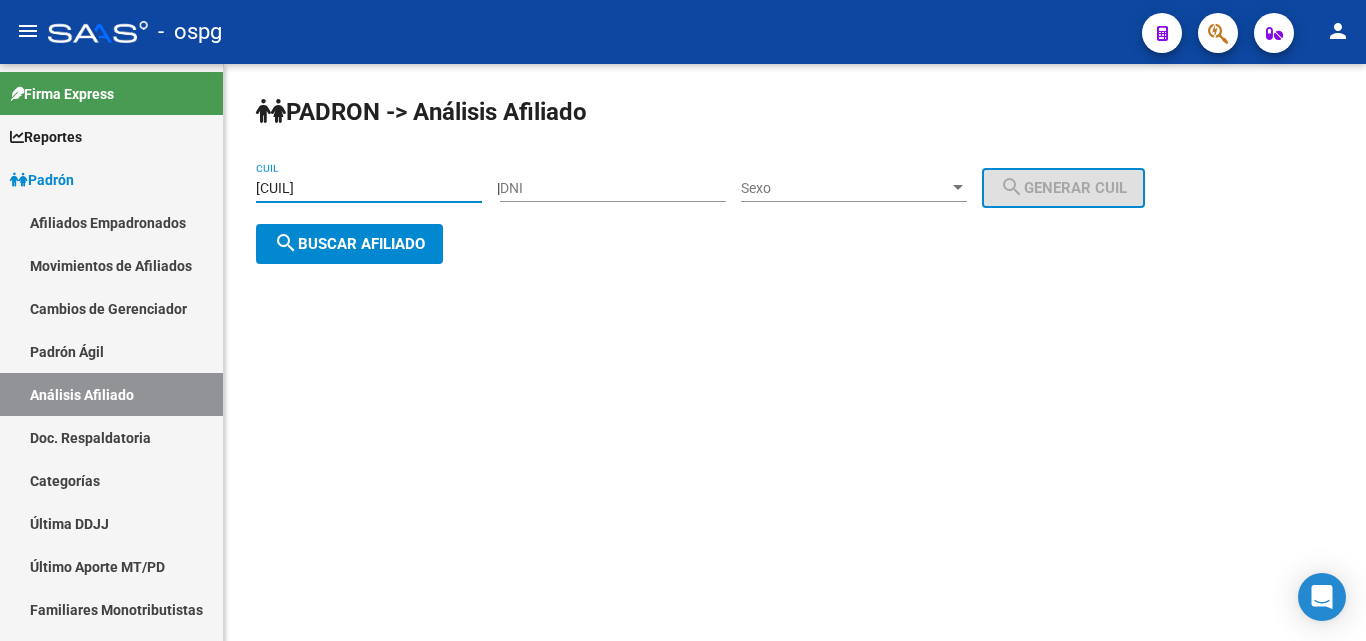 paste on "[CUIL]" 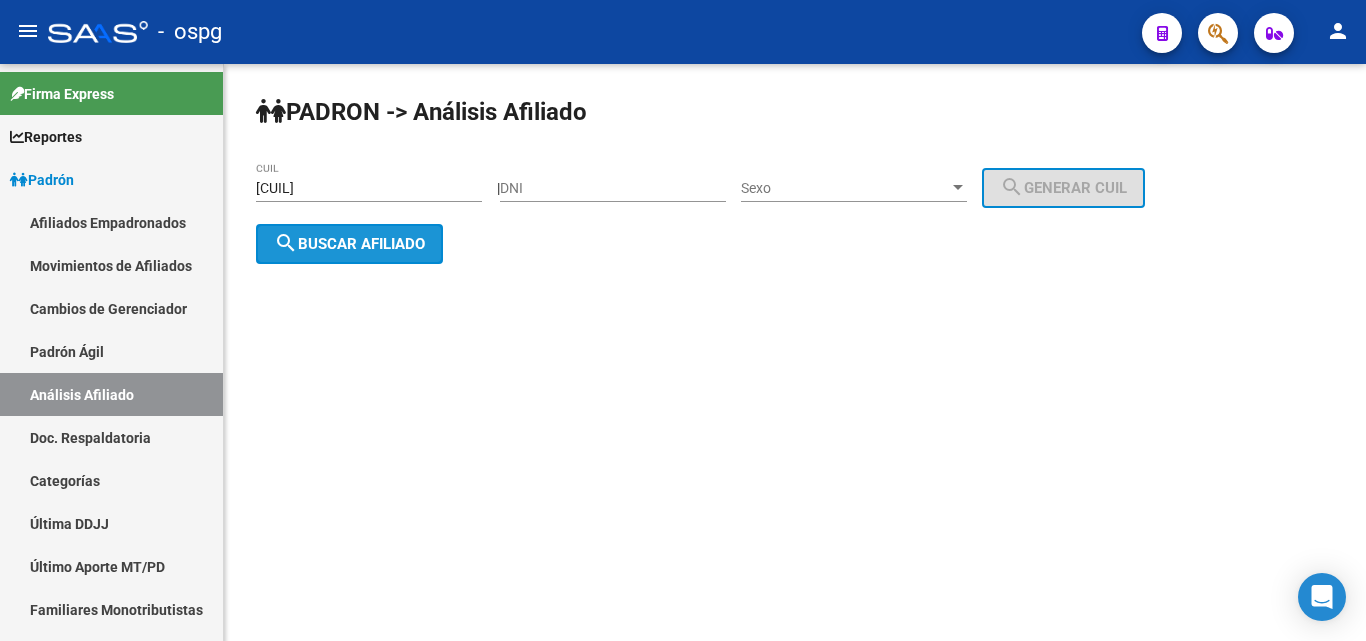 click on "search  Buscar afiliado" 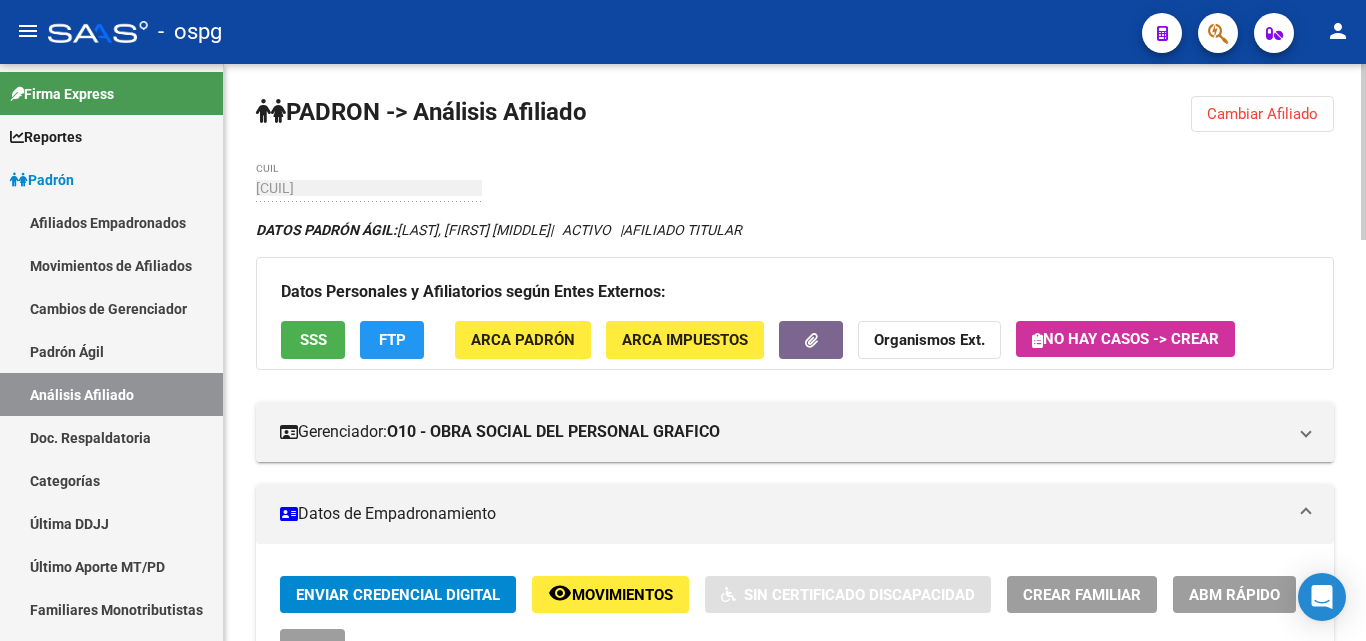 click on "SSS" 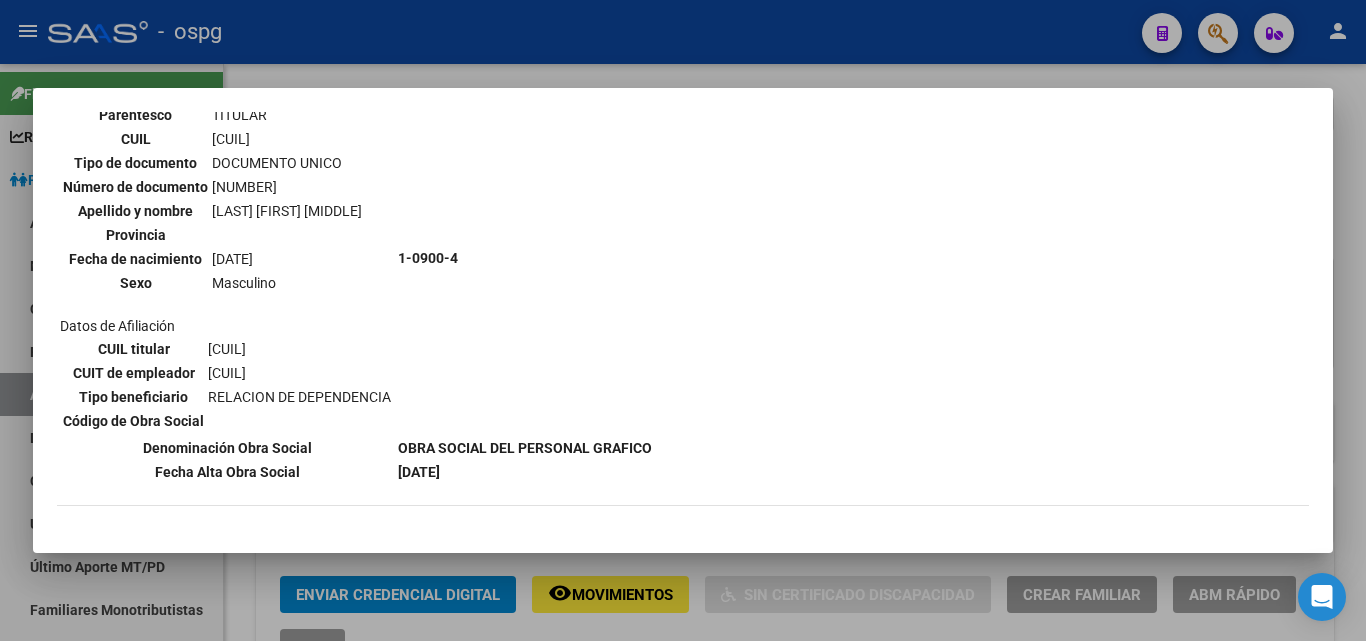 scroll, scrollTop: 269, scrollLeft: 0, axis: vertical 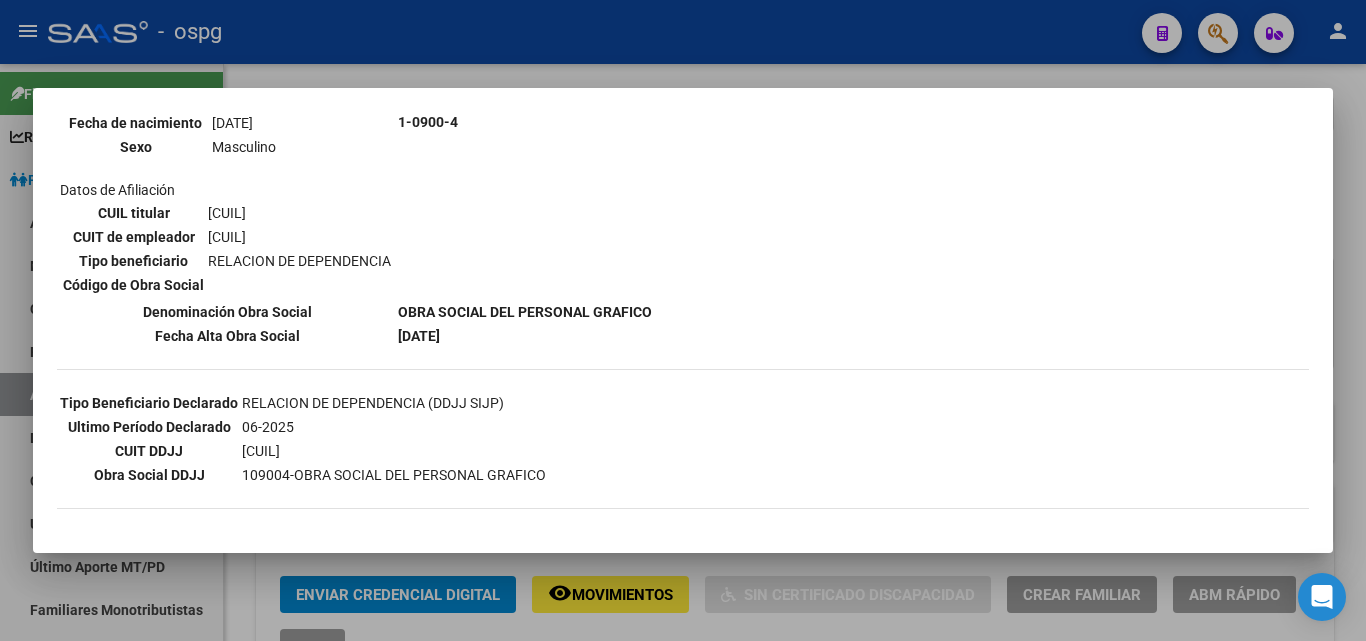 drag, startPoint x: 1349, startPoint y: 182, endPoint x: 1301, endPoint y: 180, distance: 48.04165 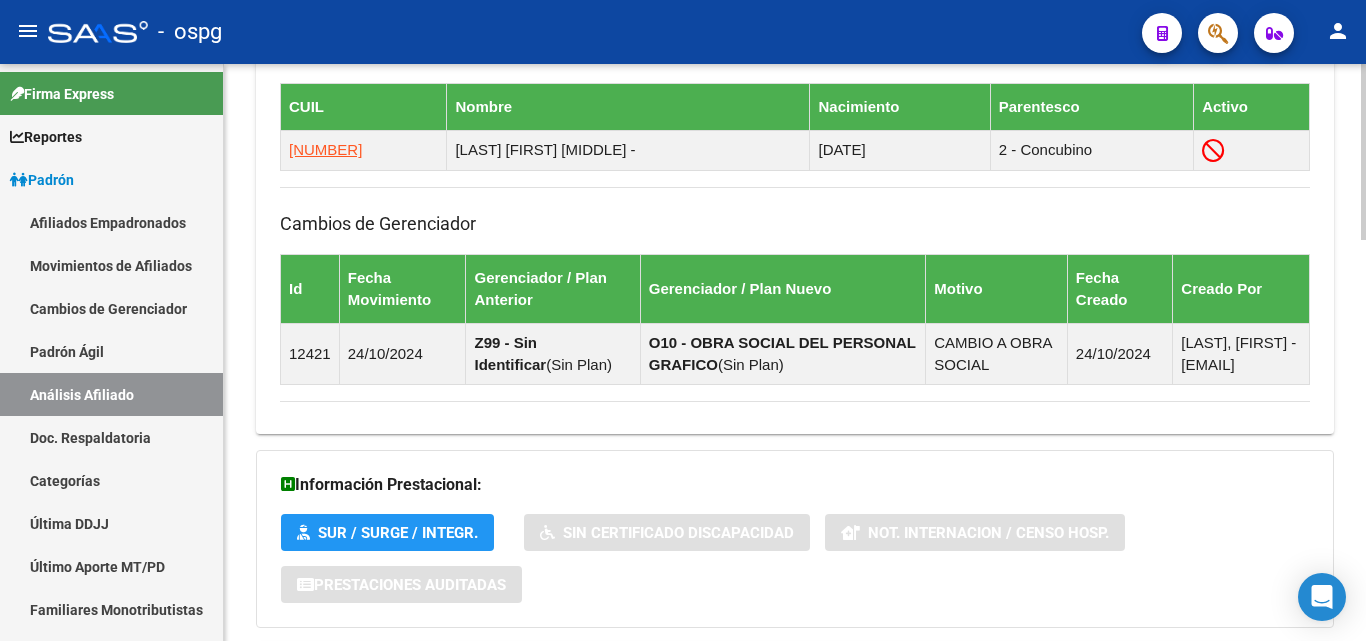 scroll, scrollTop: 1320, scrollLeft: 0, axis: vertical 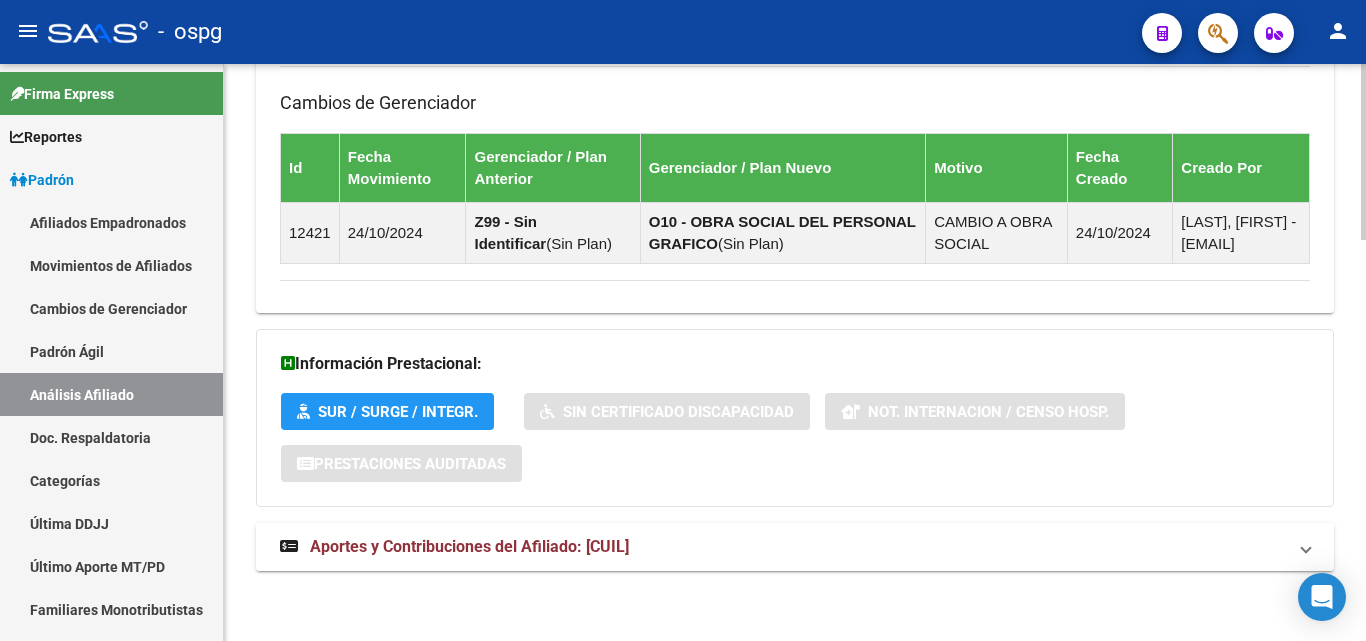 click on "Aportes y Contribuciones del Afiliado: [CUIL]" at bounding box center [469, 546] 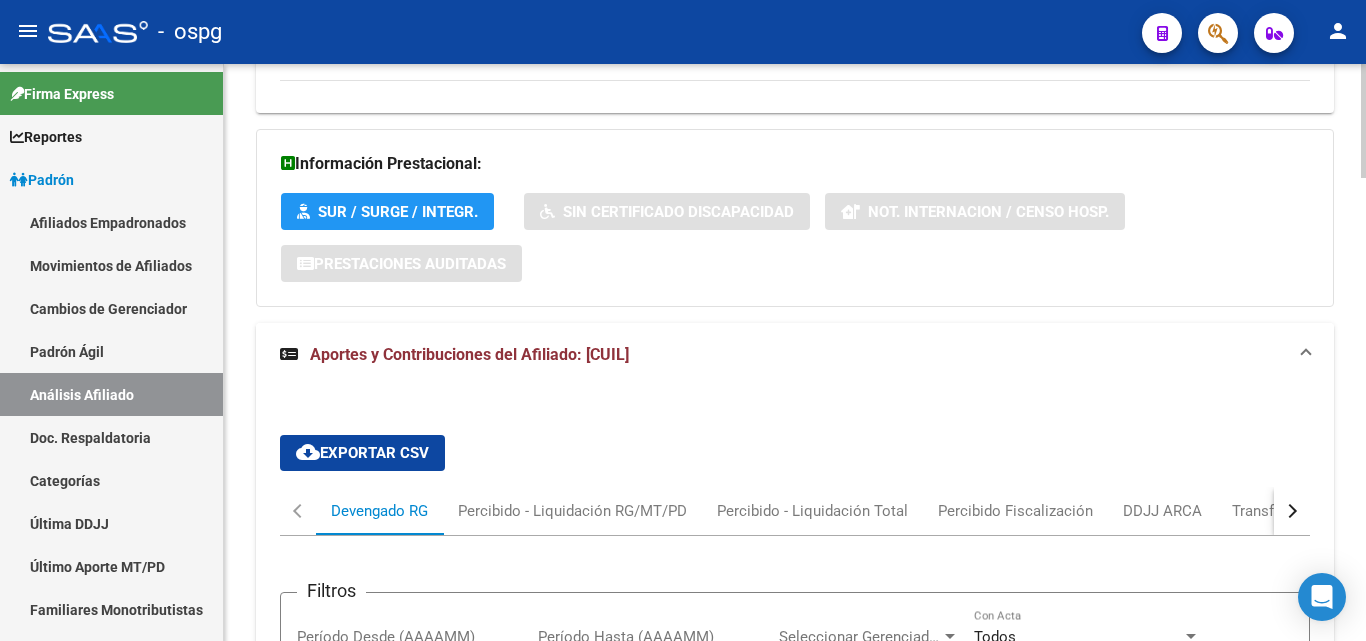 scroll, scrollTop: 1620, scrollLeft: 0, axis: vertical 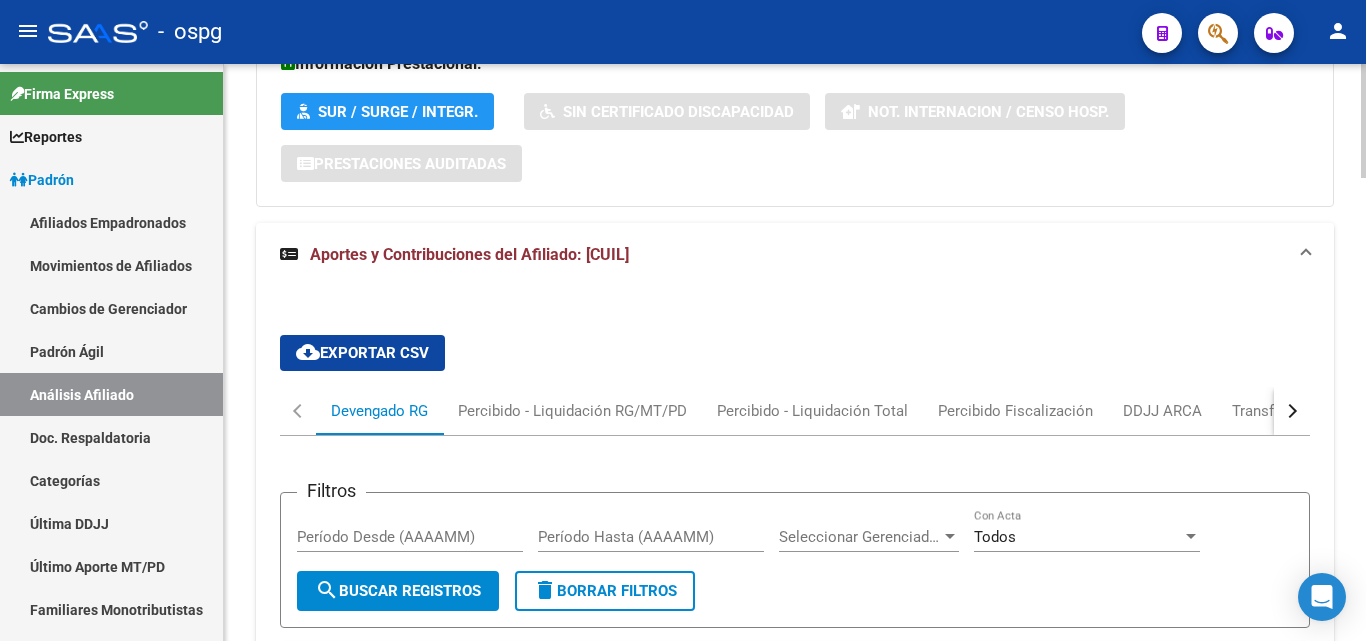 click at bounding box center [1292, 411] 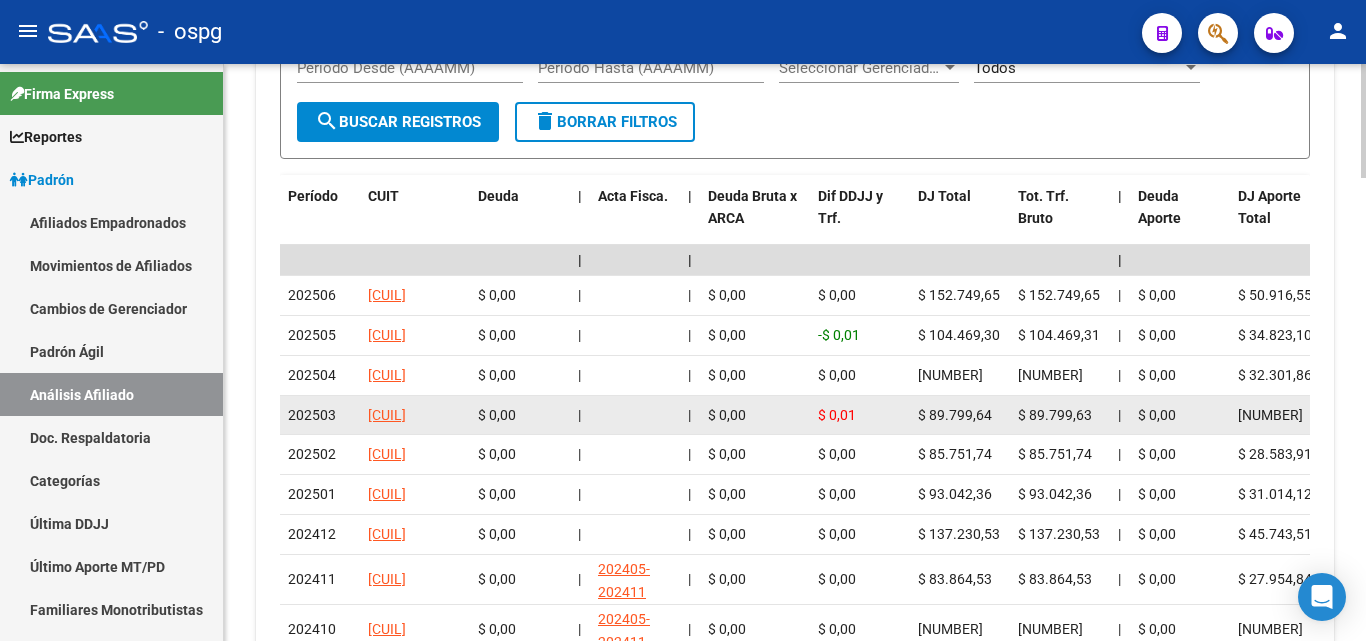 scroll, scrollTop: 2120, scrollLeft: 0, axis: vertical 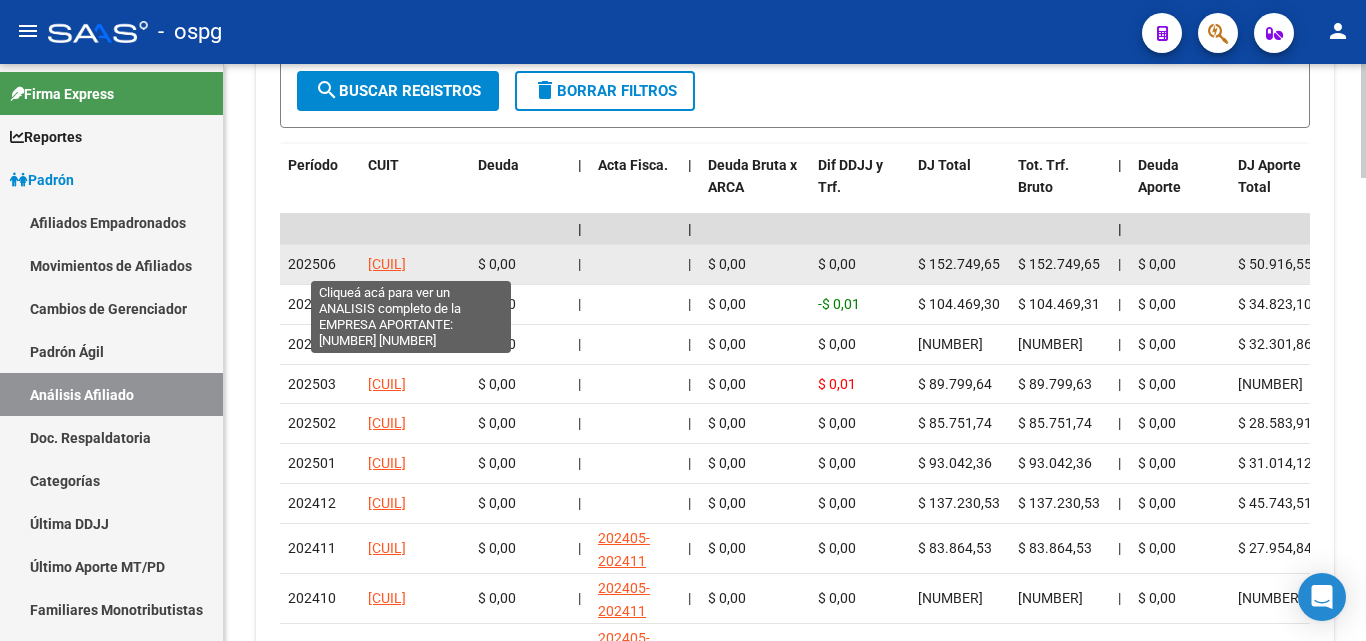 click on "[CUIL]" 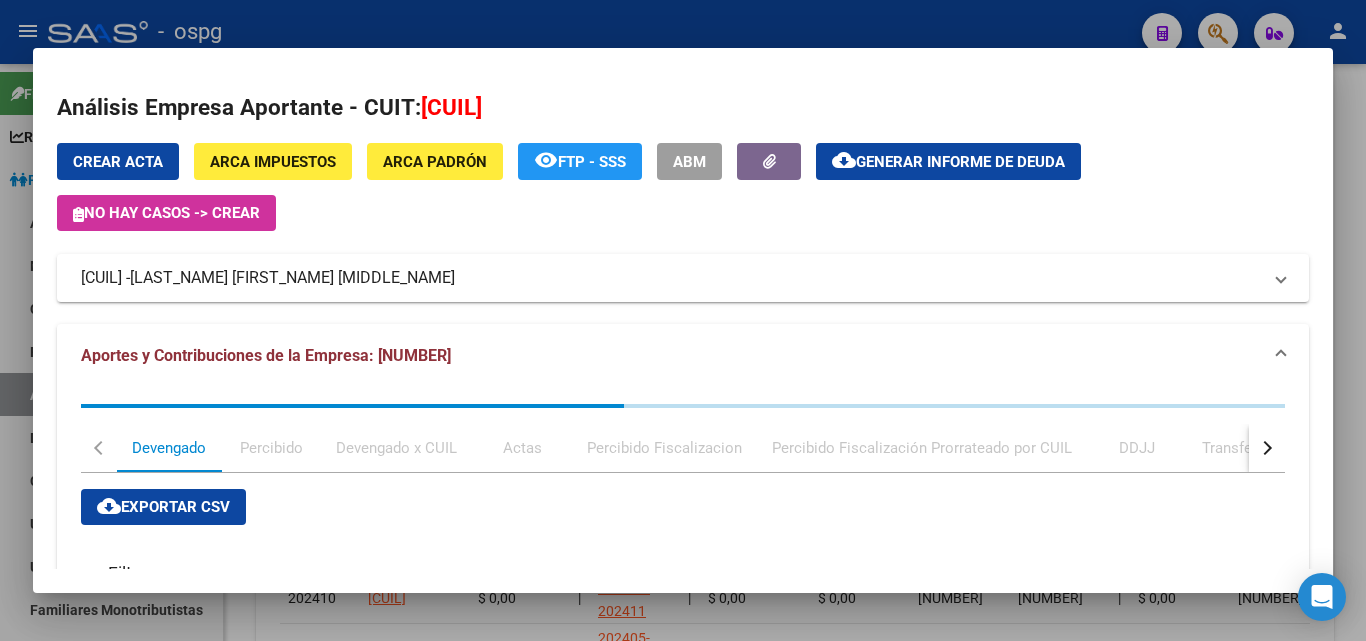 click at bounding box center [683, 320] 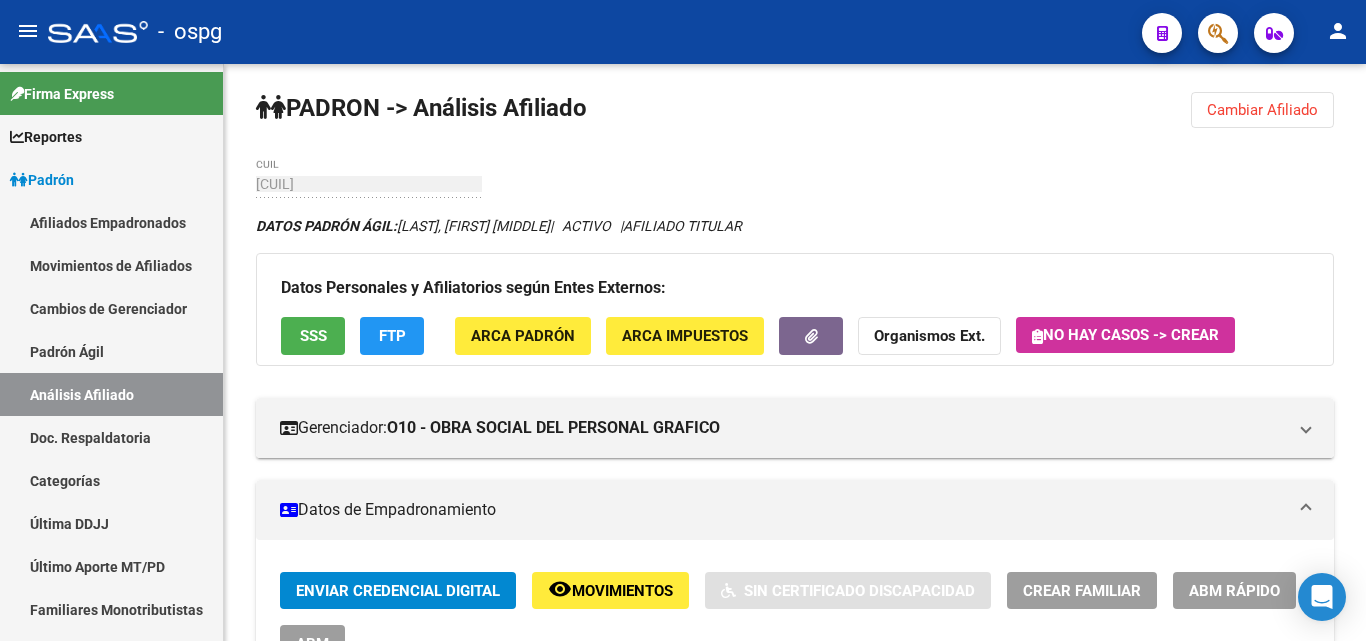scroll, scrollTop: 0, scrollLeft: 0, axis: both 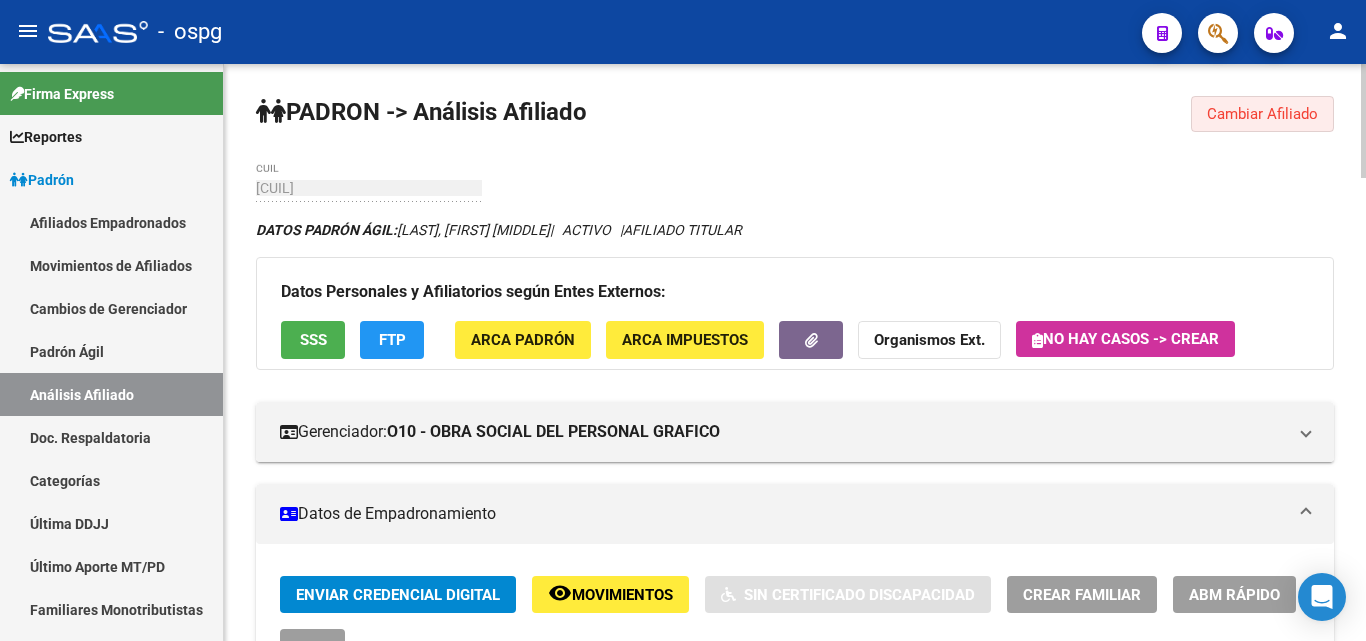 click on "Cambiar Afiliado" 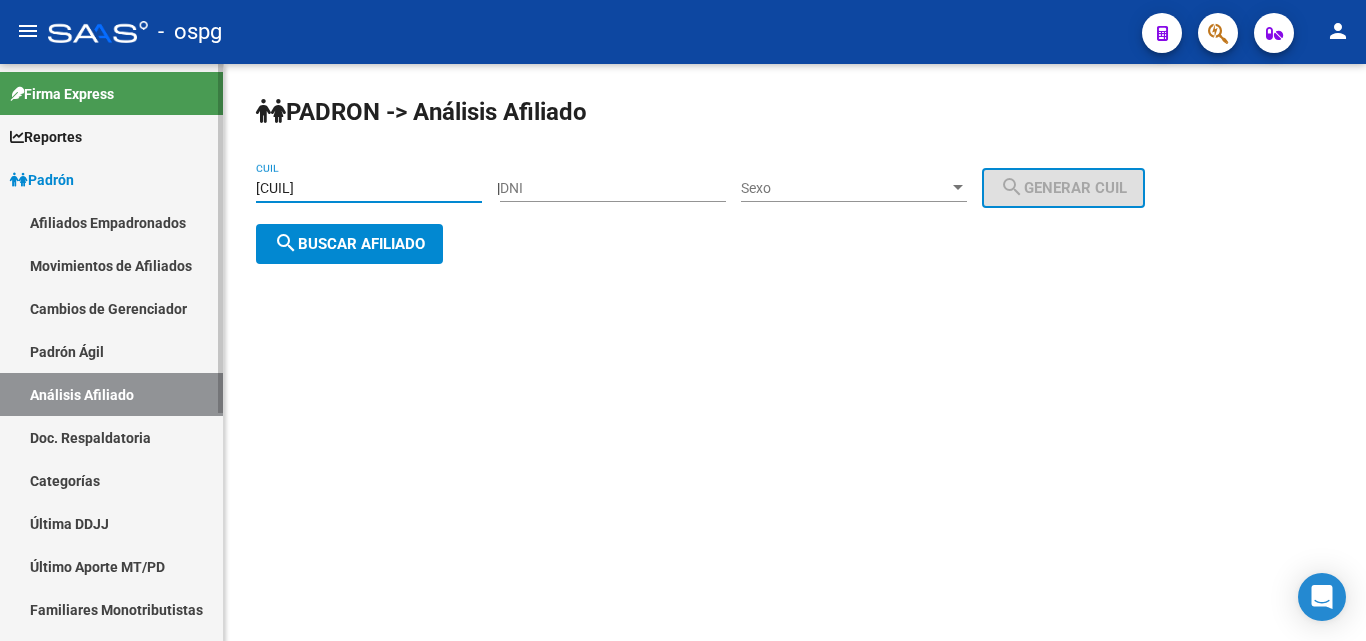 drag, startPoint x: 443, startPoint y: 191, endPoint x: 160, endPoint y: 170, distance: 283.77808 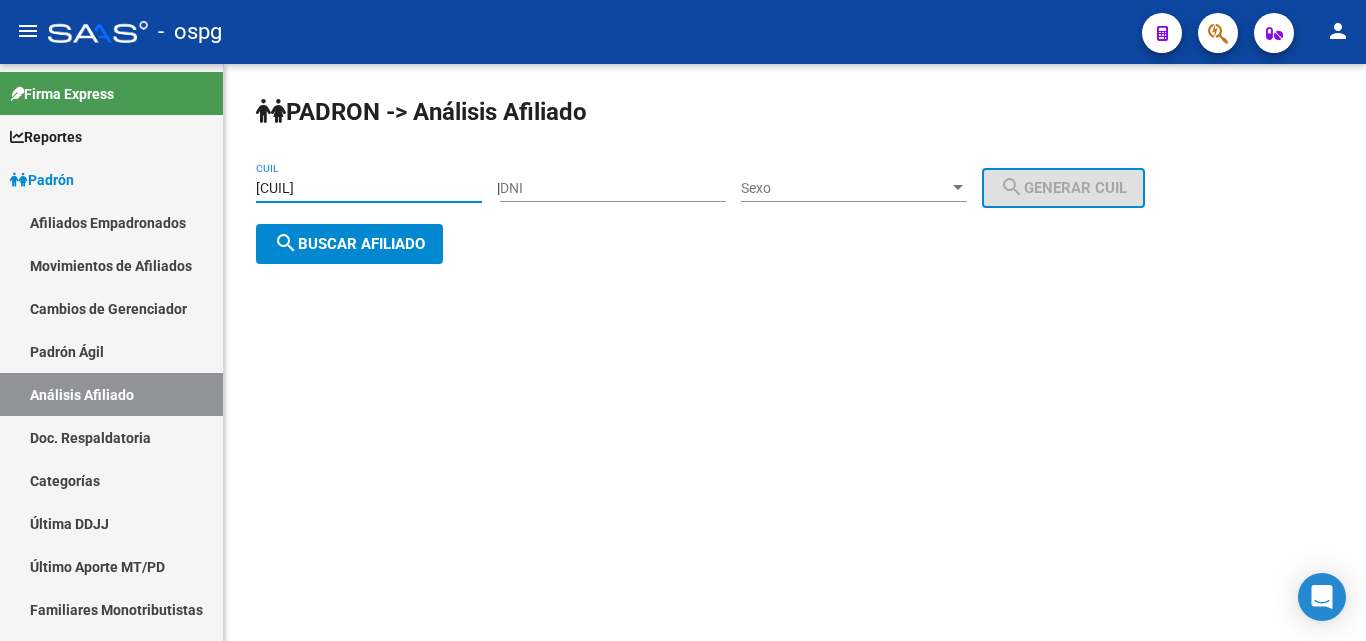 paste on "[CUIL]" 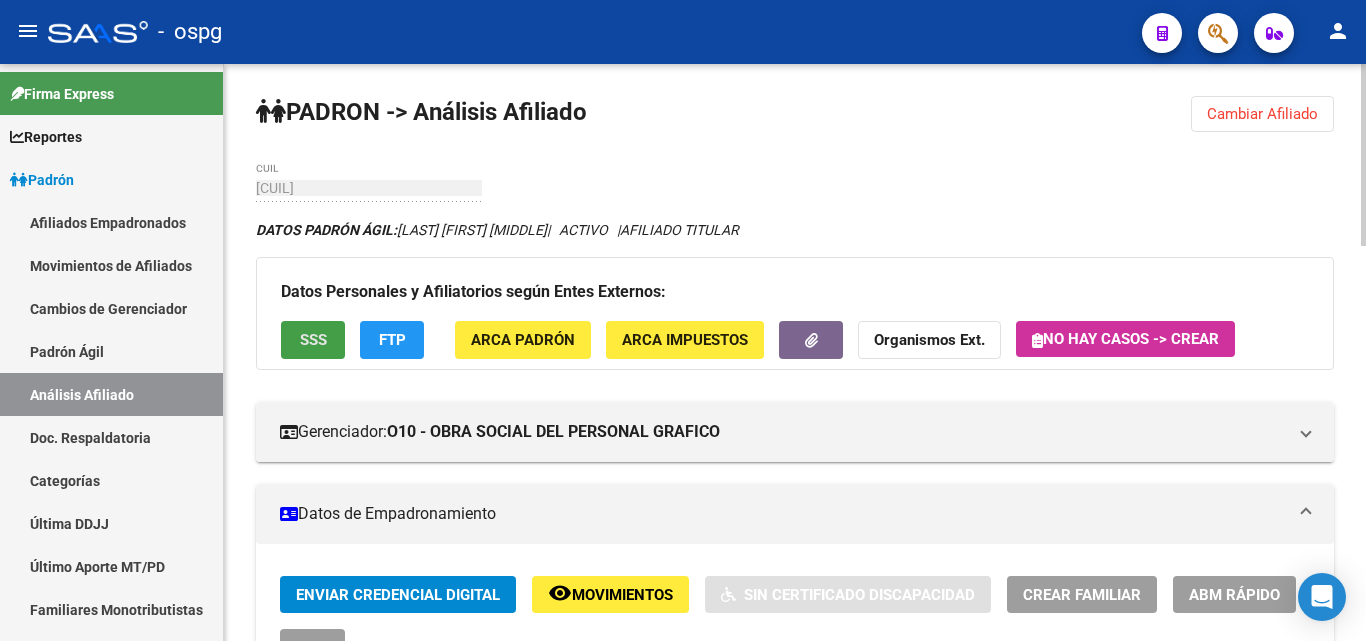 click on "SSS" 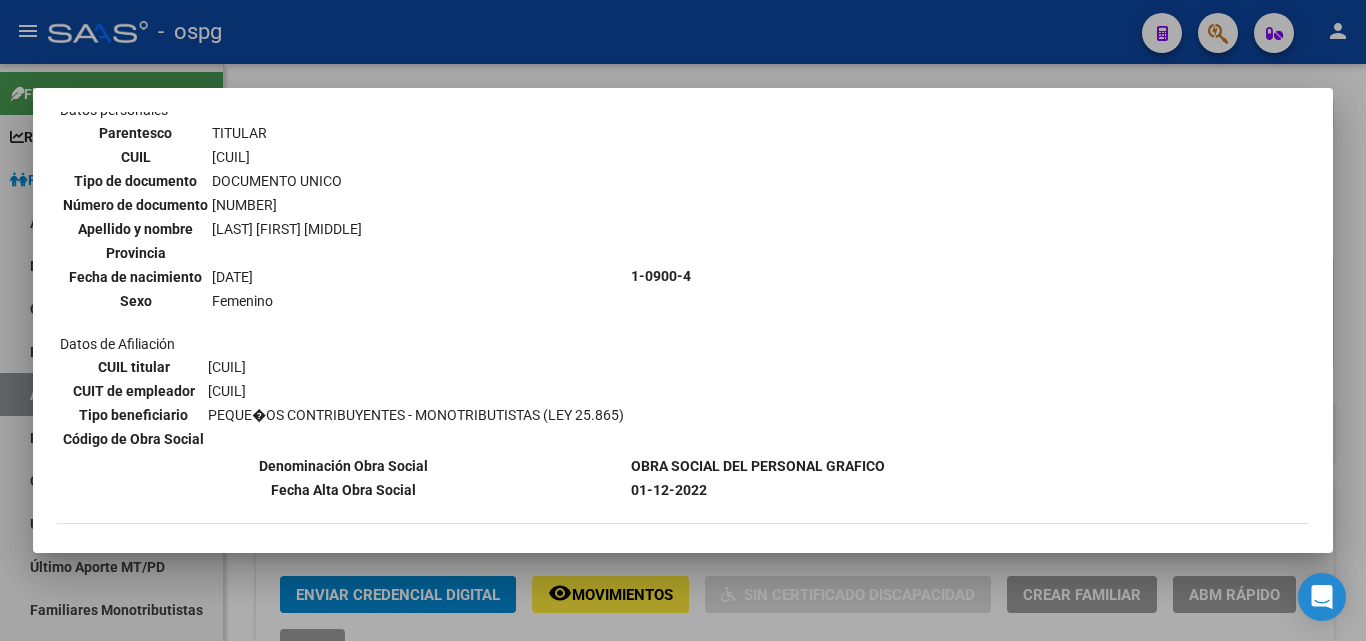 scroll, scrollTop: 269, scrollLeft: 0, axis: vertical 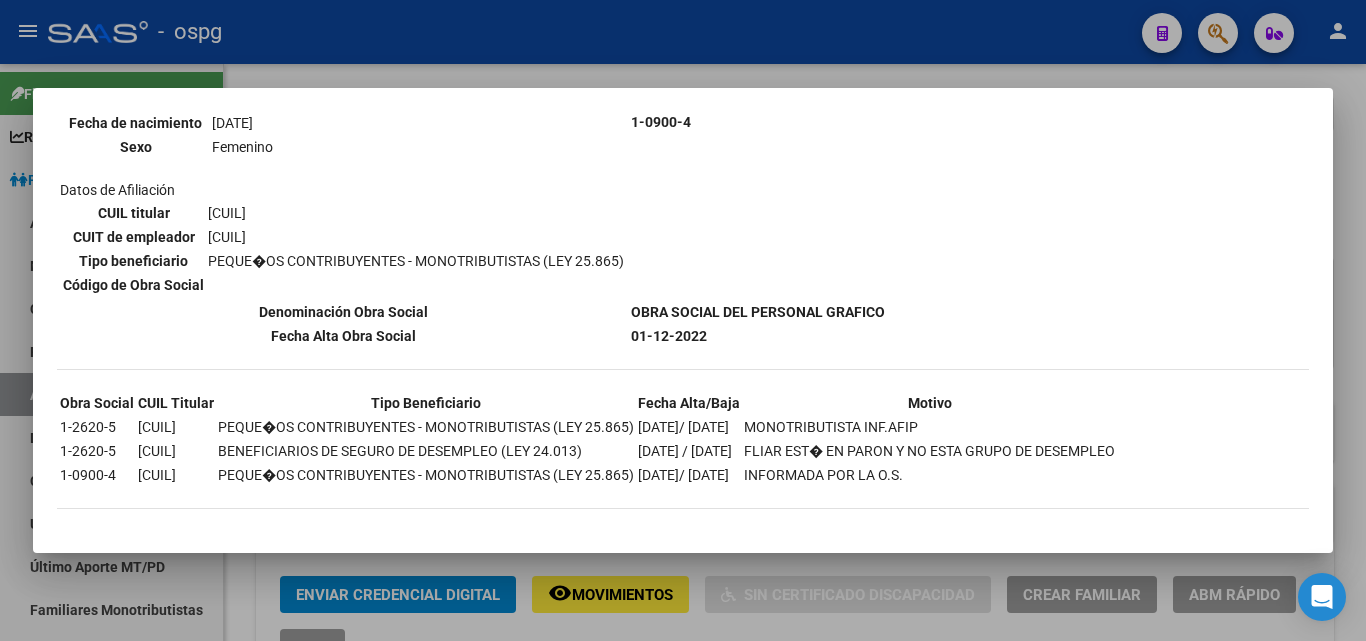 click at bounding box center [683, 320] 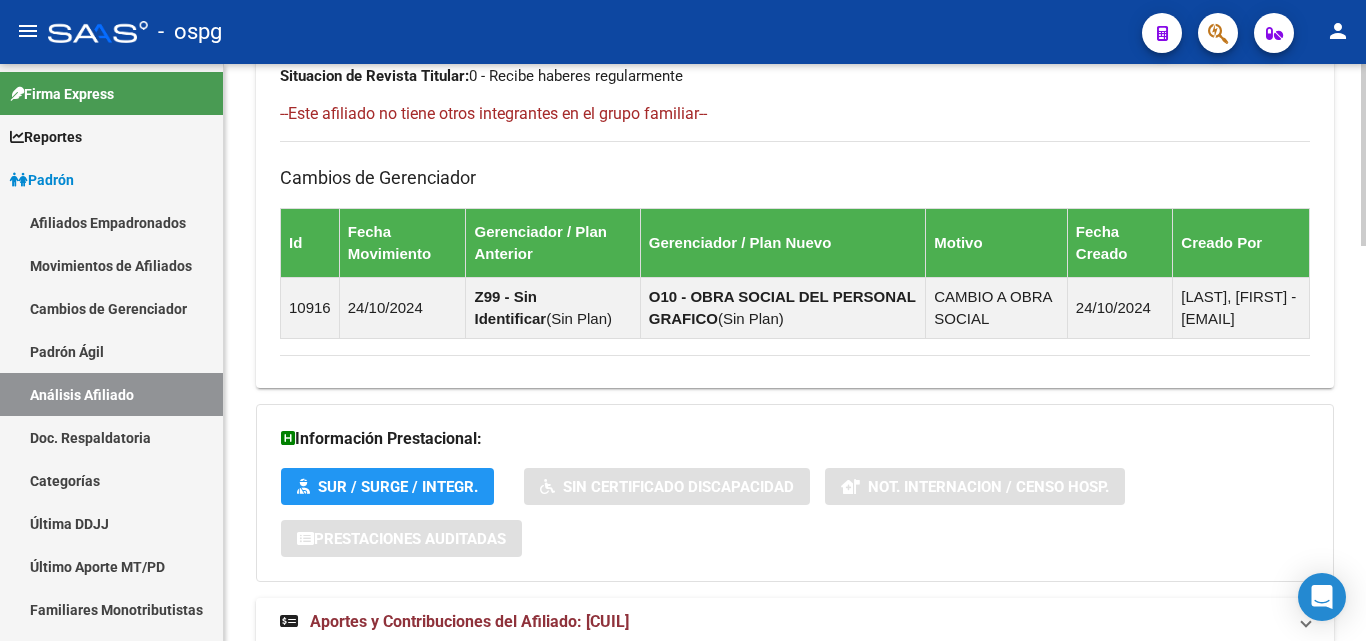 scroll, scrollTop: 1254, scrollLeft: 0, axis: vertical 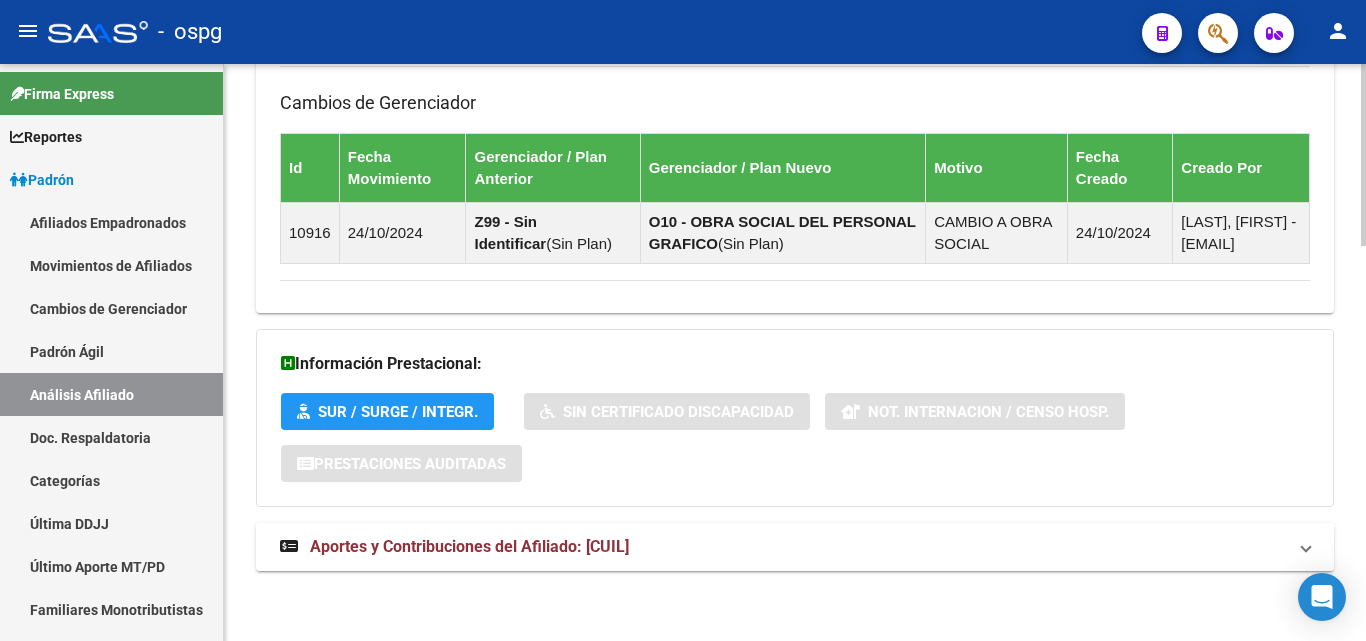 drag, startPoint x: 380, startPoint y: 542, endPoint x: 556, endPoint y: 543, distance: 176.00284 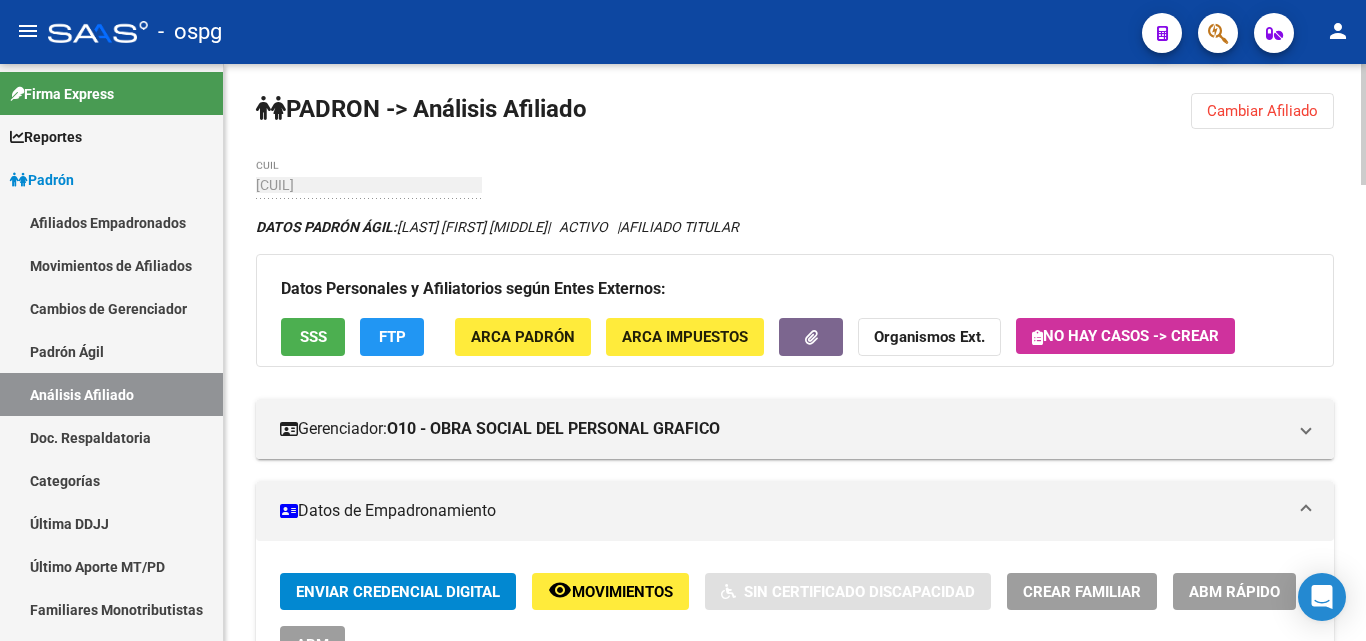 scroll, scrollTop: 0, scrollLeft: 0, axis: both 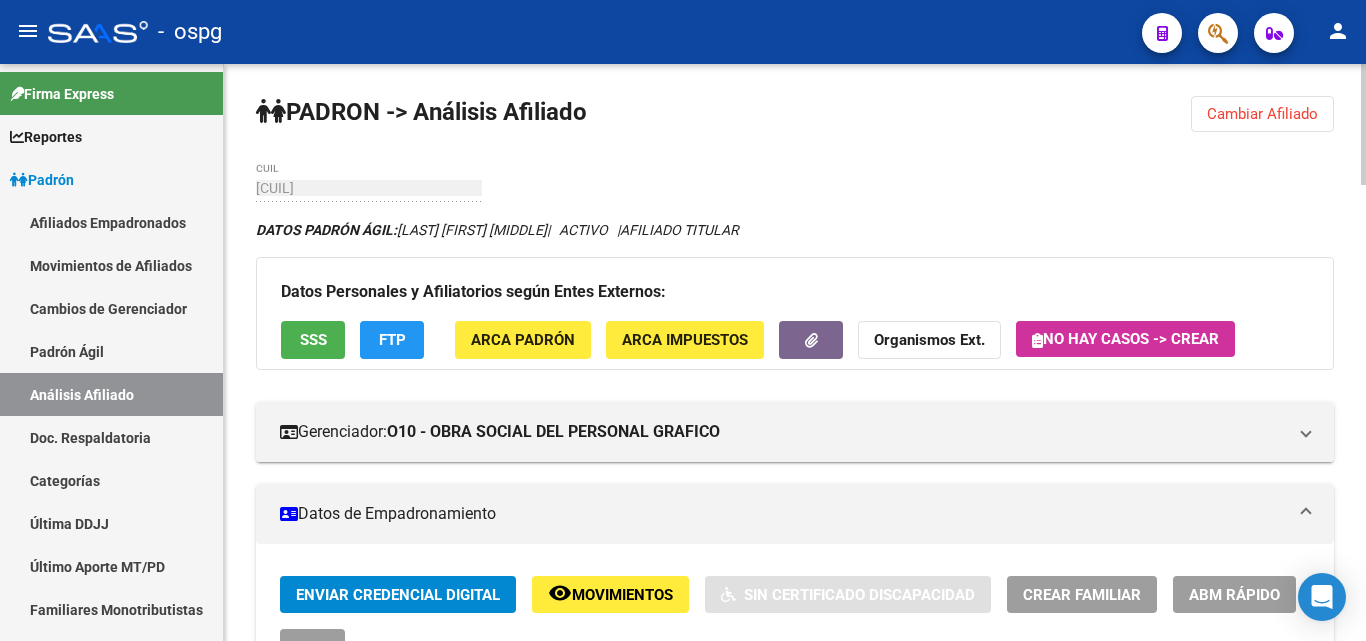 click on "Cambiar Afiliado" 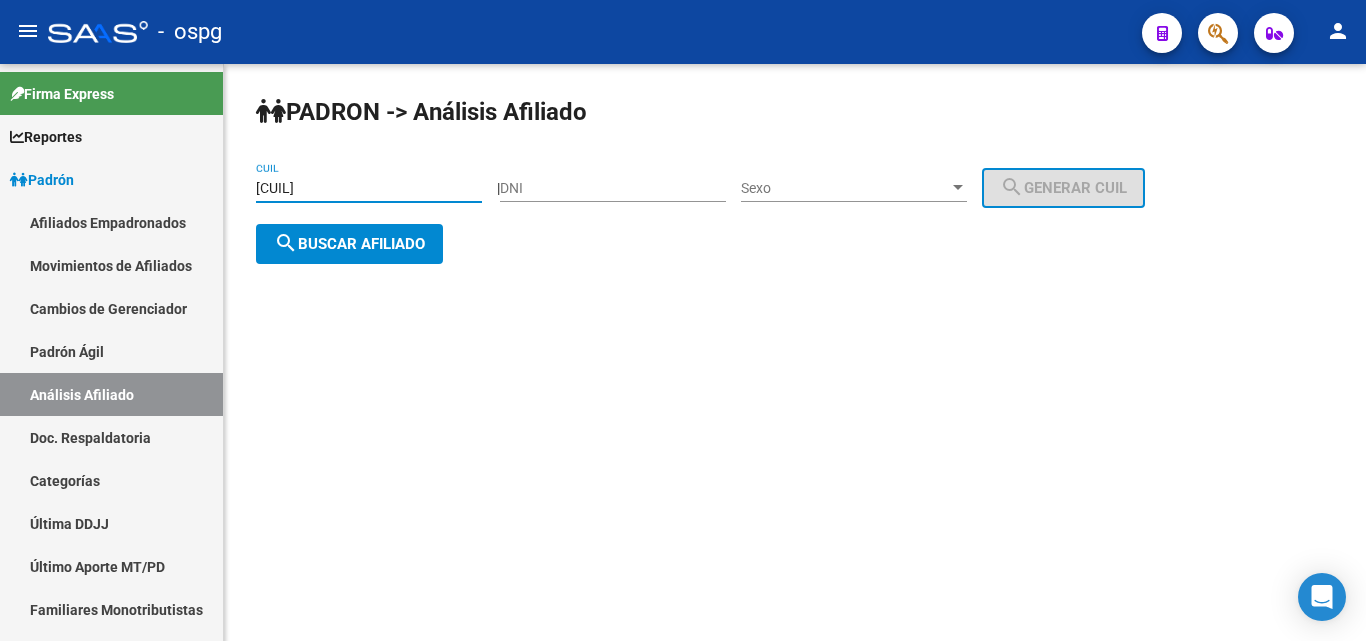 drag, startPoint x: 376, startPoint y: 191, endPoint x: 271, endPoint y: 196, distance: 105.11898 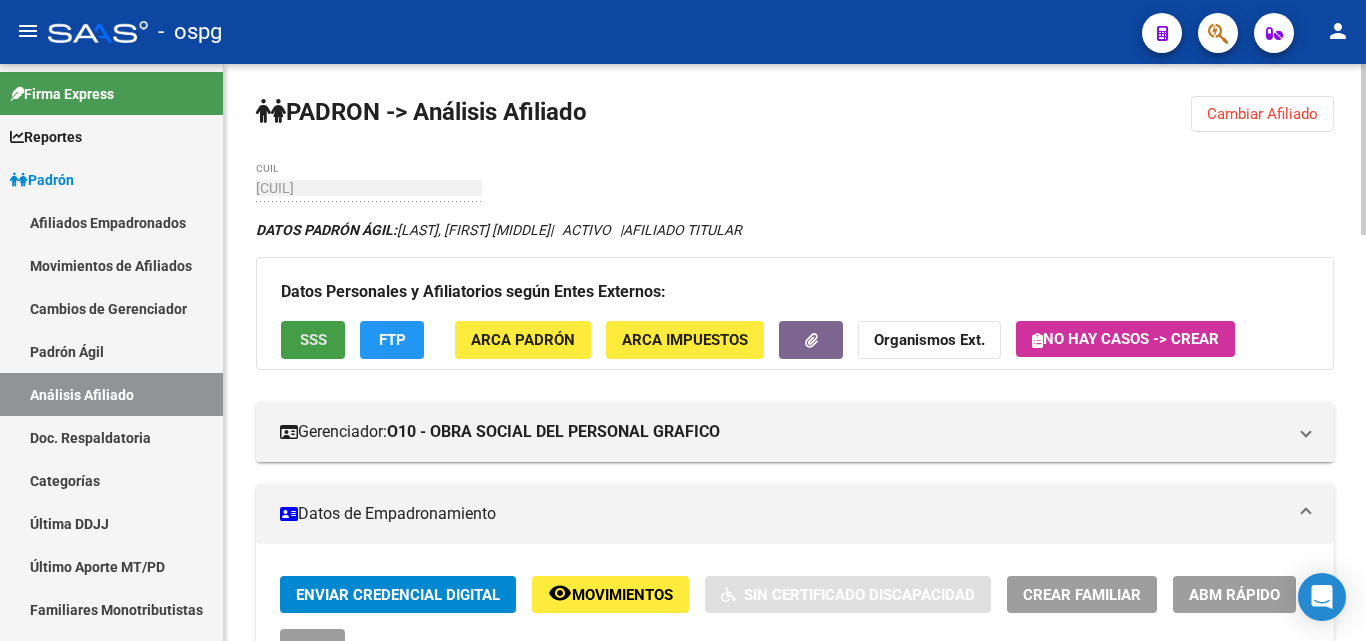 click on "SSS" 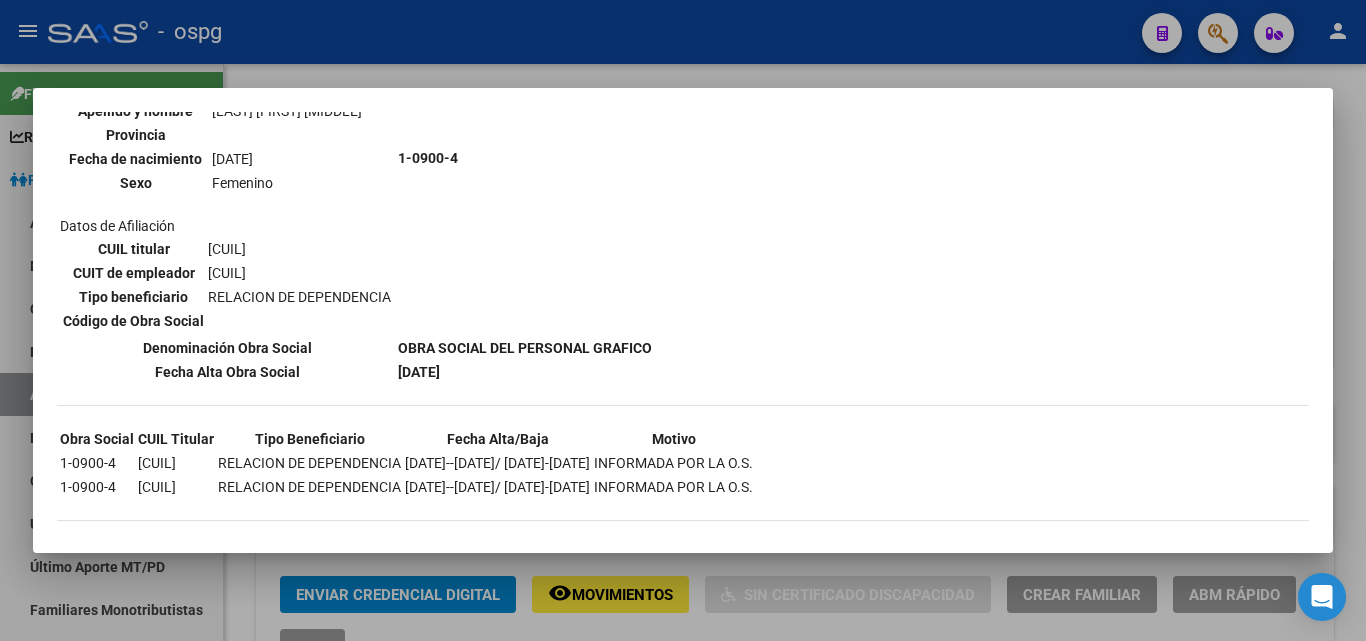 scroll, scrollTop: 855, scrollLeft: 0, axis: vertical 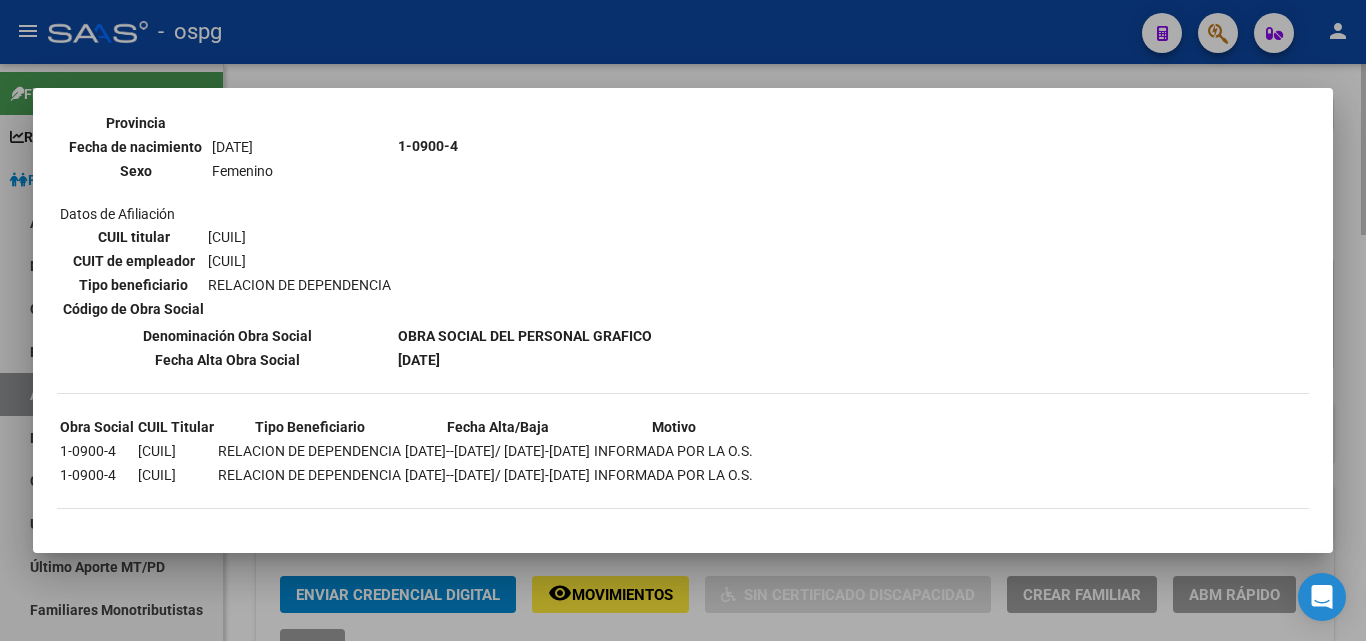 click at bounding box center [683, 320] 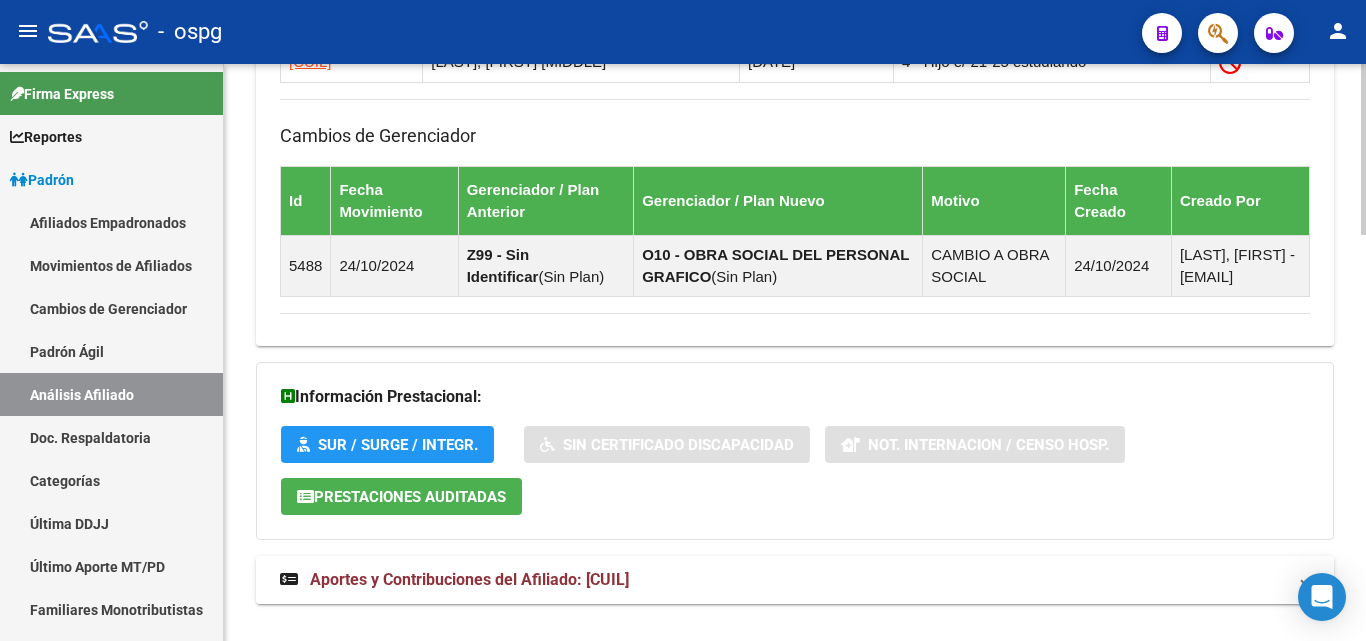 scroll, scrollTop: 1369, scrollLeft: 0, axis: vertical 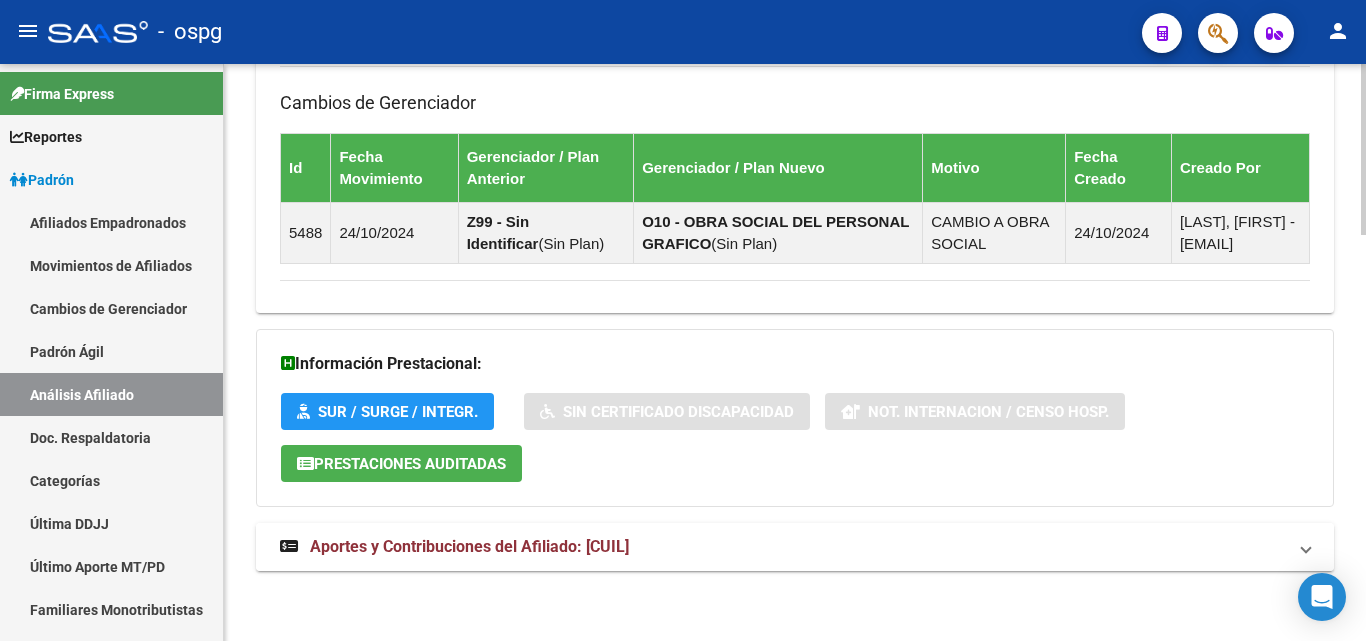 drag, startPoint x: 638, startPoint y: 555, endPoint x: 652, endPoint y: 555, distance: 14 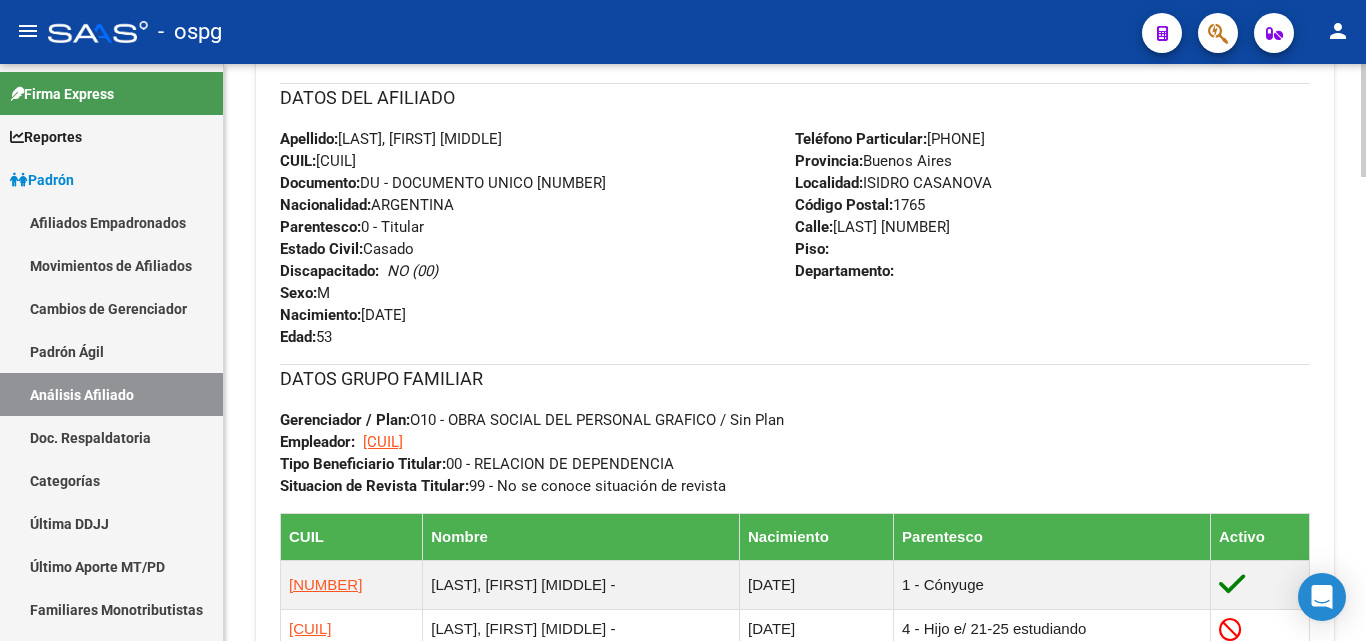 scroll, scrollTop: 886, scrollLeft: 0, axis: vertical 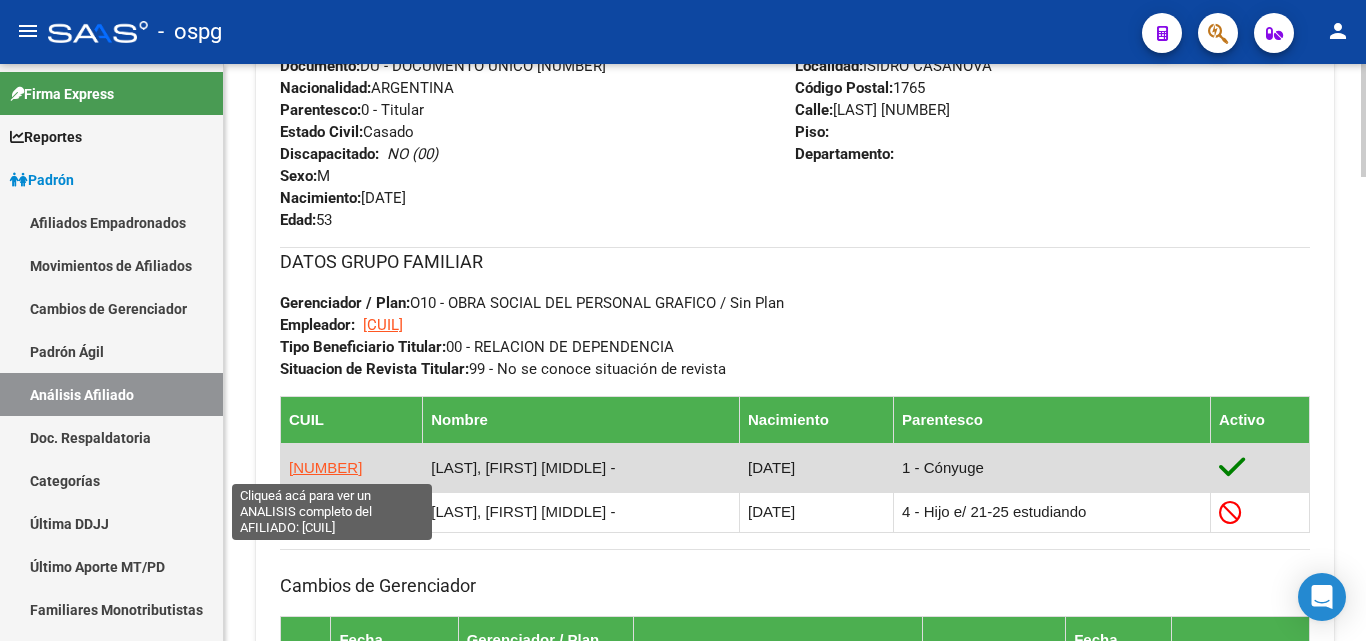 click on "[NUMBER]" at bounding box center (325, 467) 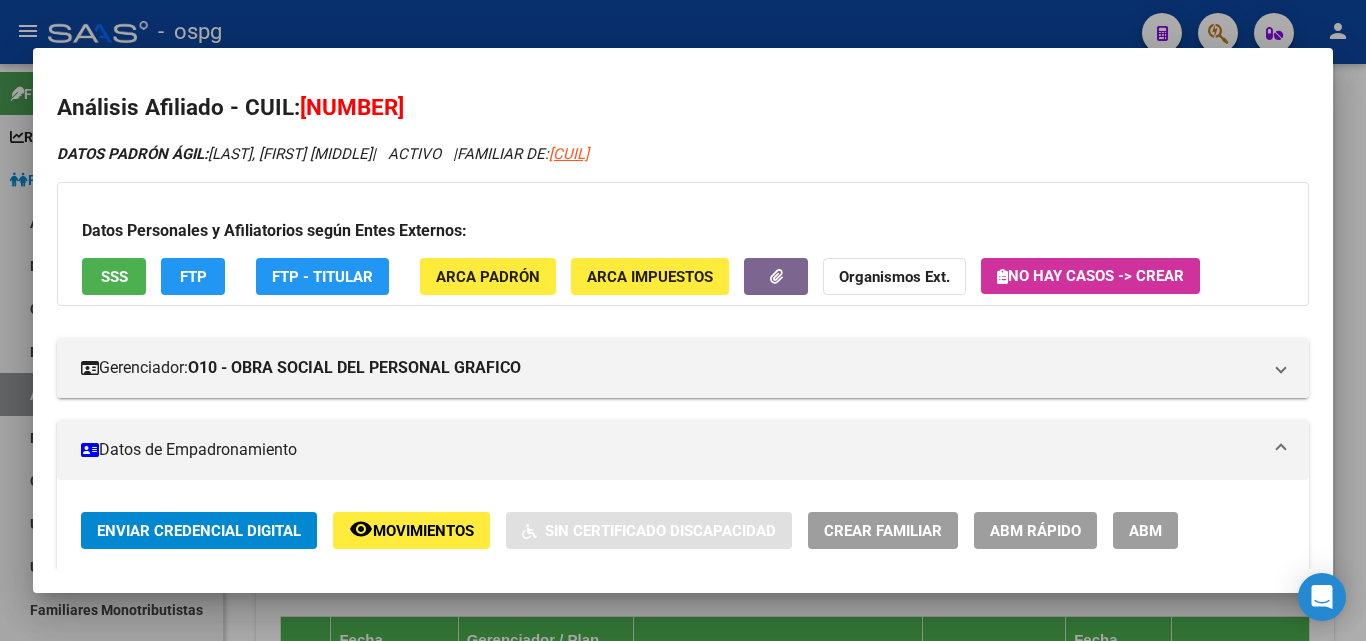 drag, startPoint x: 330, startPoint y: 104, endPoint x: 432, endPoint y: 99, distance: 102.122475 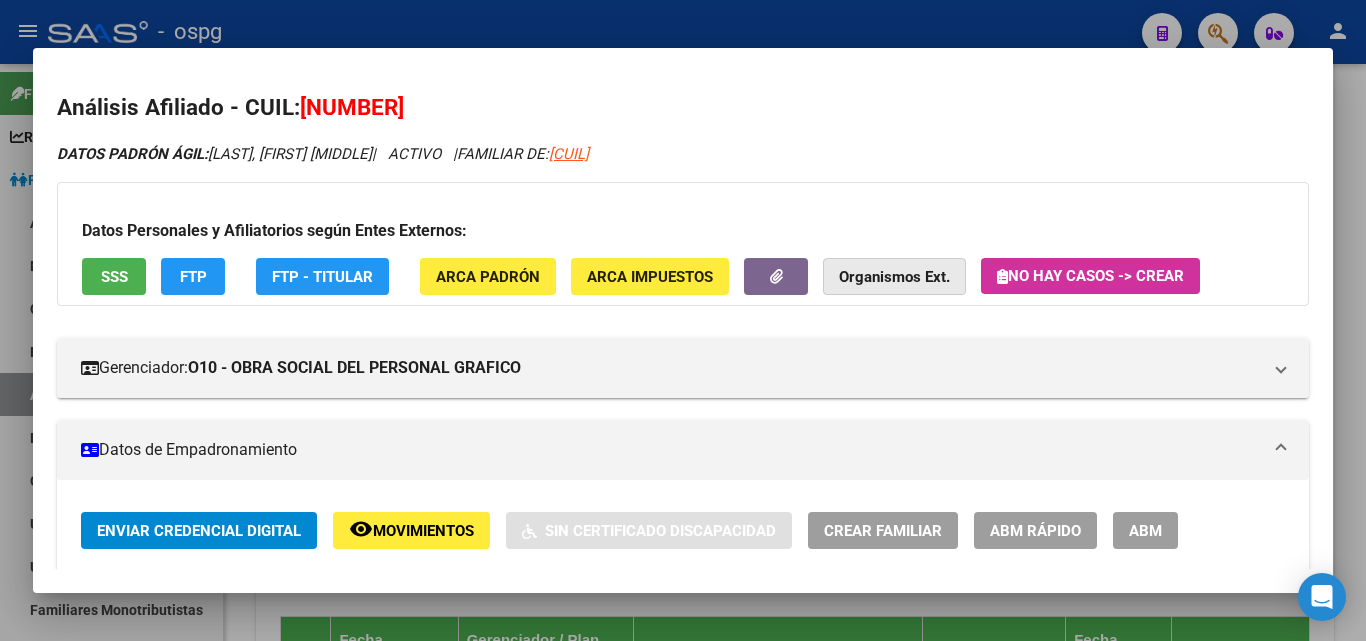 click on "Organismos Ext." 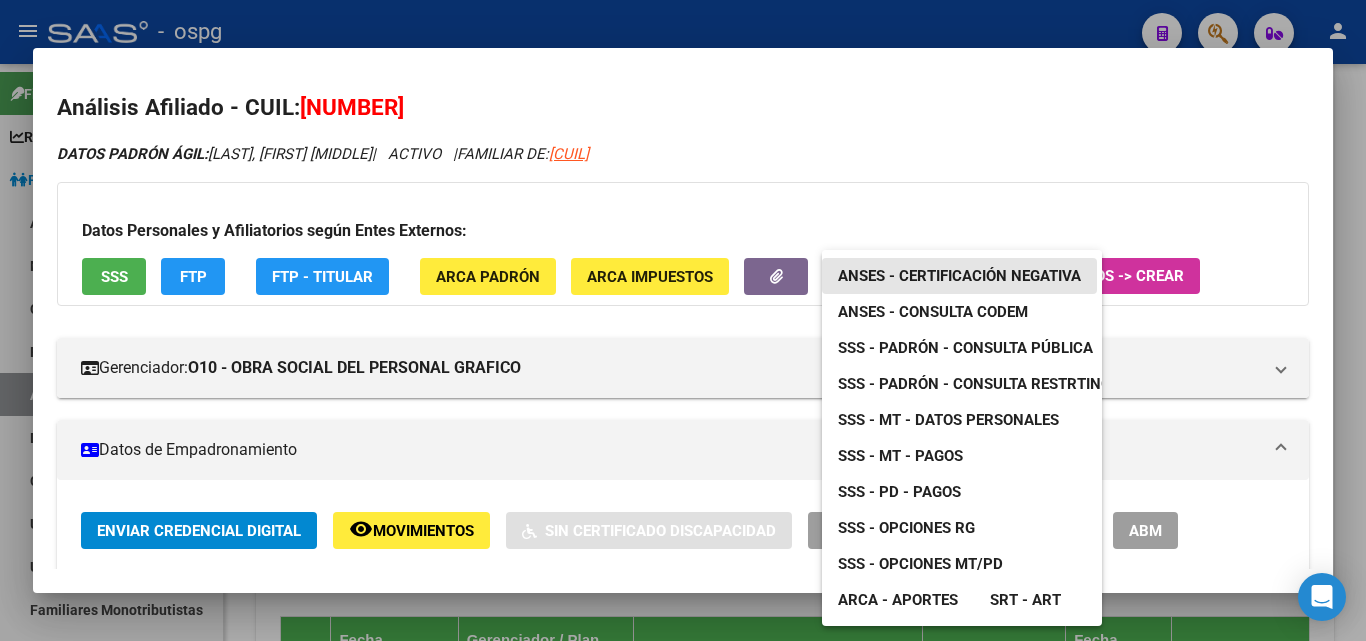 click on "ANSES - Certificación Negativa" at bounding box center [959, 276] 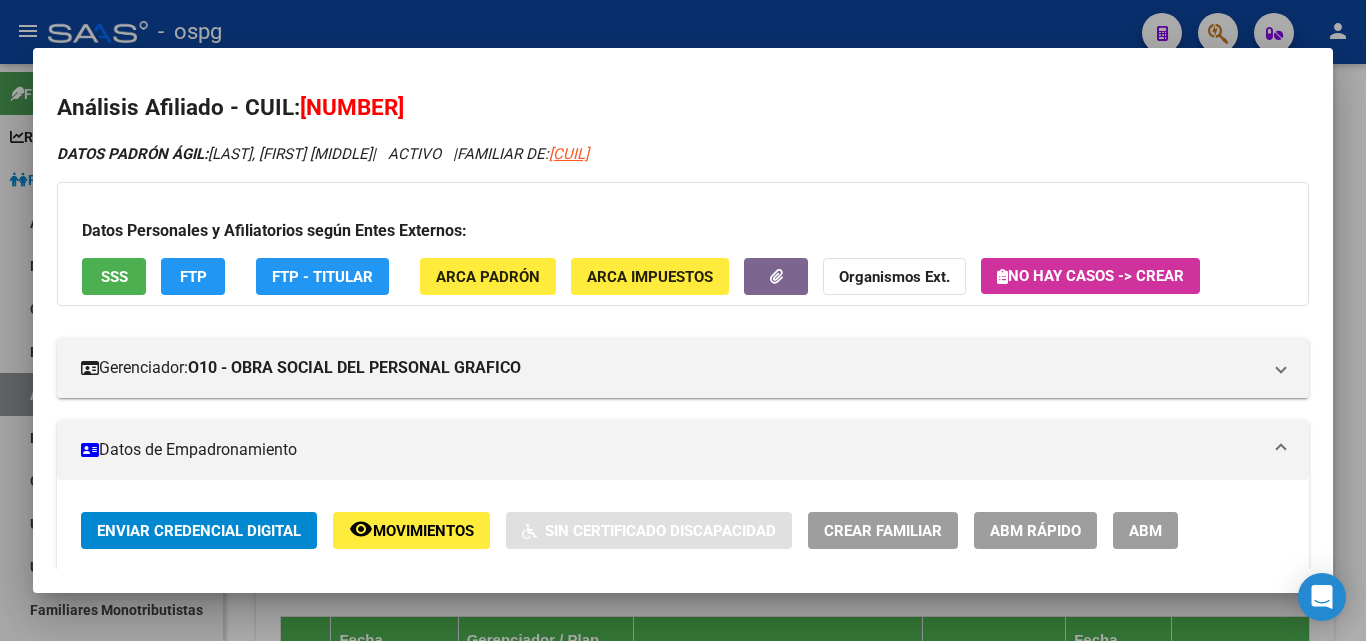 click at bounding box center (683, 320) 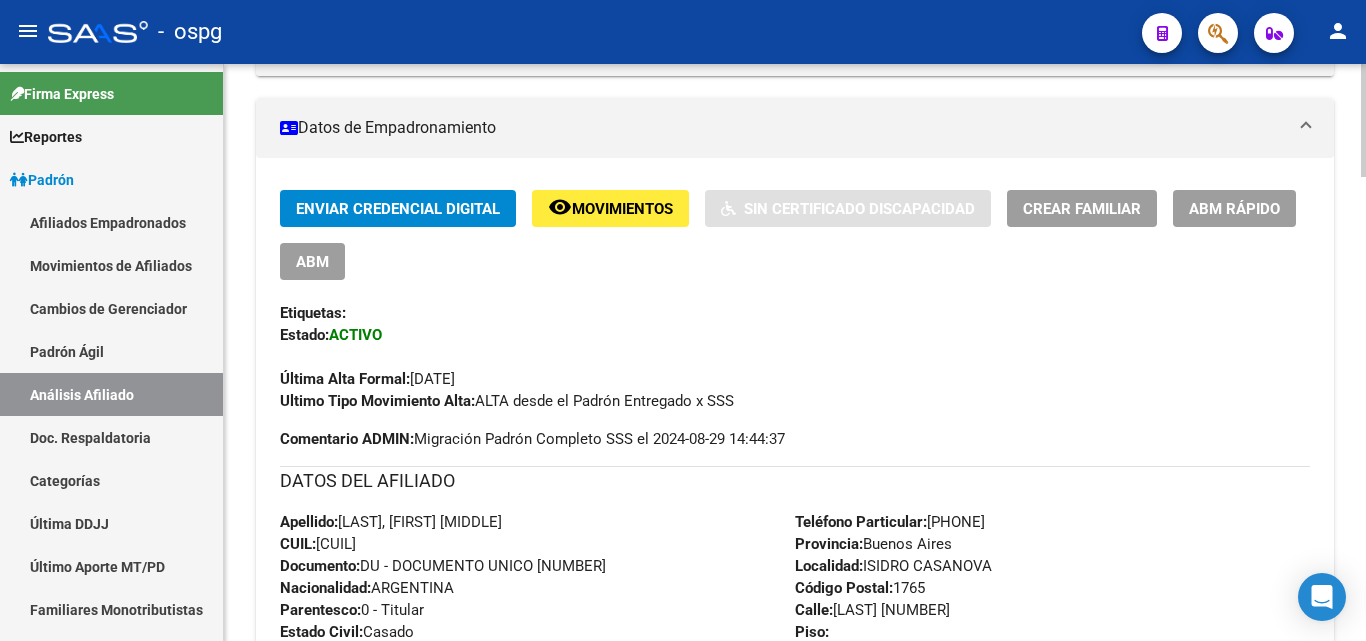 scroll, scrollTop: 0, scrollLeft: 0, axis: both 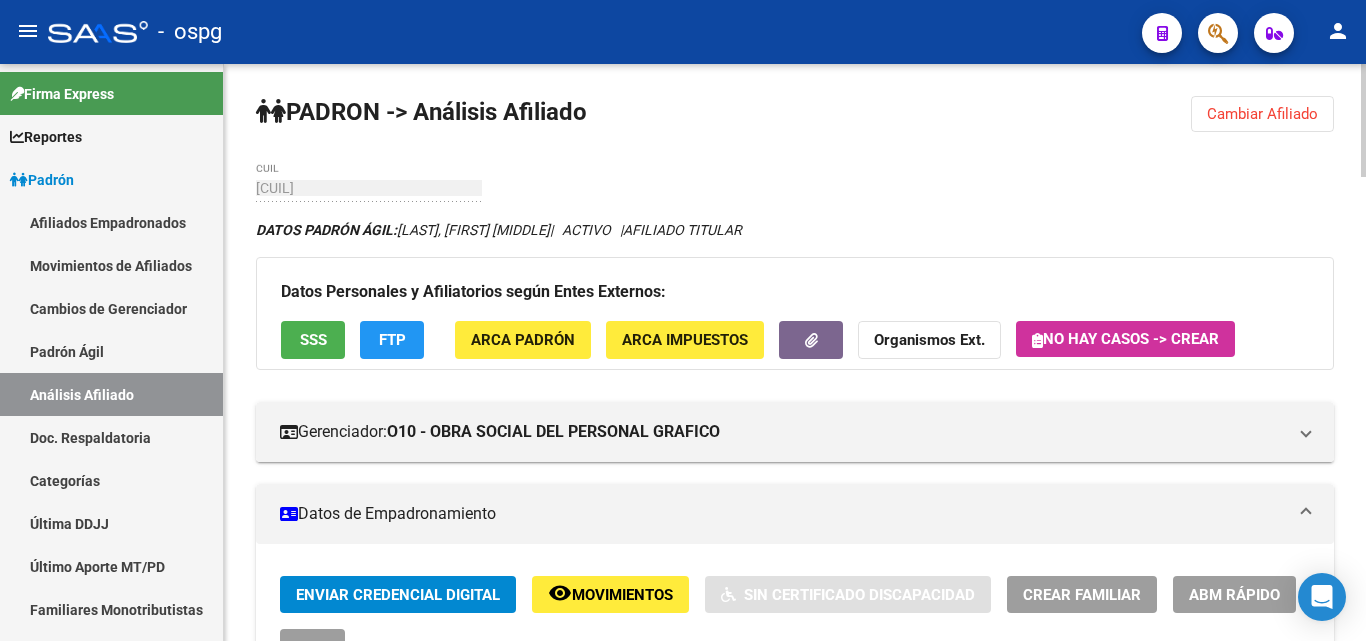 click on "Cambiar Afiliado" 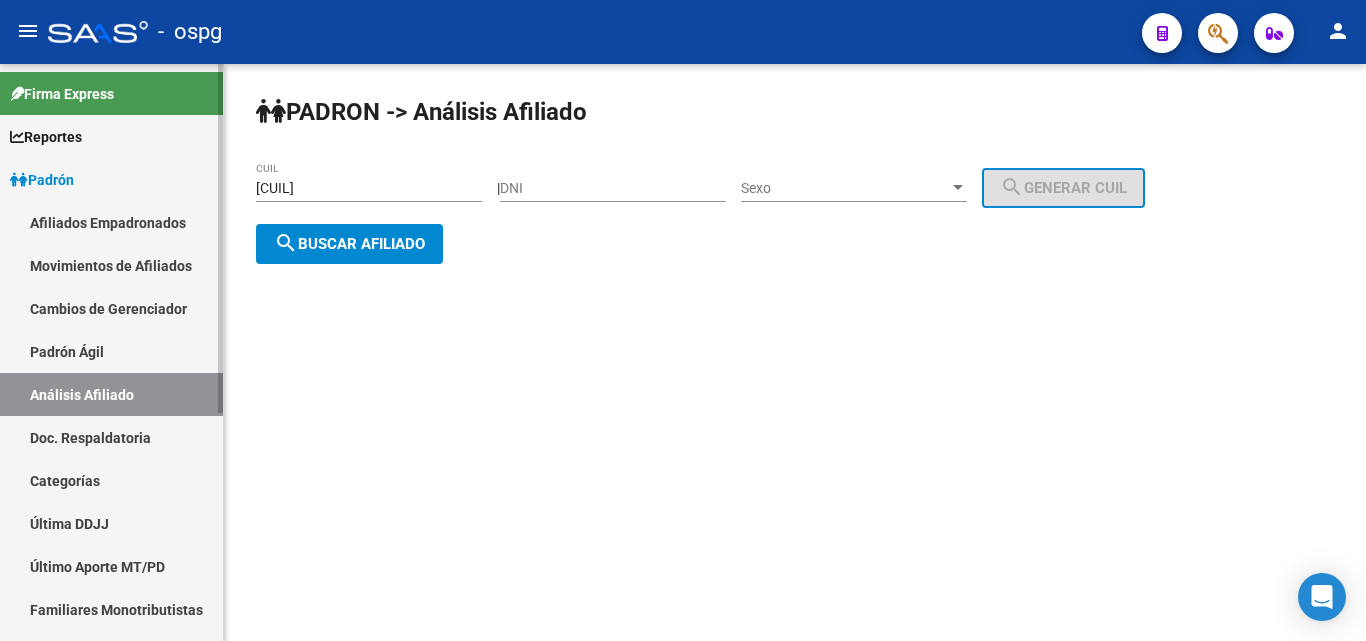 drag, startPoint x: 391, startPoint y: 185, endPoint x: 97, endPoint y: 190, distance: 294.0425 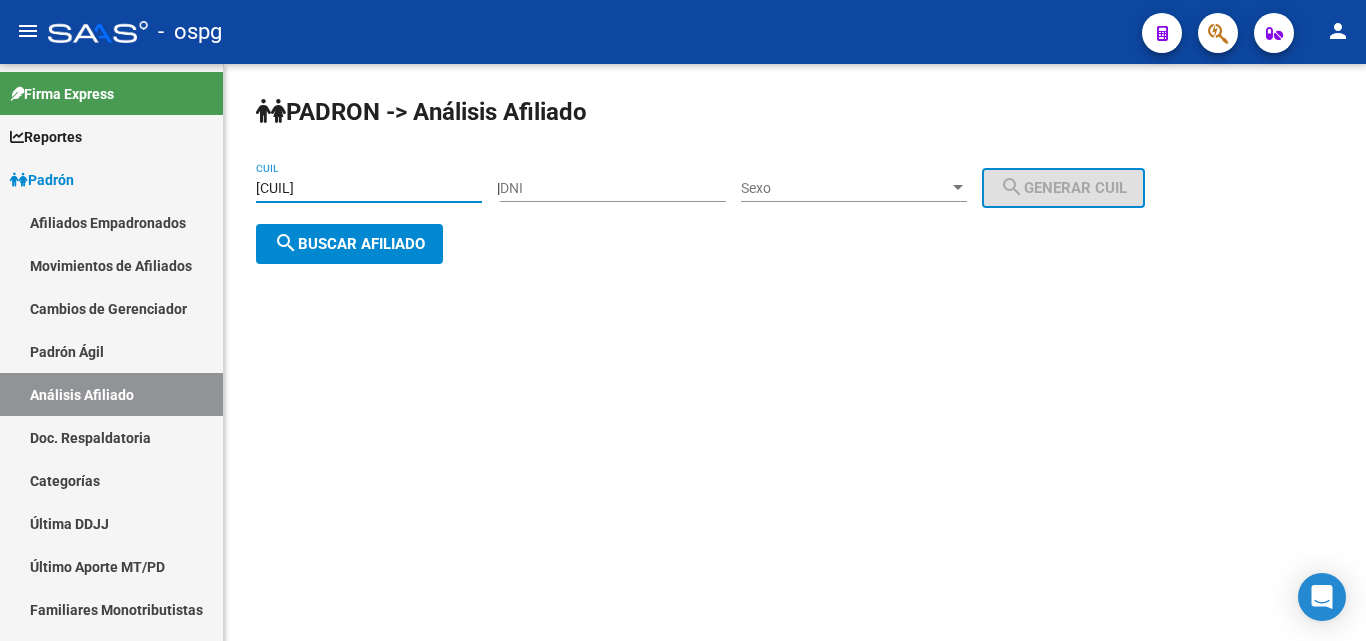 paste on "[CUIL]" 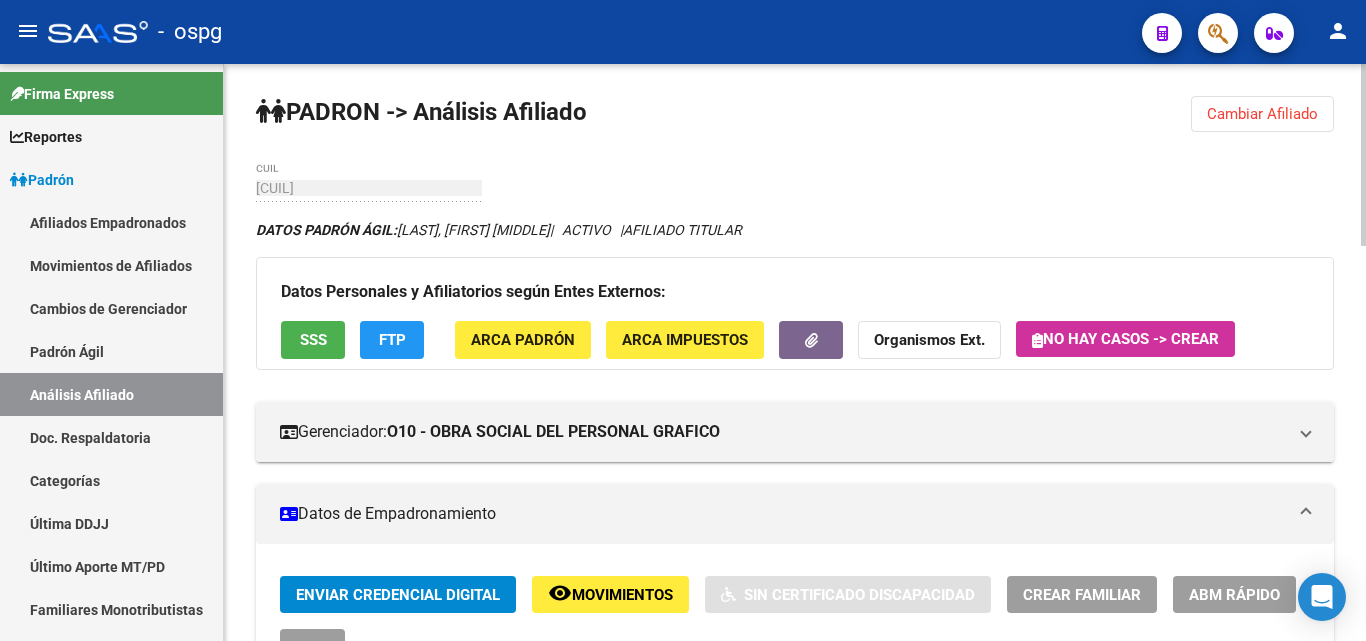 click on "SSS" 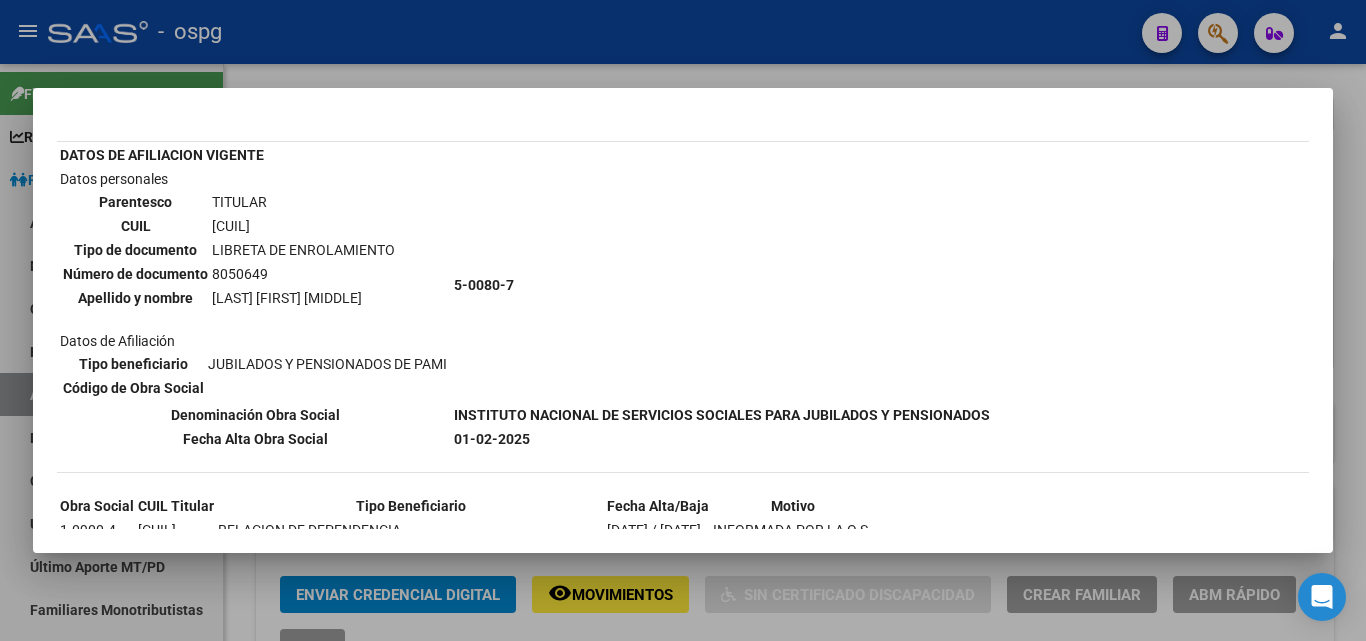 scroll, scrollTop: 162, scrollLeft: 0, axis: vertical 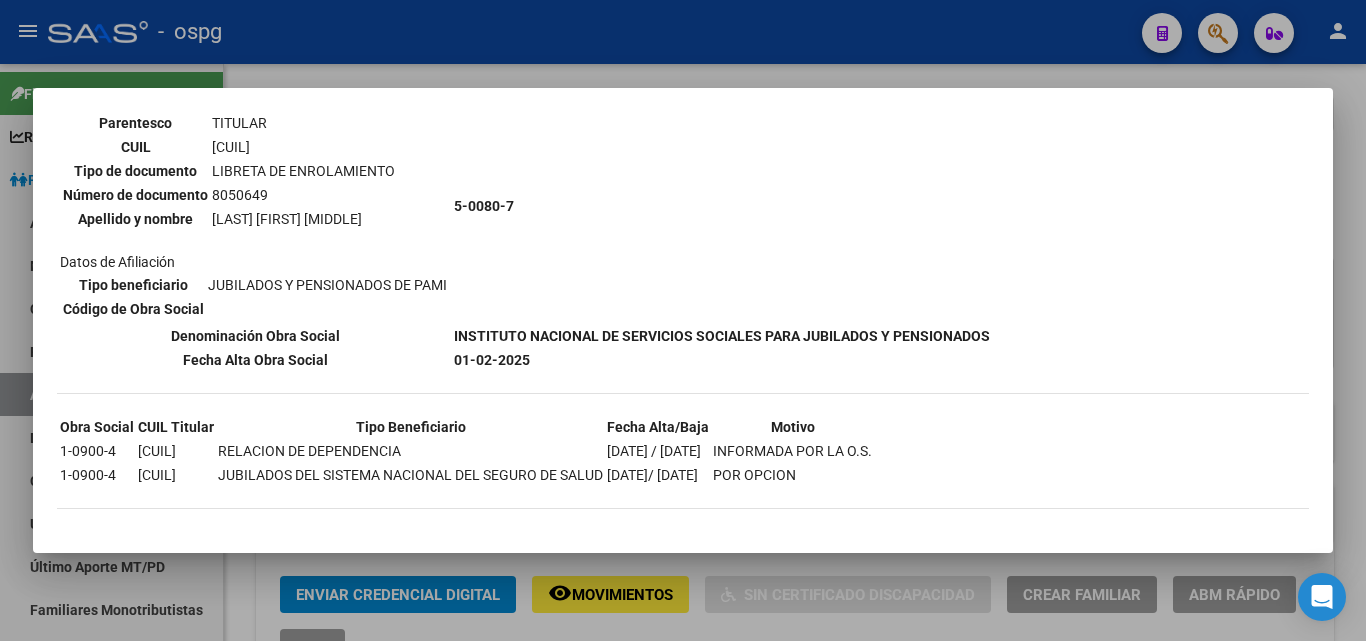 click at bounding box center [683, 320] 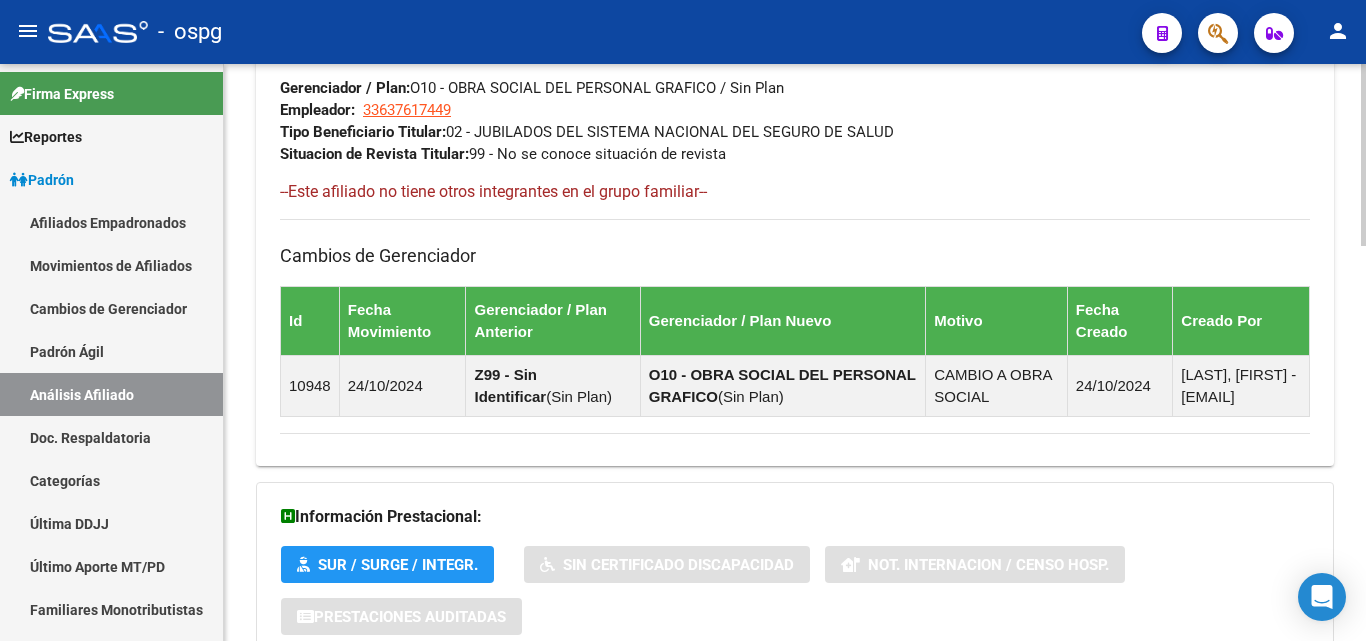 scroll, scrollTop: 1254, scrollLeft: 0, axis: vertical 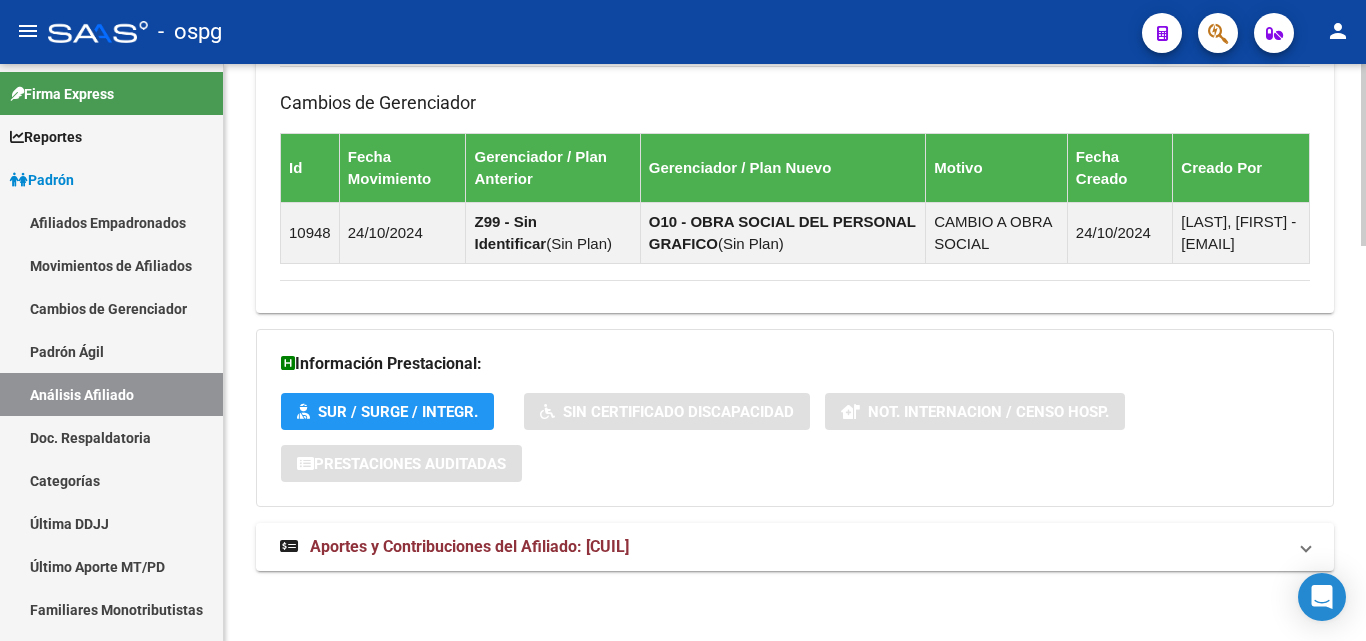 drag, startPoint x: 452, startPoint y: 548, endPoint x: 544, endPoint y: 507, distance: 100.72239 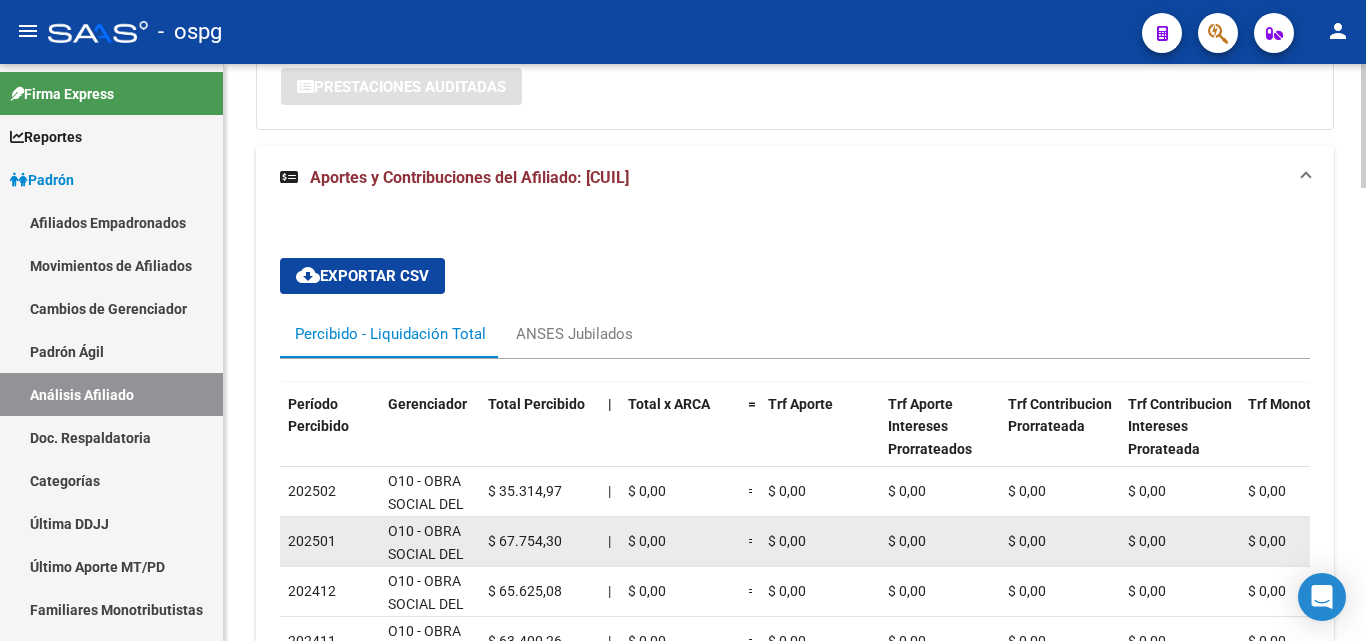 scroll, scrollTop: 1654, scrollLeft: 0, axis: vertical 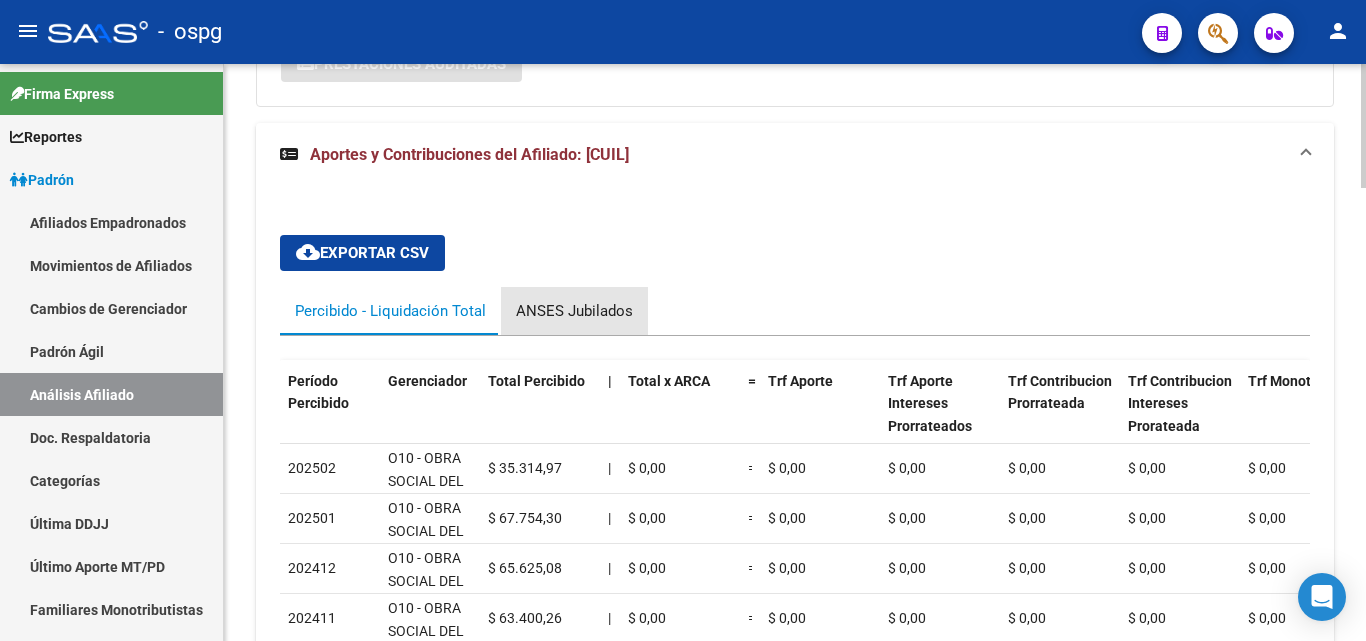 drag, startPoint x: 574, startPoint y: 312, endPoint x: 560, endPoint y: 309, distance: 14.3178215 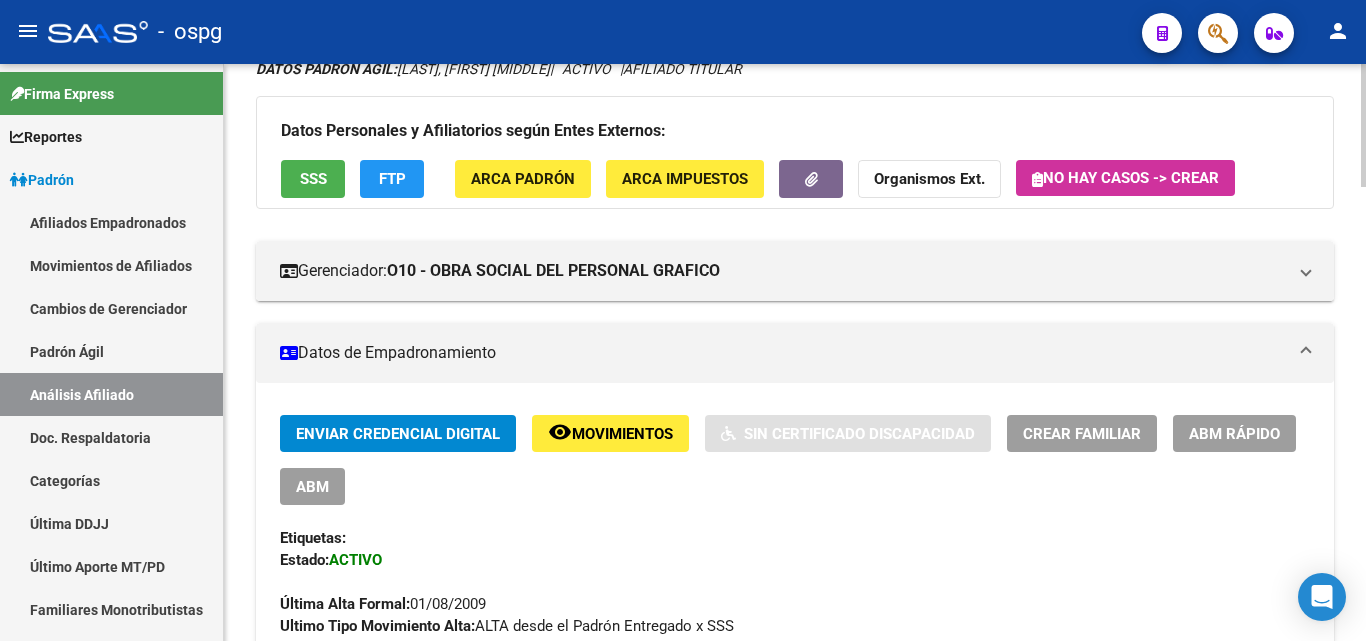 scroll, scrollTop: 0, scrollLeft: 0, axis: both 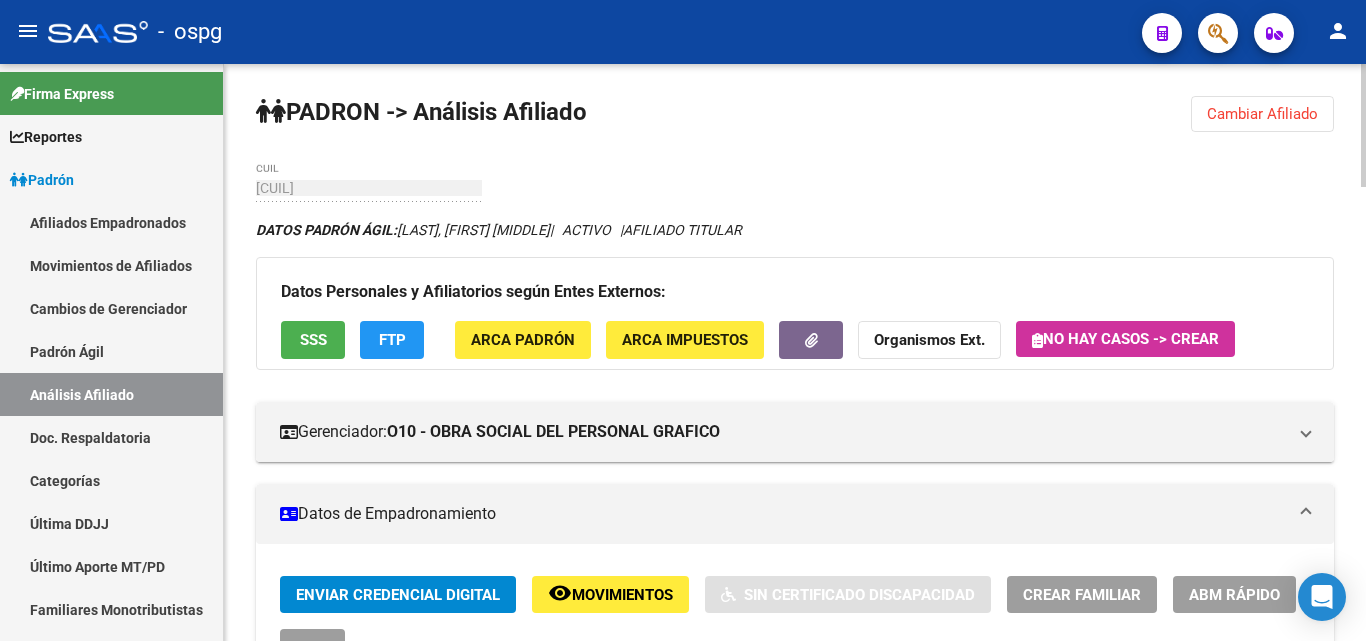 click on "FTP" 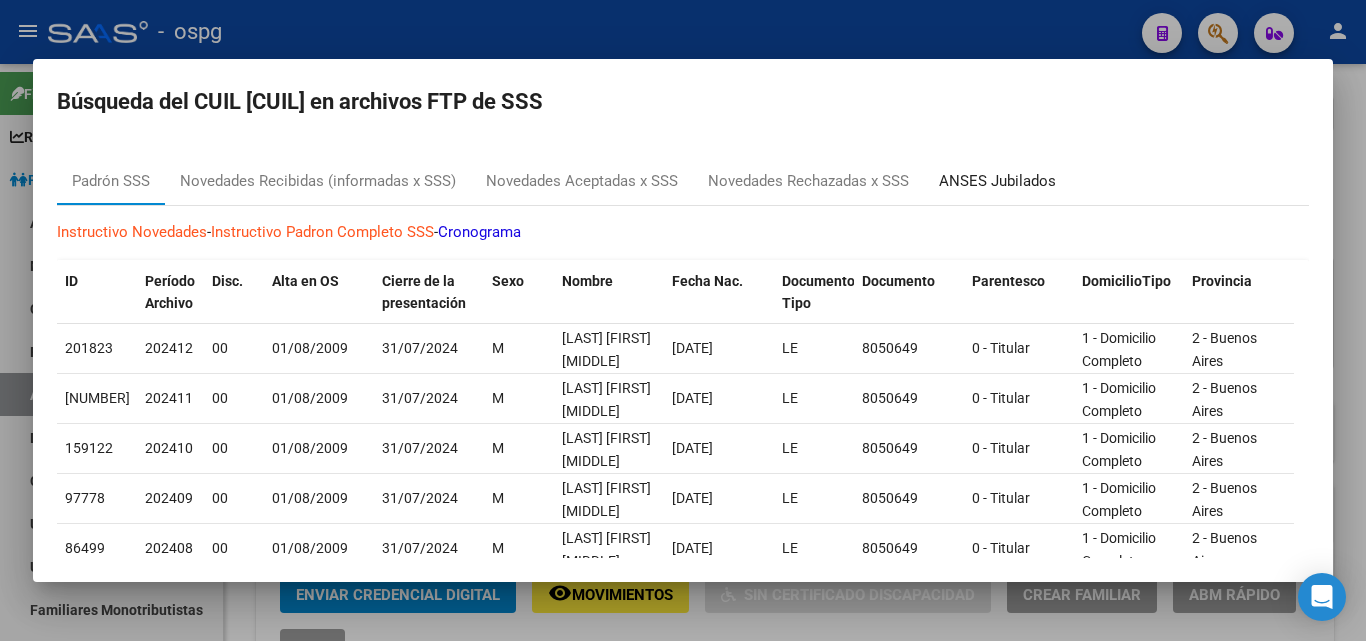 click on "ANSES Jubilados" at bounding box center [997, 181] 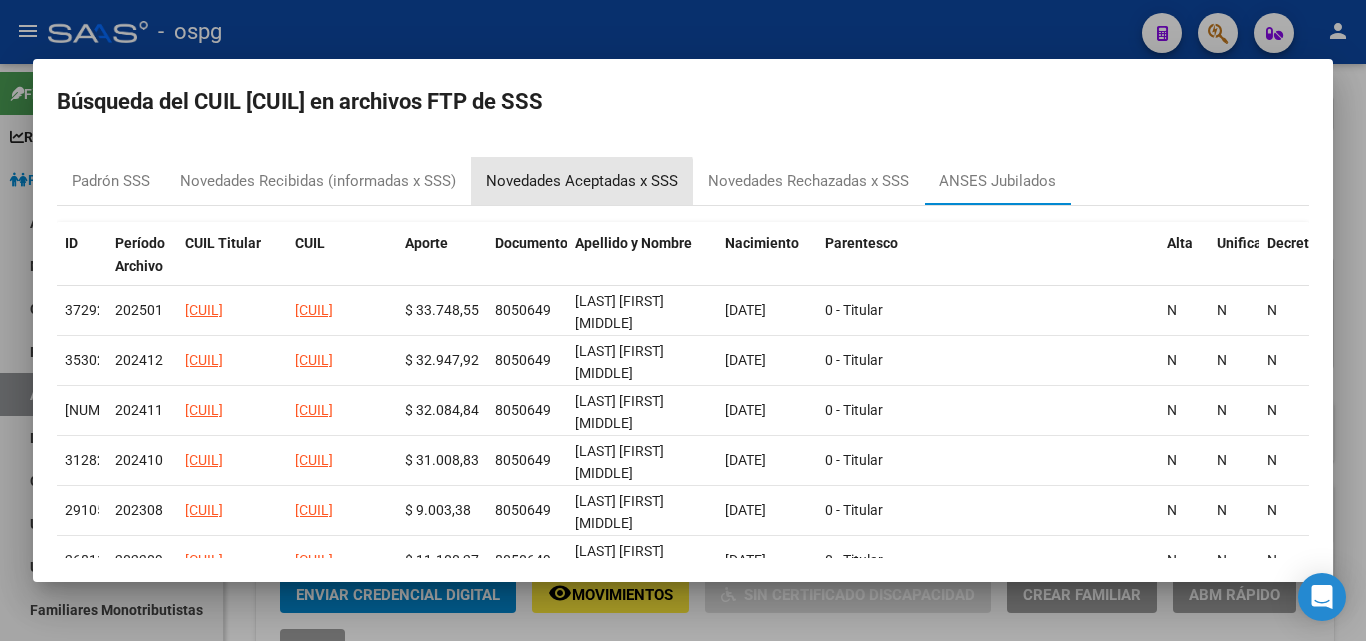 click on "Novedades Aceptadas x SSS" at bounding box center [582, 181] 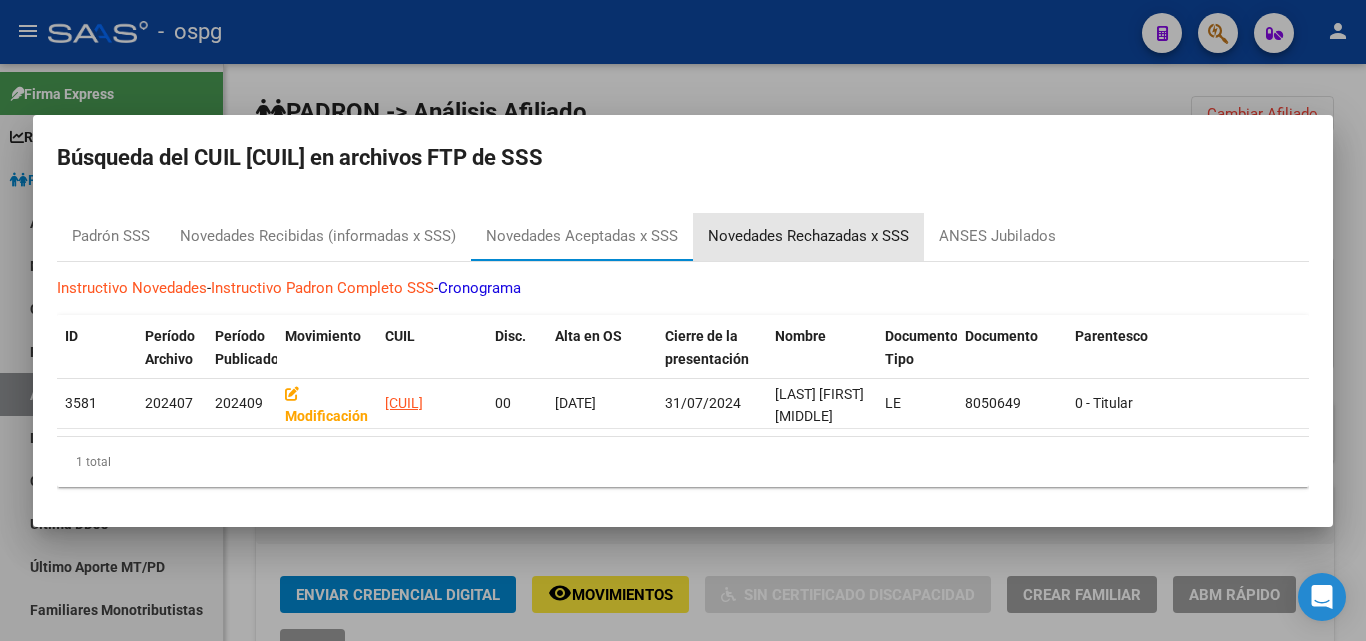 click on "Novedades Rechazadas x SSS" at bounding box center [808, 236] 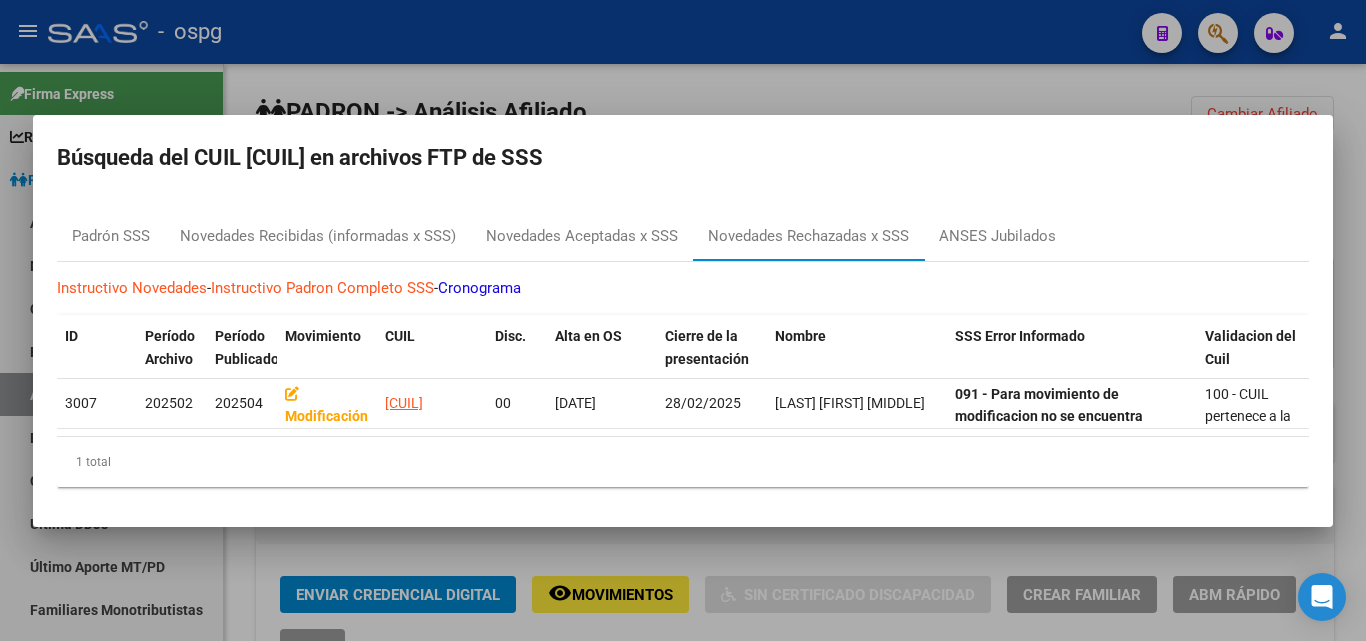 click at bounding box center (683, 320) 